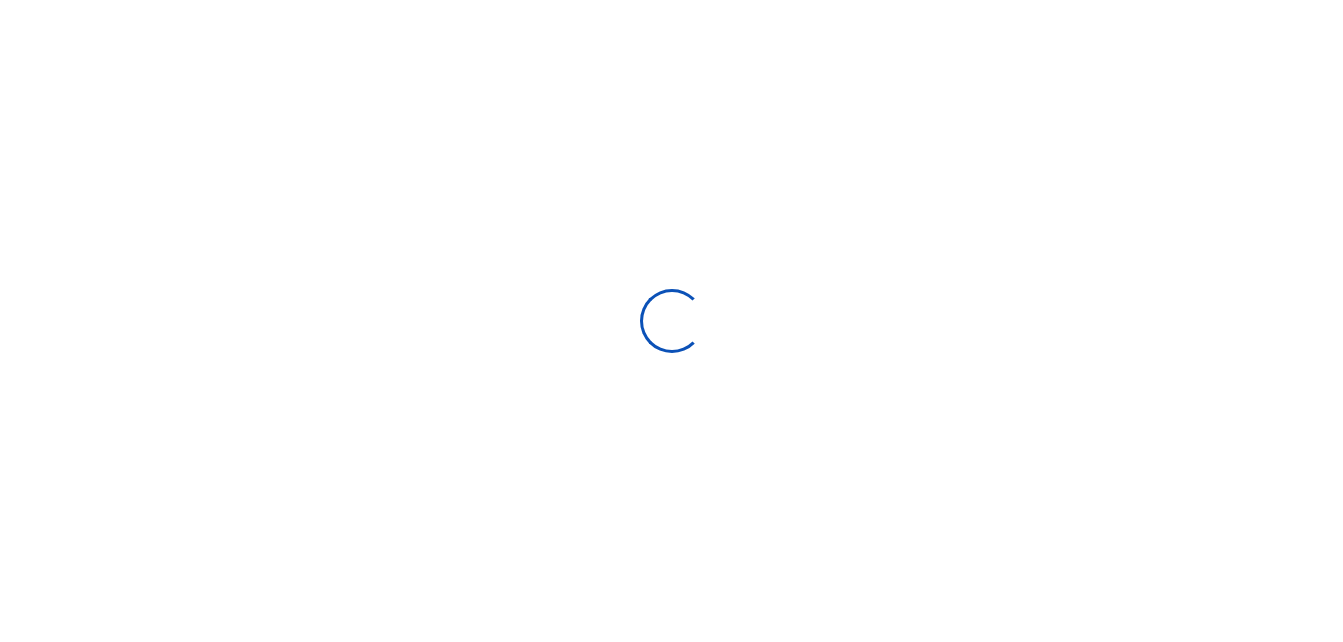 scroll, scrollTop: 0, scrollLeft: 0, axis: both 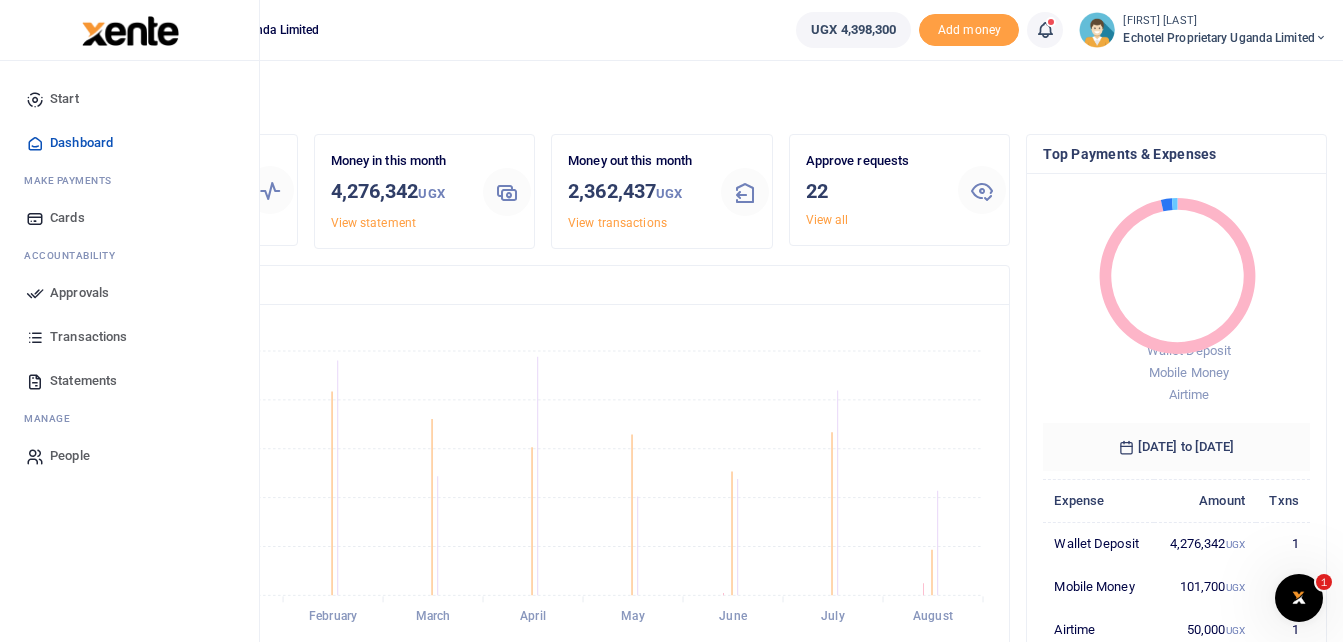 click on "Approvals" at bounding box center [79, 293] 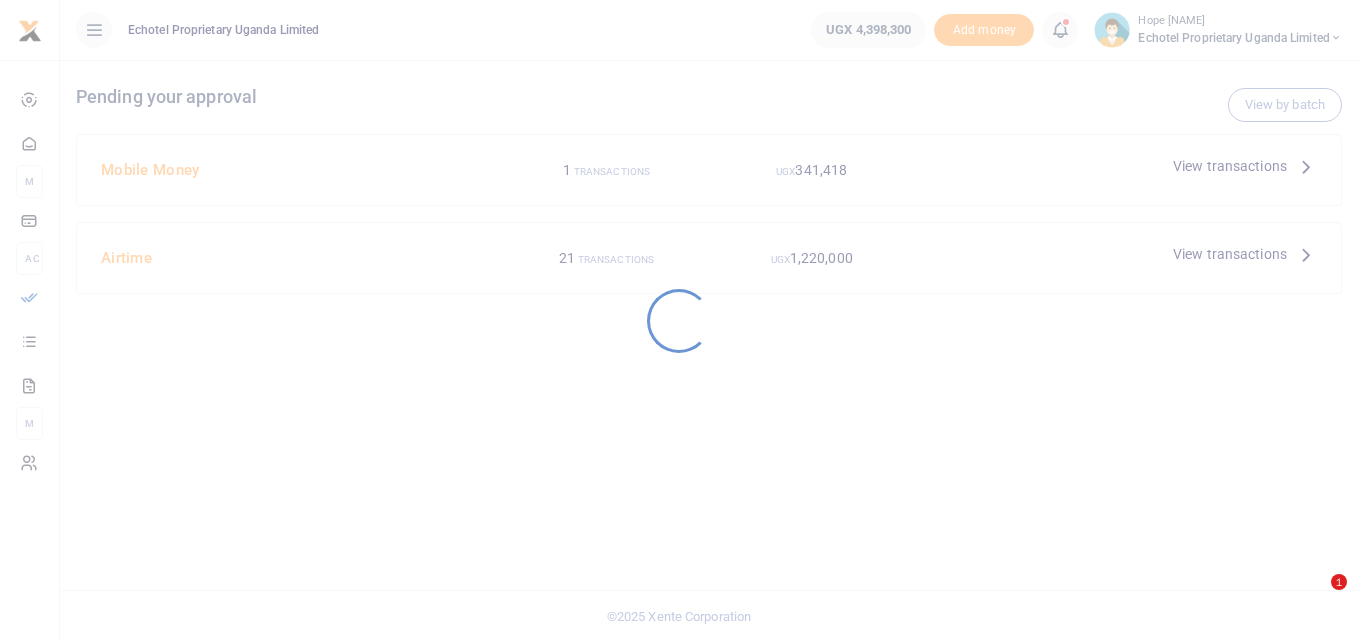 scroll, scrollTop: 0, scrollLeft: 0, axis: both 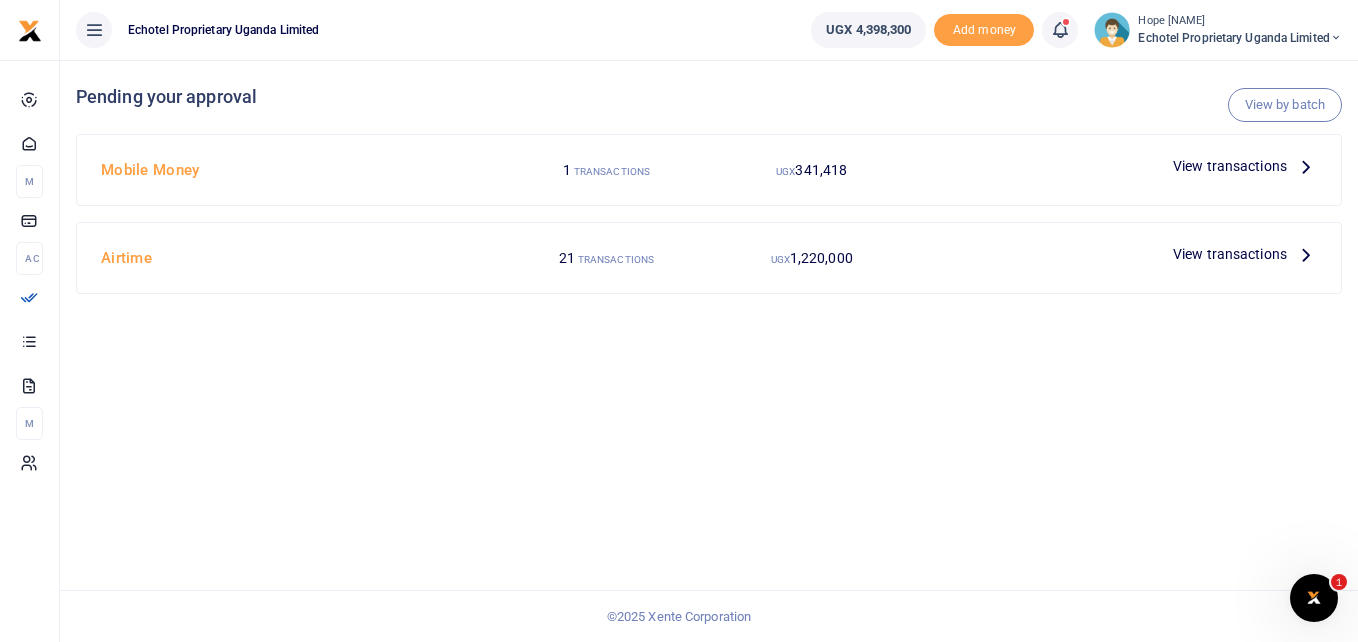click at bounding box center [1306, 254] 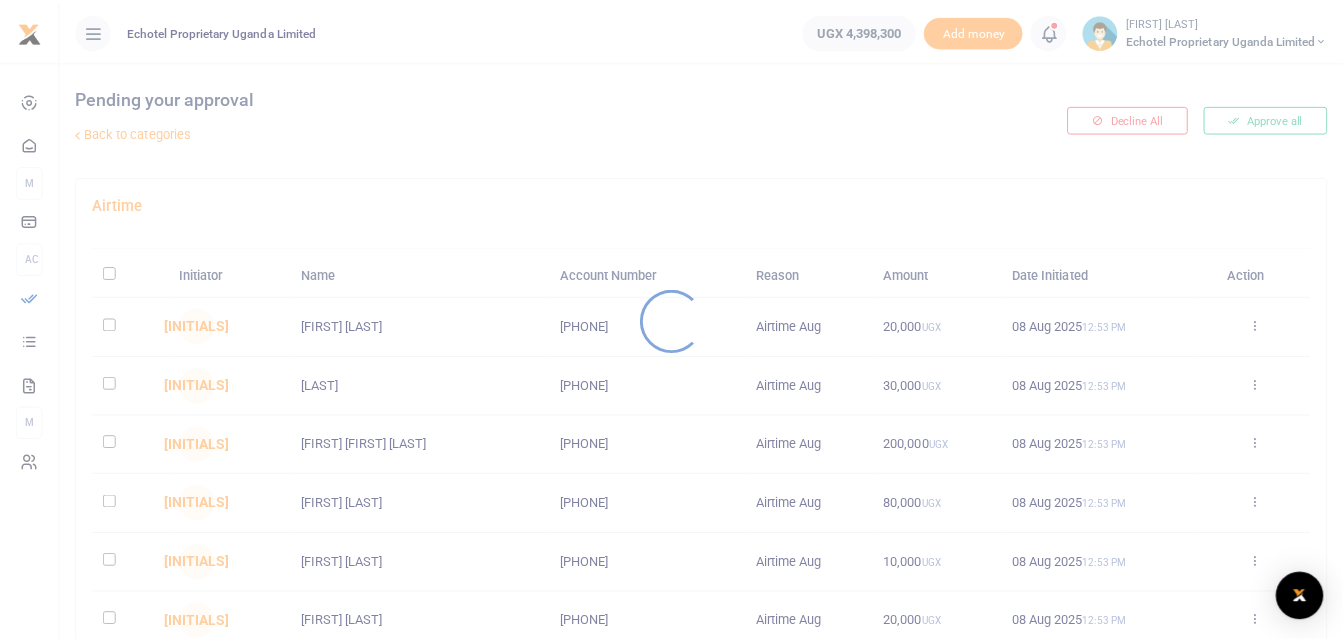 scroll, scrollTop: 0, scrollLeft: 0, axis: both 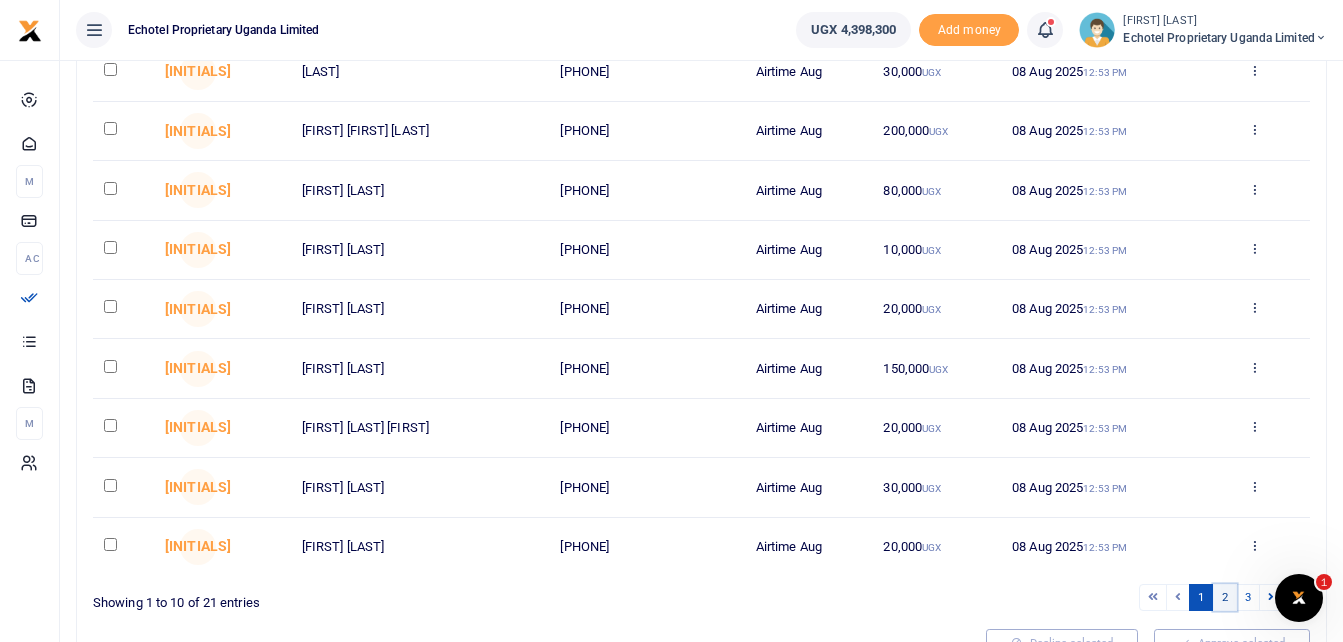 click on "2" at bounding box center (1225, 597) 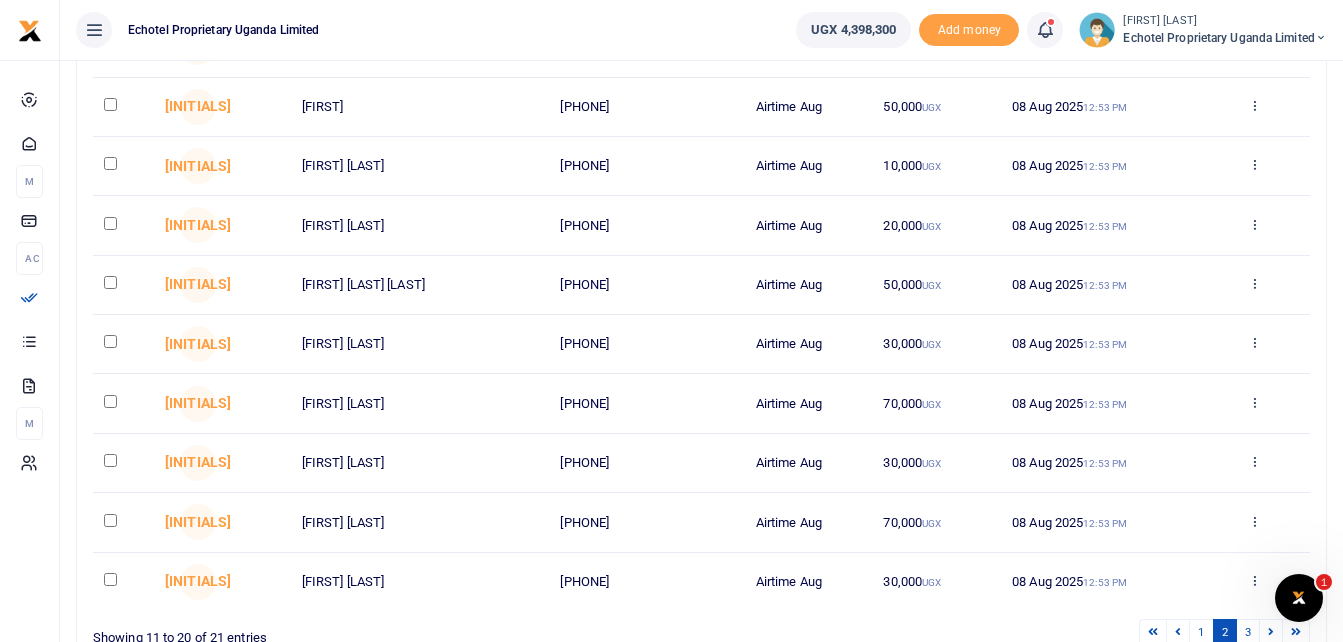 scroll, scrollTop: 314, scrollLeft: 0, axis: vertical 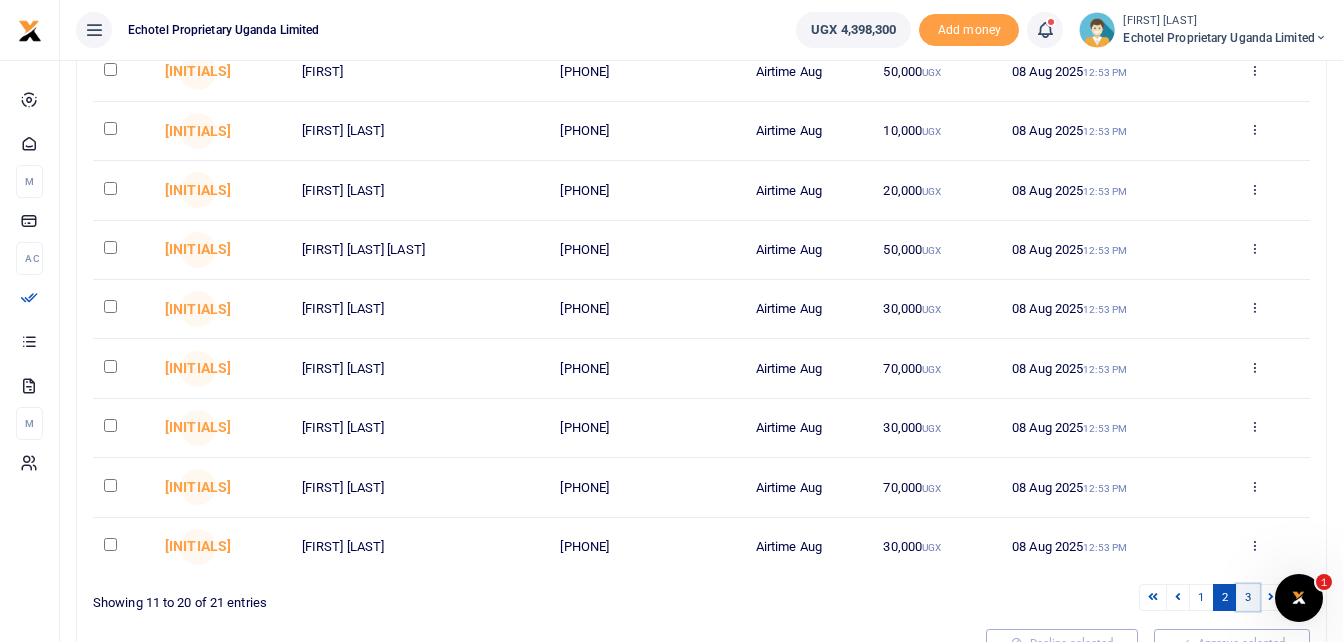 click on "3" at bounding box center (1248, 597) 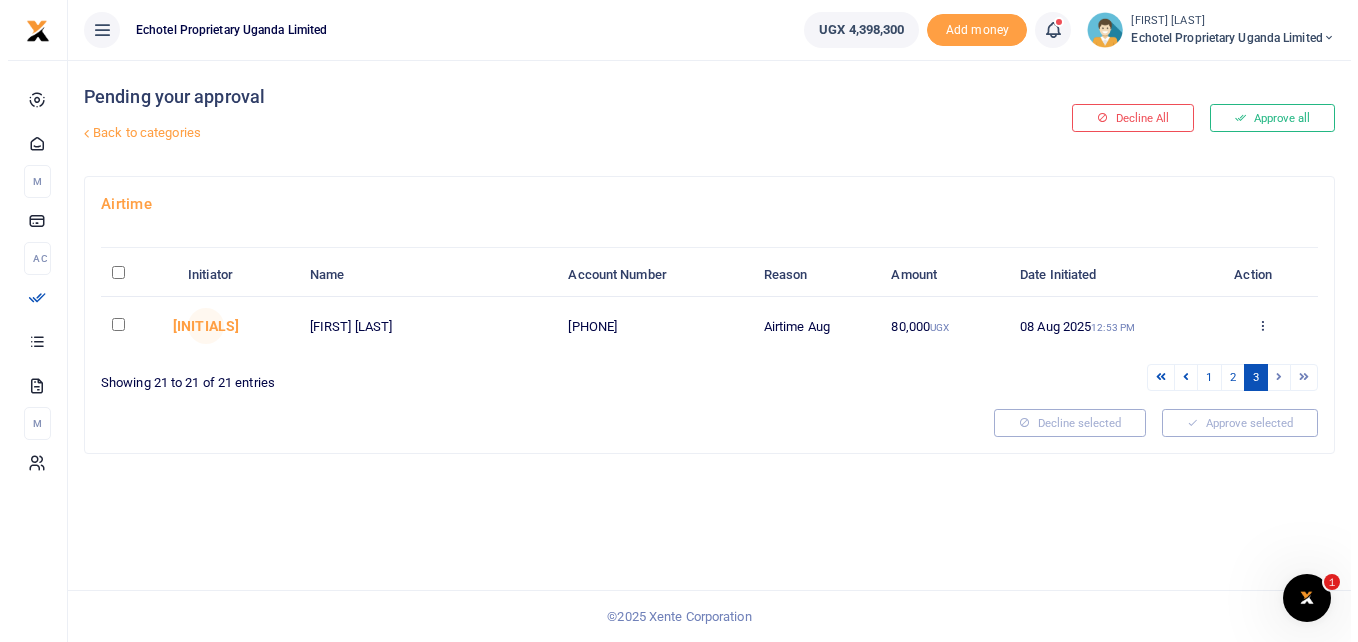 scroll, scrollTop: 0, scrollLeft: 0, axis: both 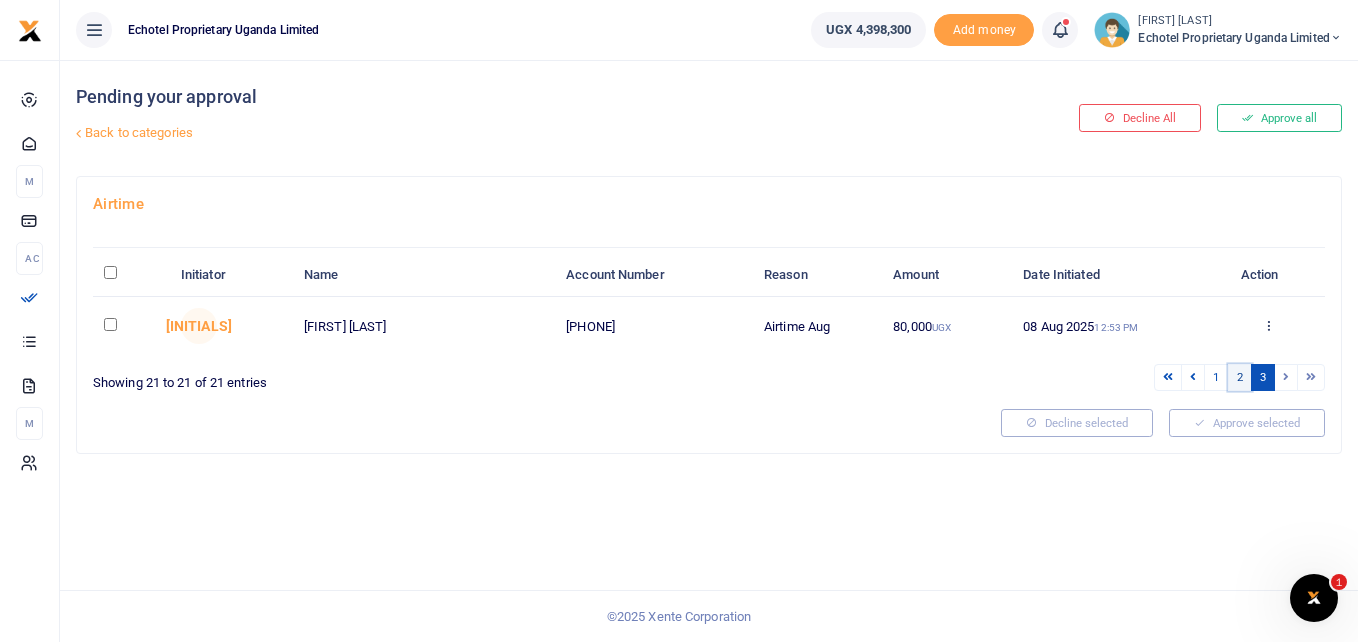 click on "2" at bounding box center [1240, 377] 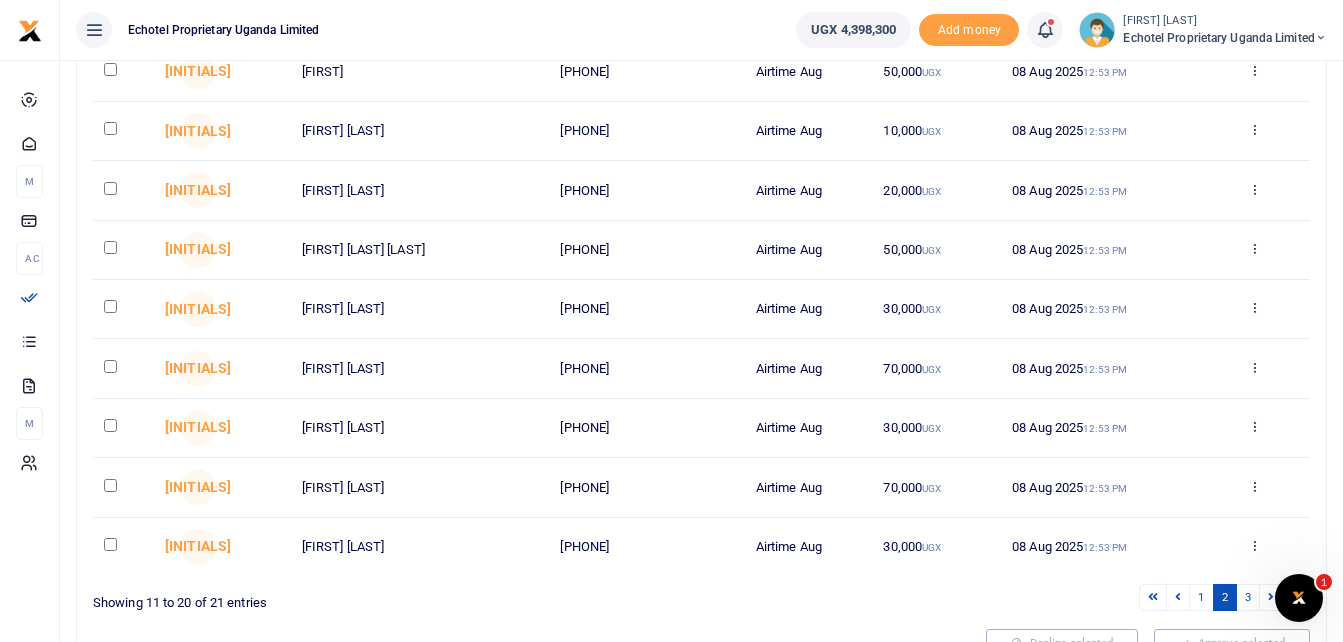scroll, scrollTop: 414, scrollLeft: 0, axis: vertical 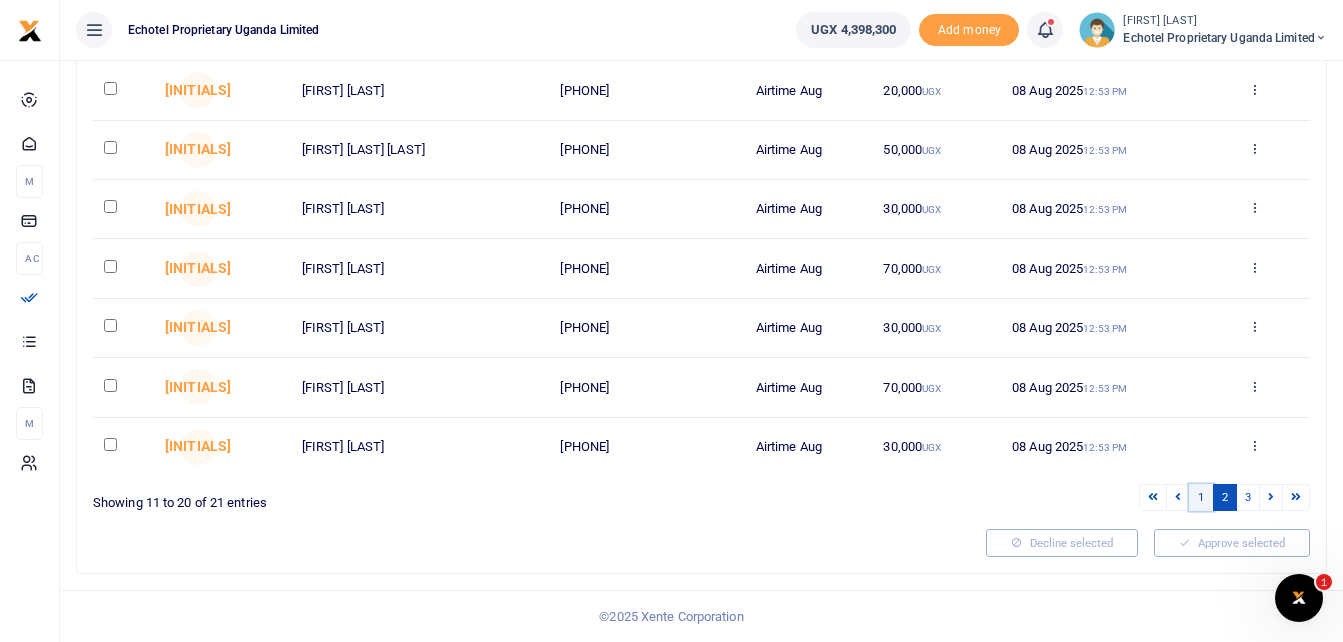 click on "1" at bounding box center [1201, 497] 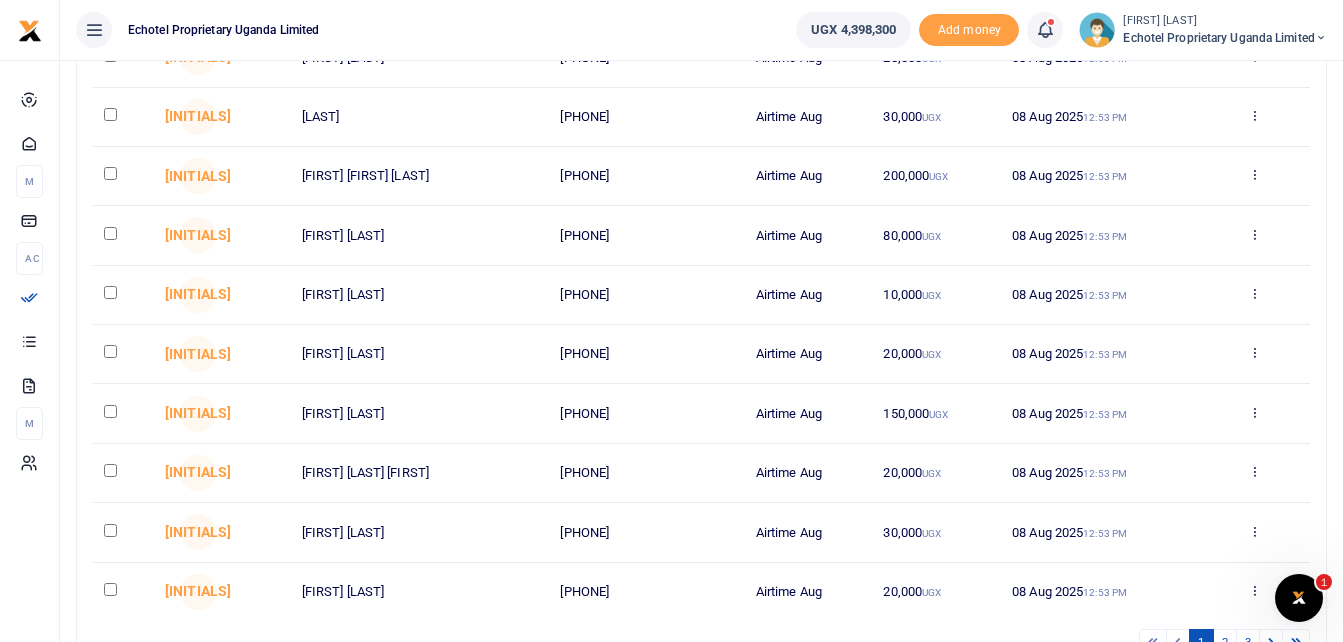 scroll, scrollTop: 314, scrollLeft: 0, axis: vertical 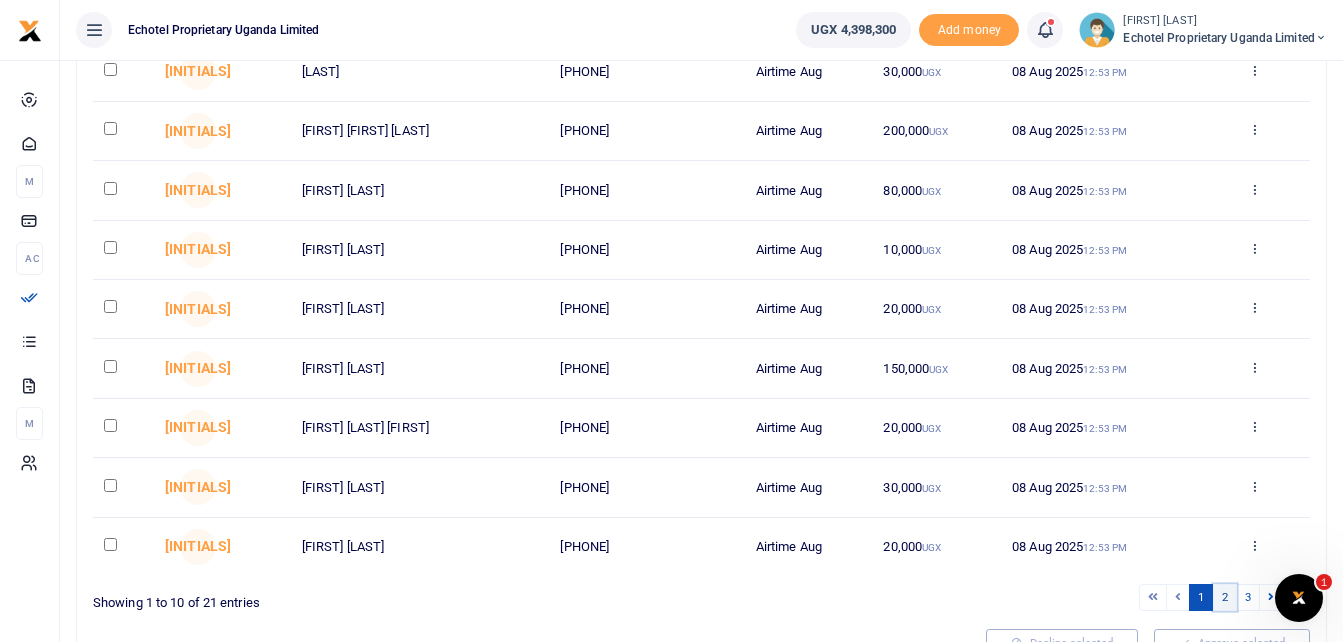 click on "2" at bounding box center (1225, 597) 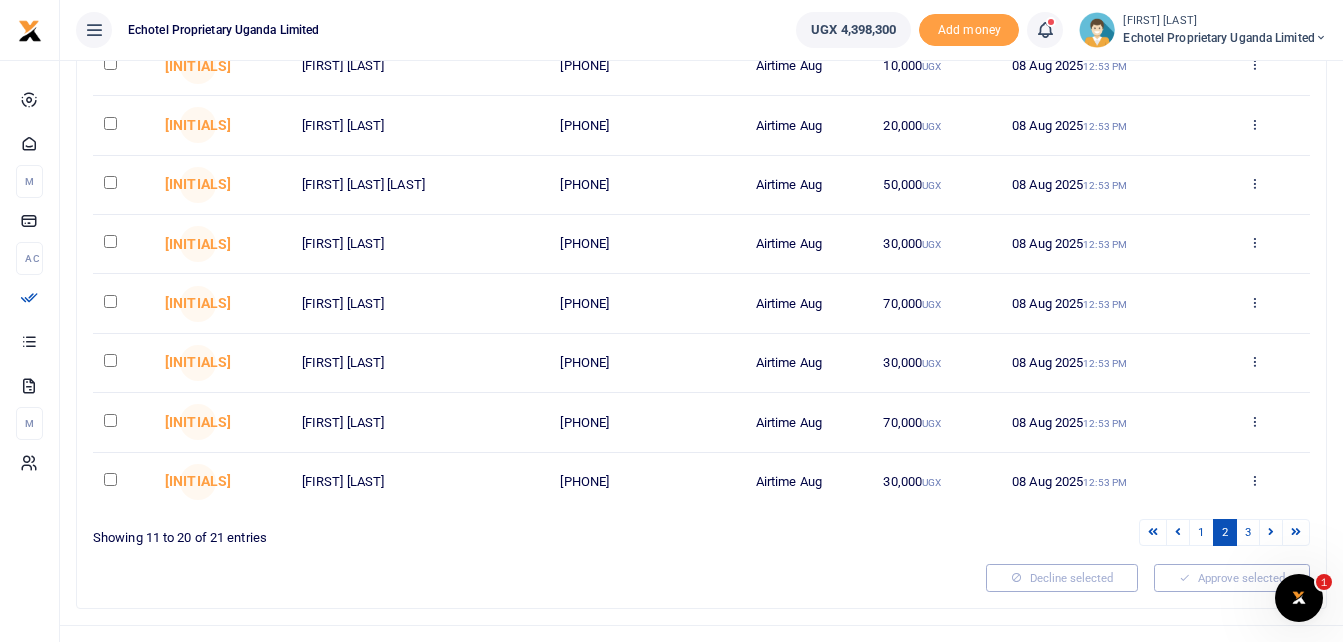 scroll, scrollTop: 414, scrollLeft: 0, axis: vertical 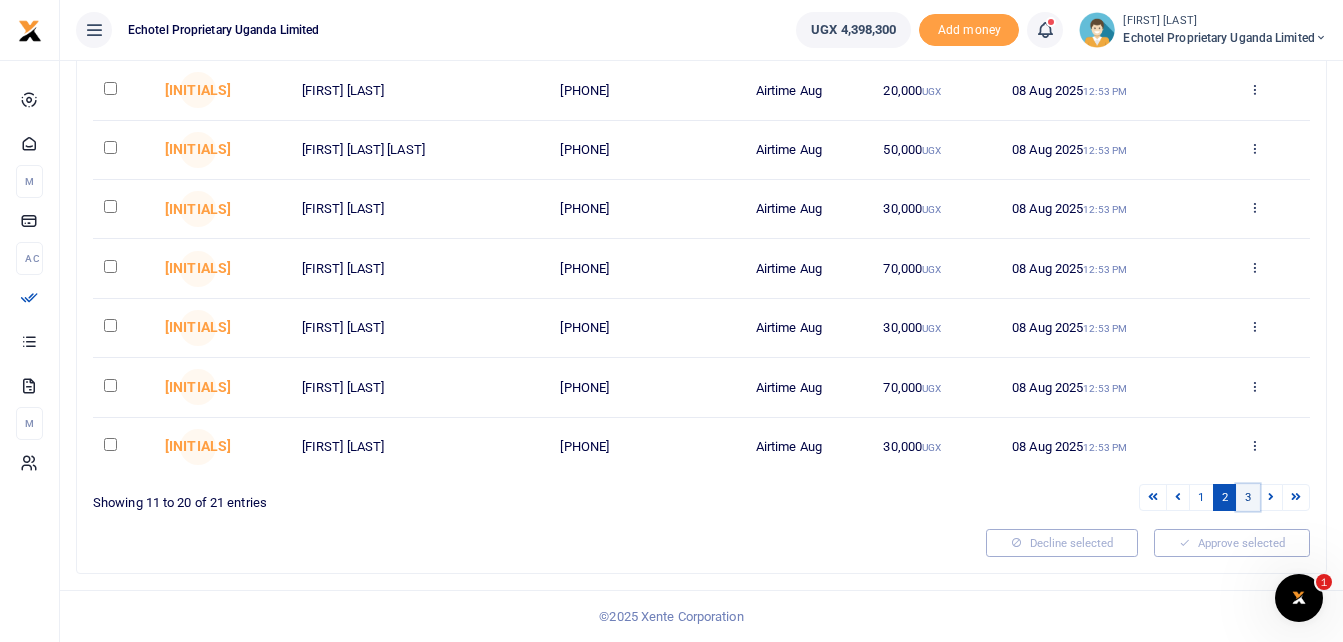 click on "3" at bounding box center [1248, 497] 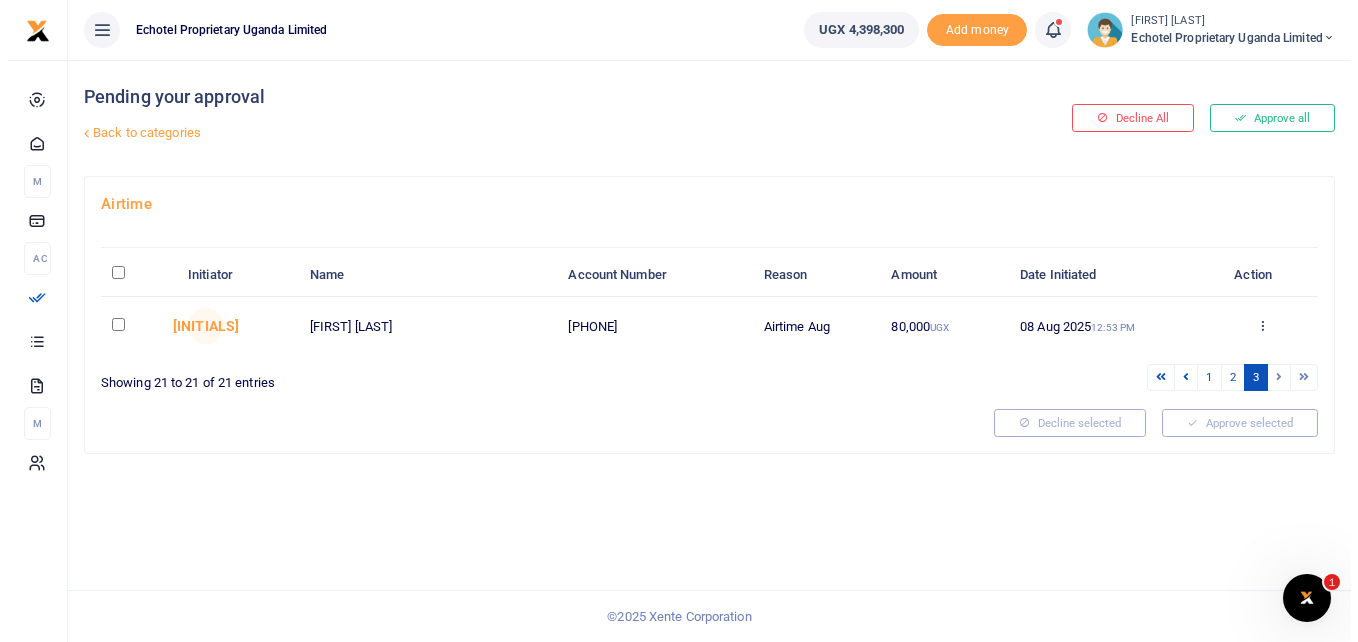 scroll, scrollTop: 0, scrollLeft: 0, axis: both 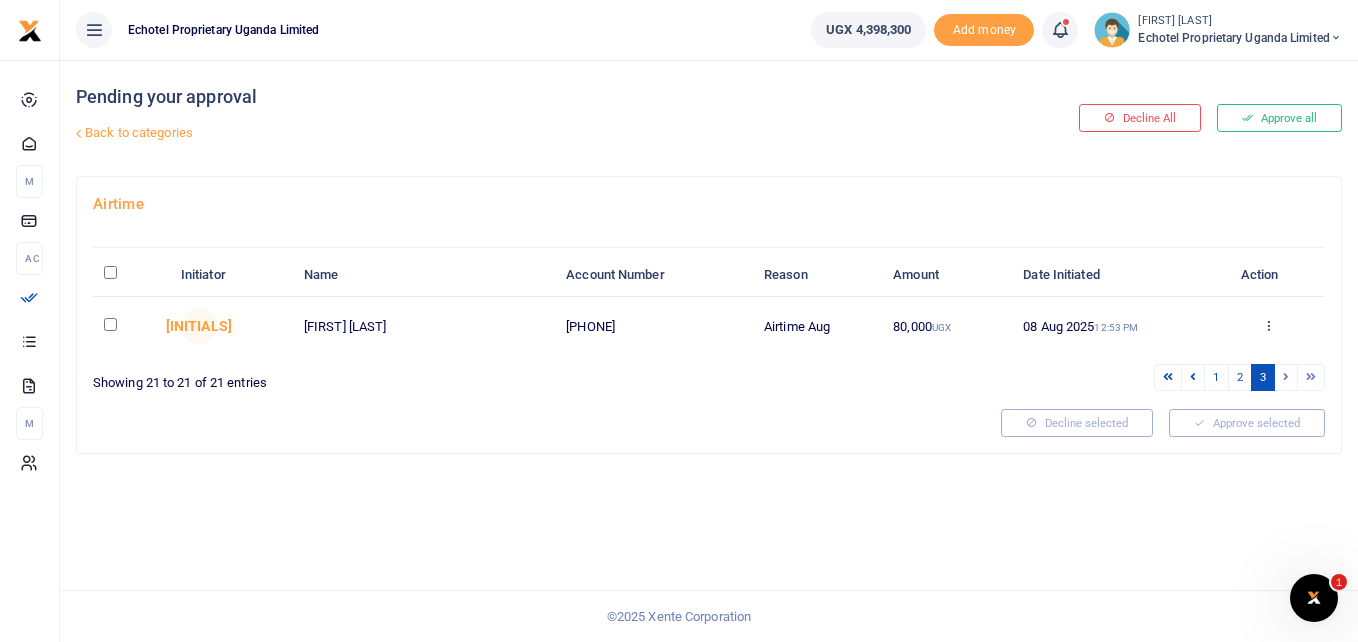 click at bounding box center [110, 324] 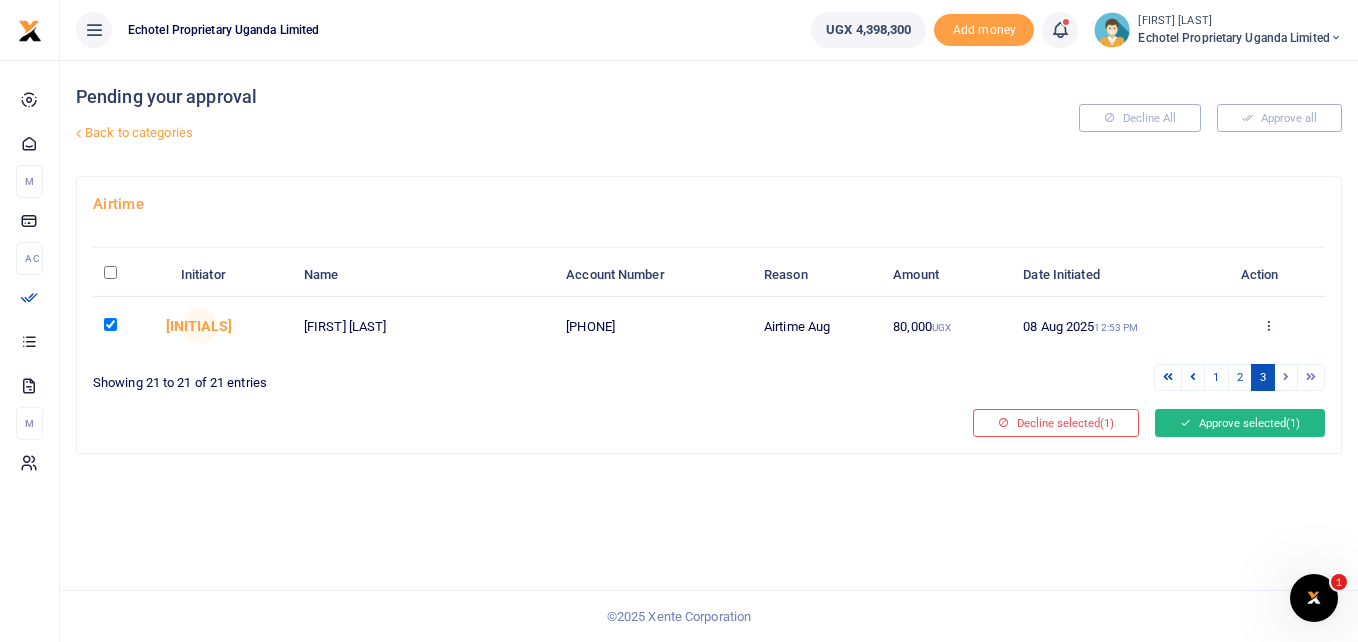 click on "Approve selected  (1)" at bounding box center [1240, 423] 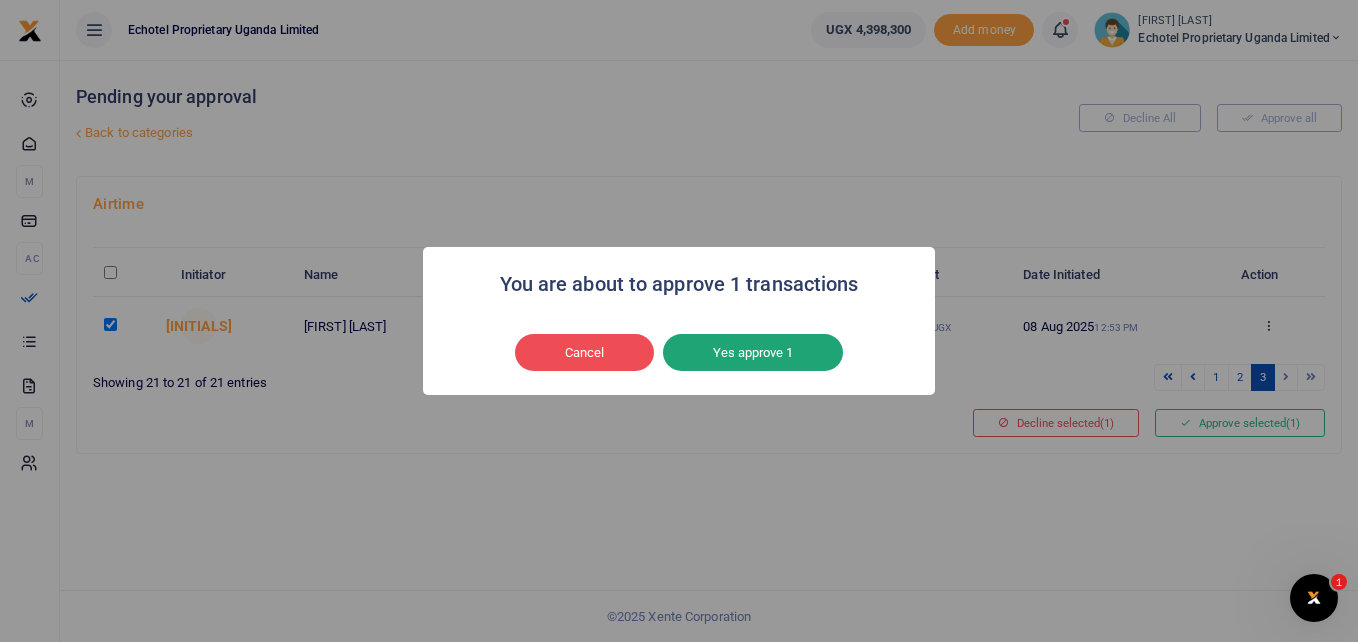 click on "Yes approve 1" at bounding box center [753, 353] 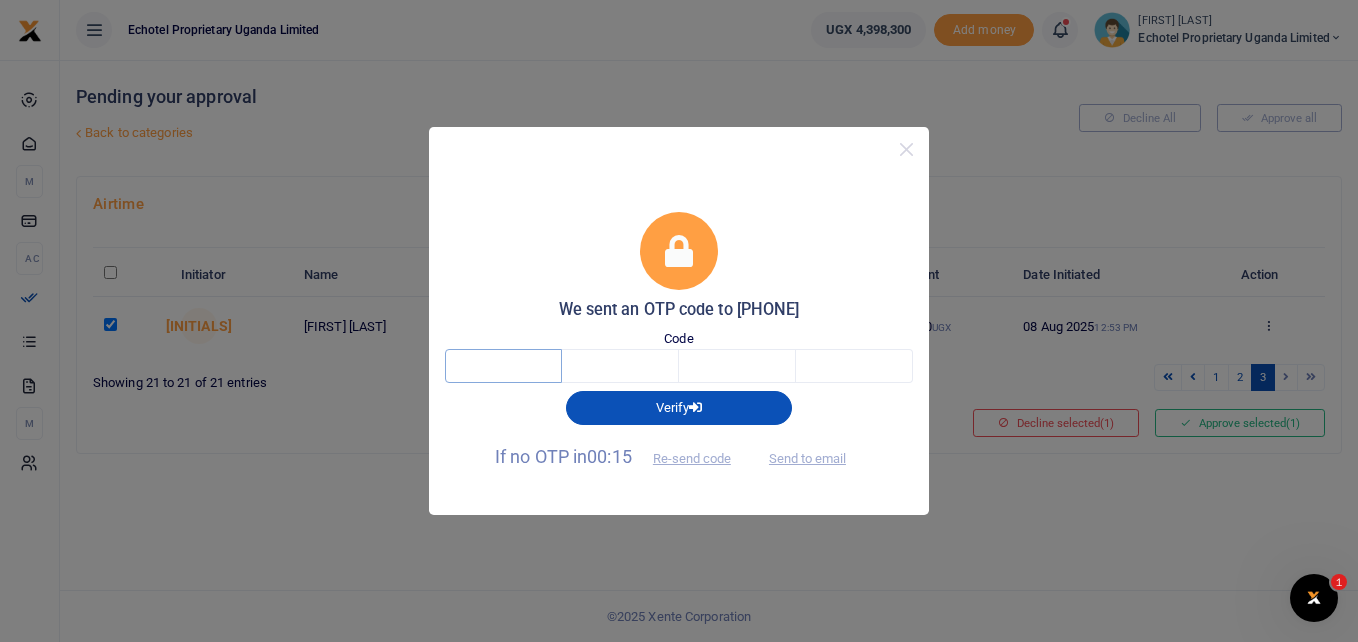 click at bounding box center [503, 366] 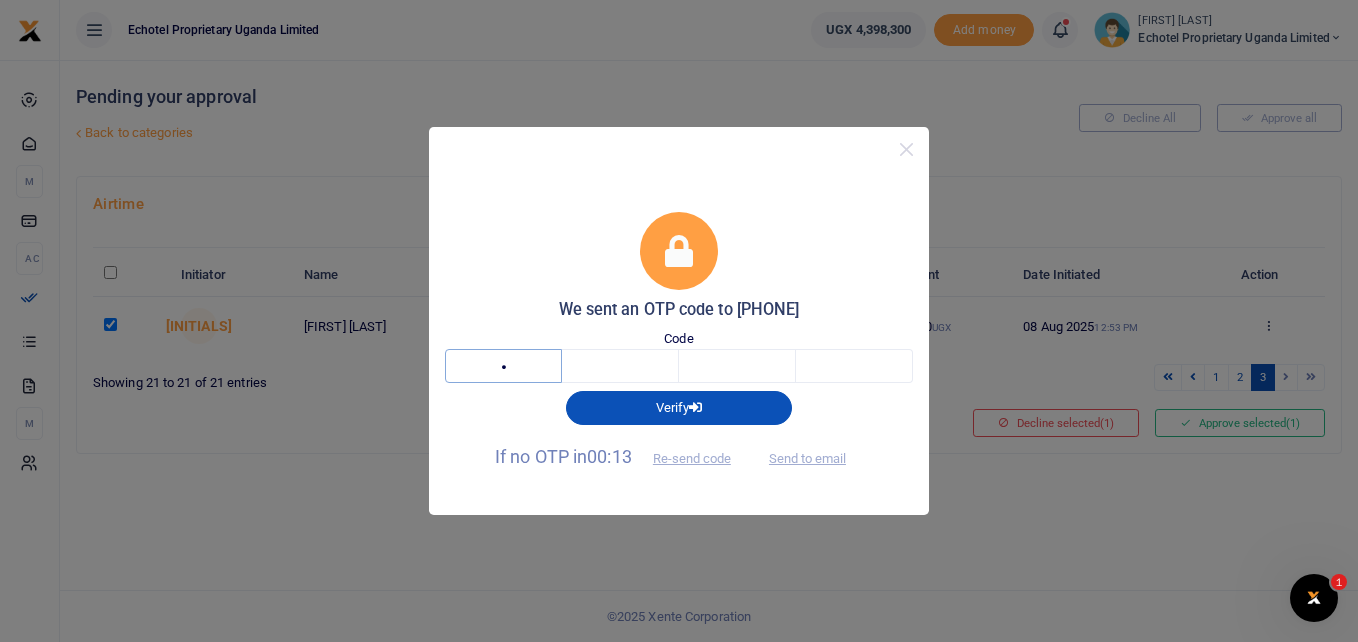 type on "2" 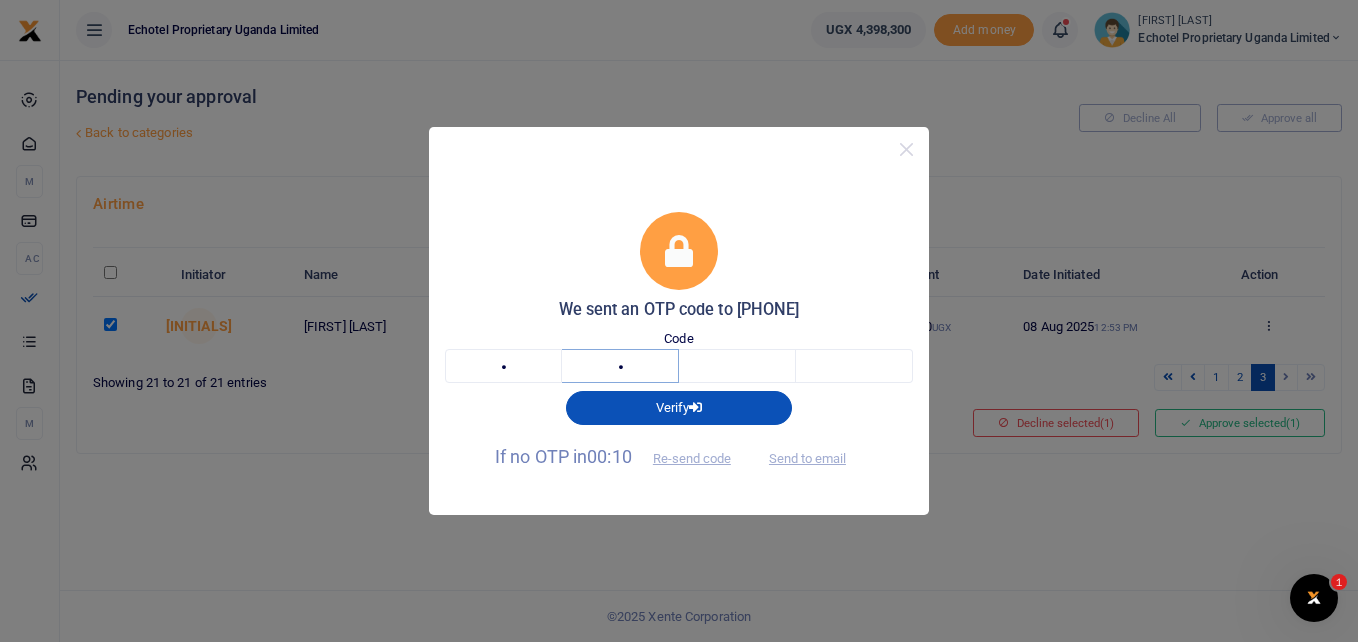 type on "7" 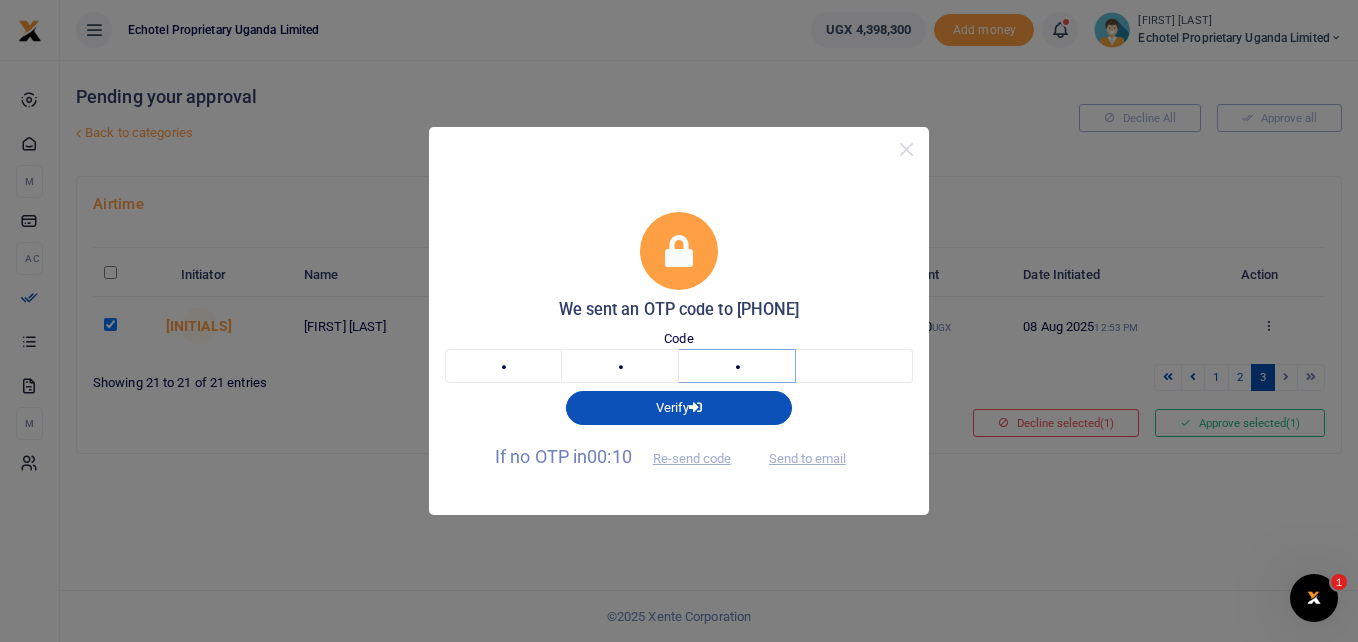 type on "9" 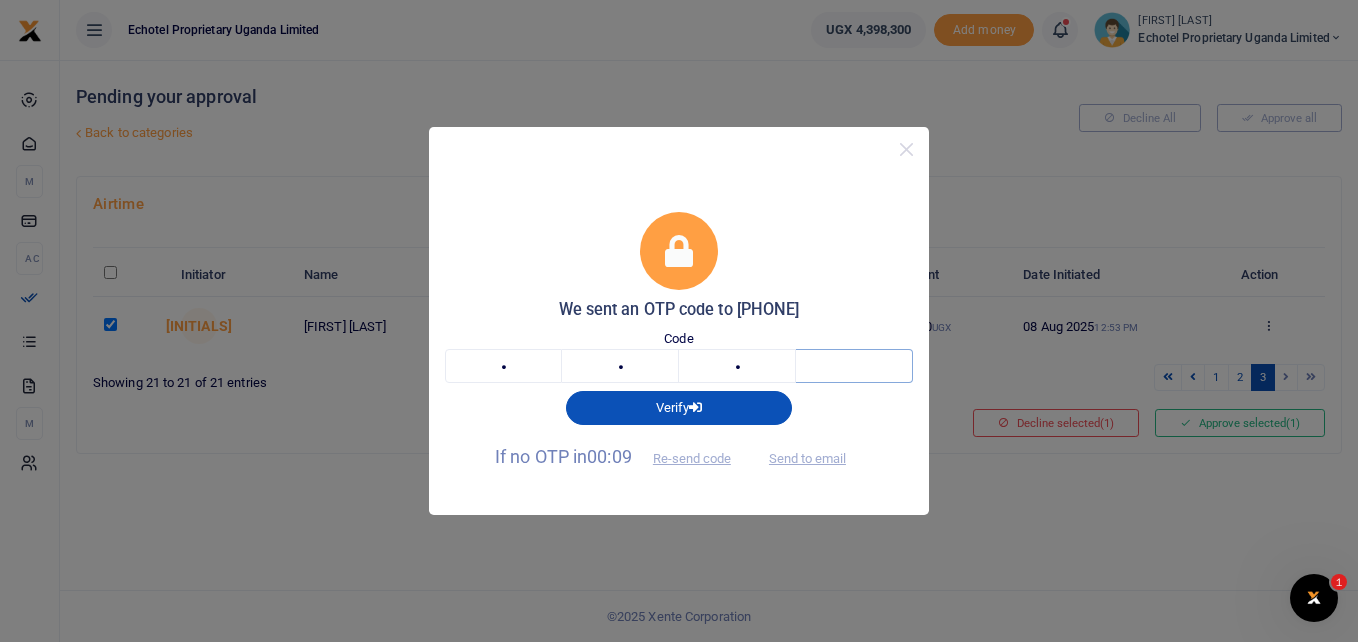 type on "4" 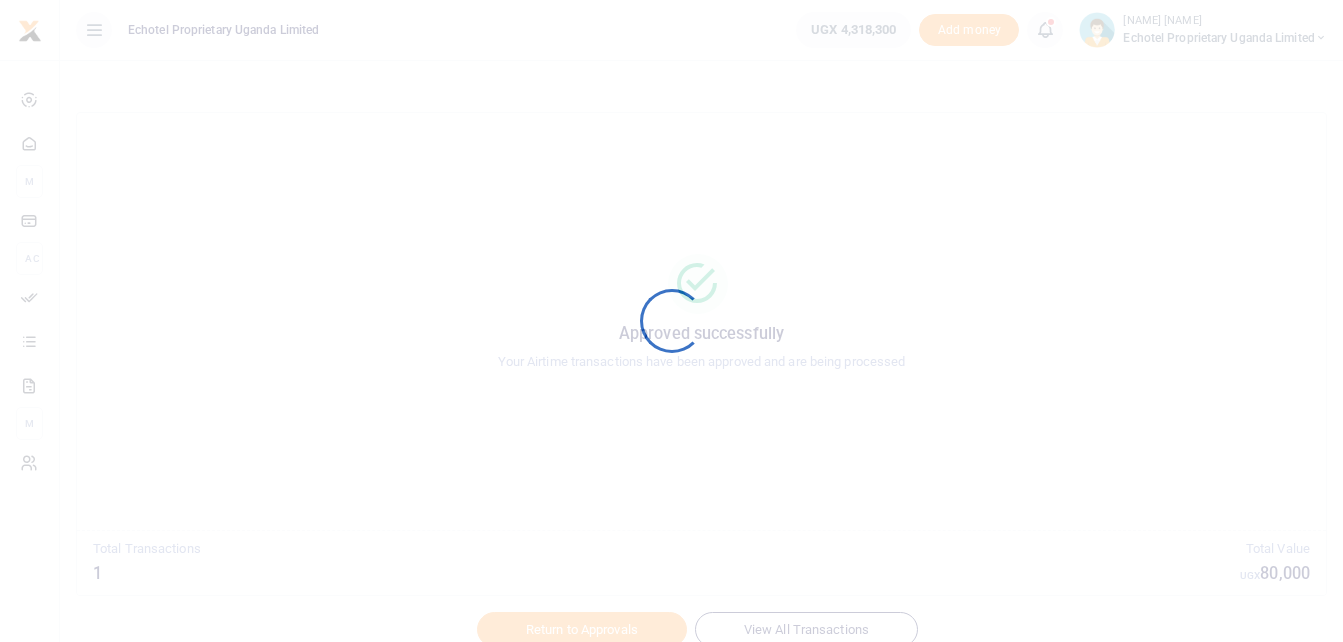 scroll, scrollTop: 0, scrollLeft: 0, axis: both 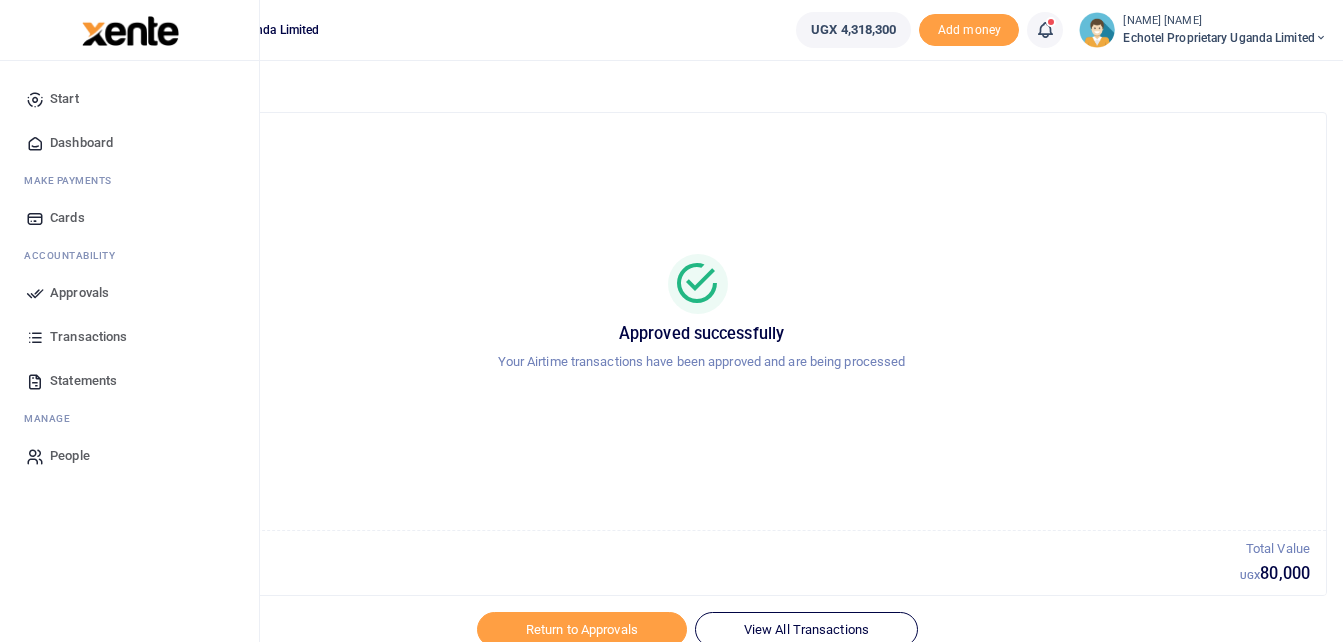 click on "Approvals" at bounding box center [79, 293] 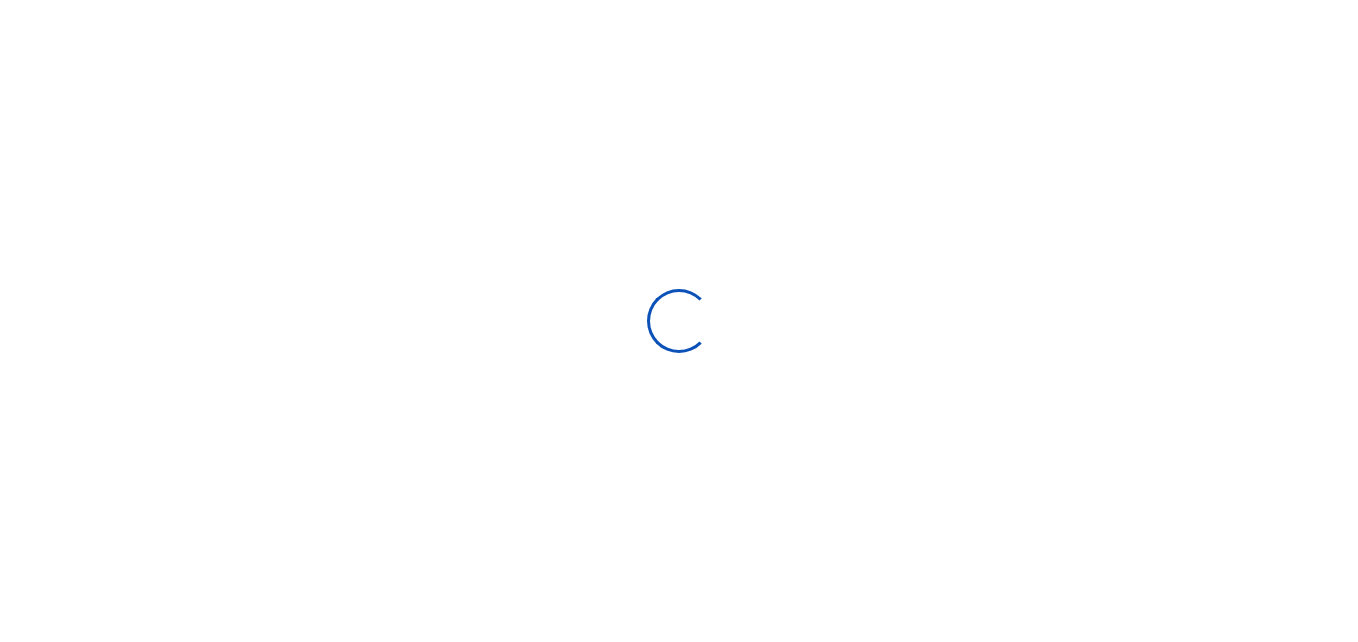 scroll, scrollTop: 0, scrollLeft: 0, axis: both 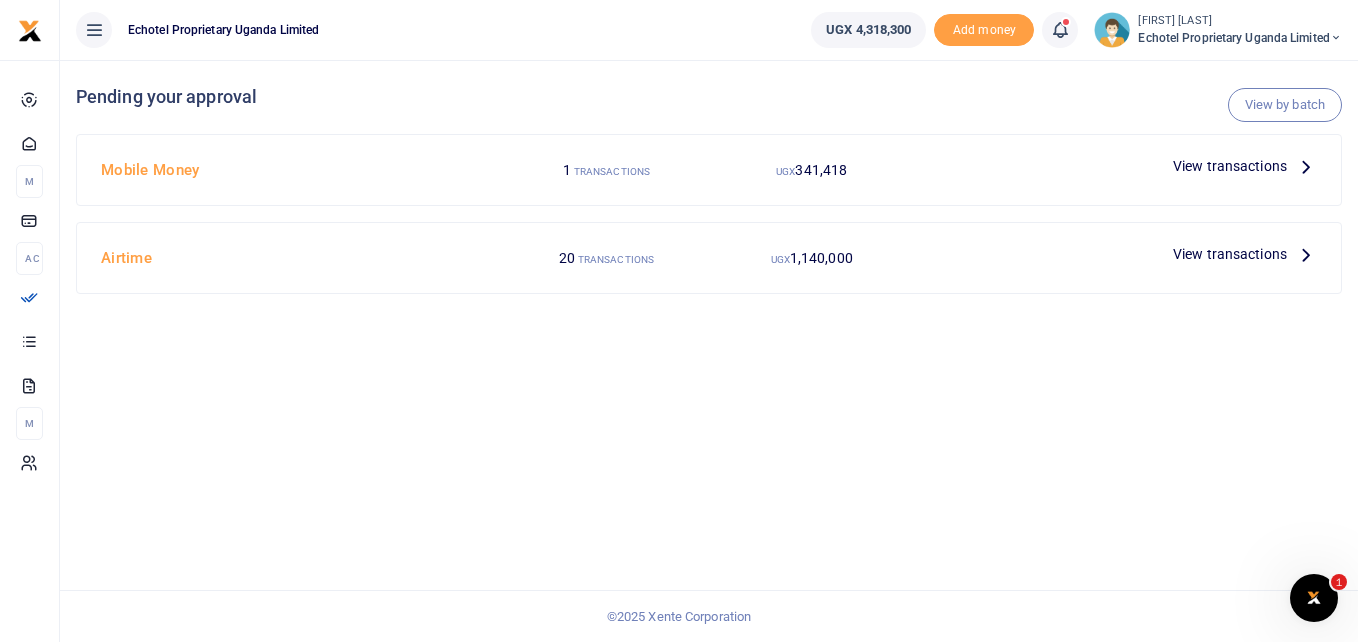 click at bounding box center [1306, 254] 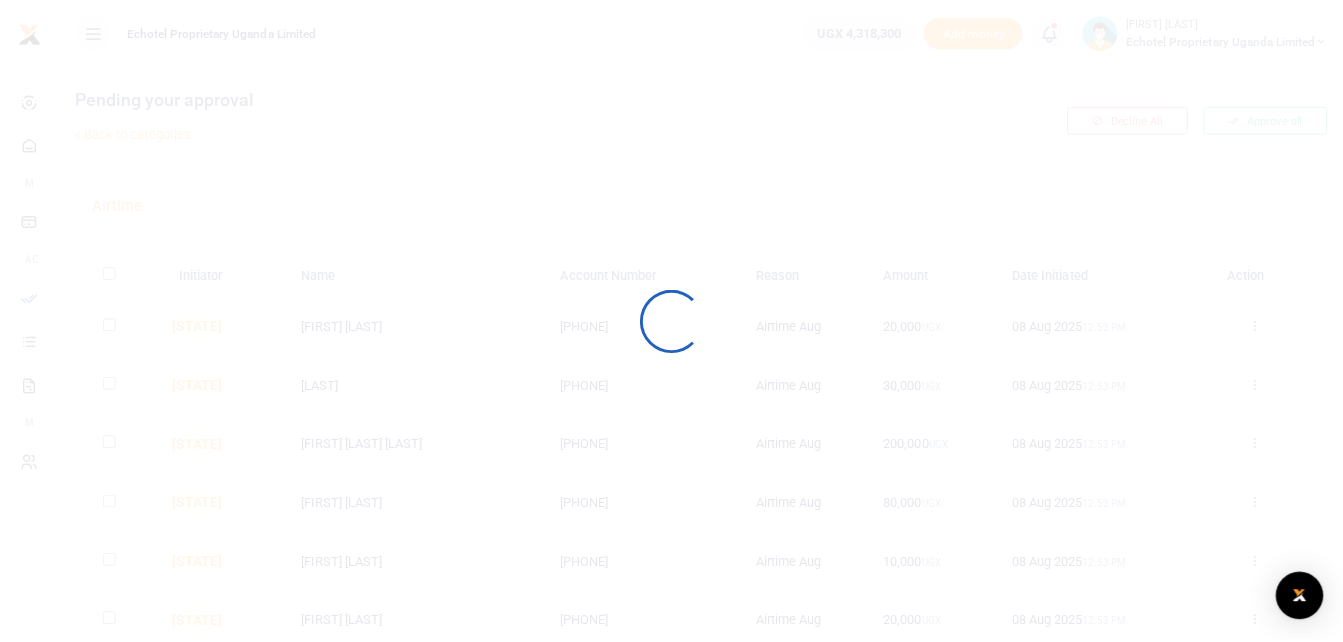 scroll, scrollTop: 0, scrollLeft: 0, axis: both 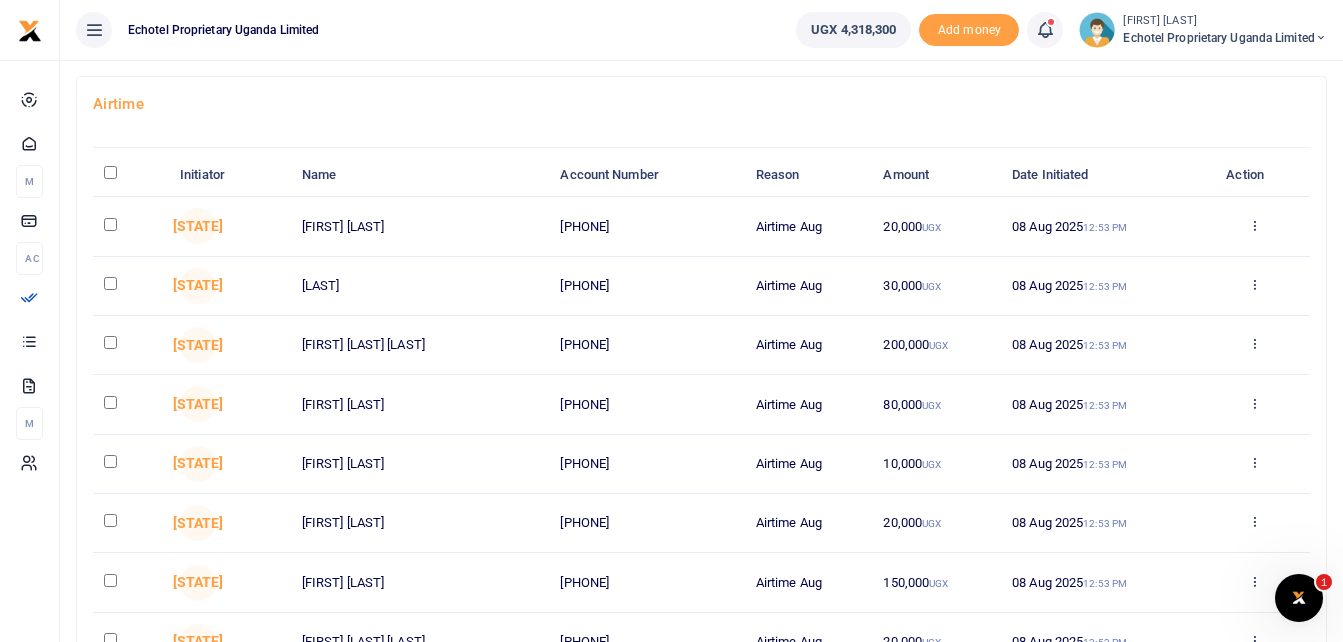 click at bounding box center (110, 224) 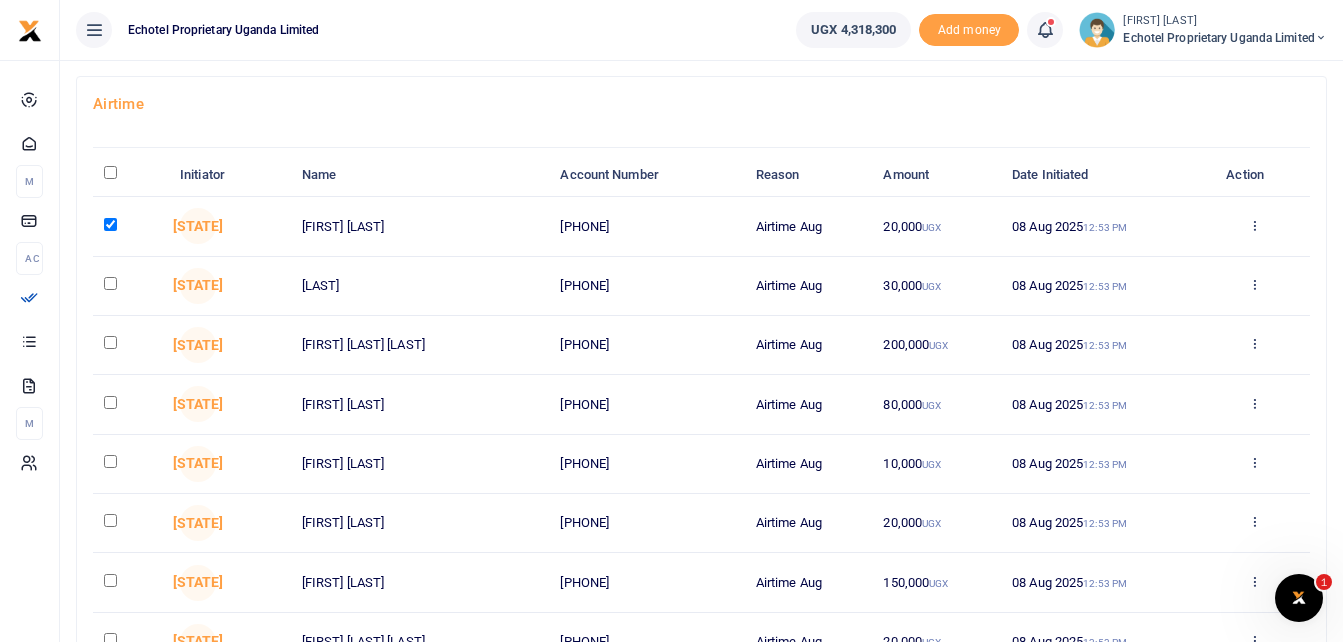 click at bounding box center (110, 283) 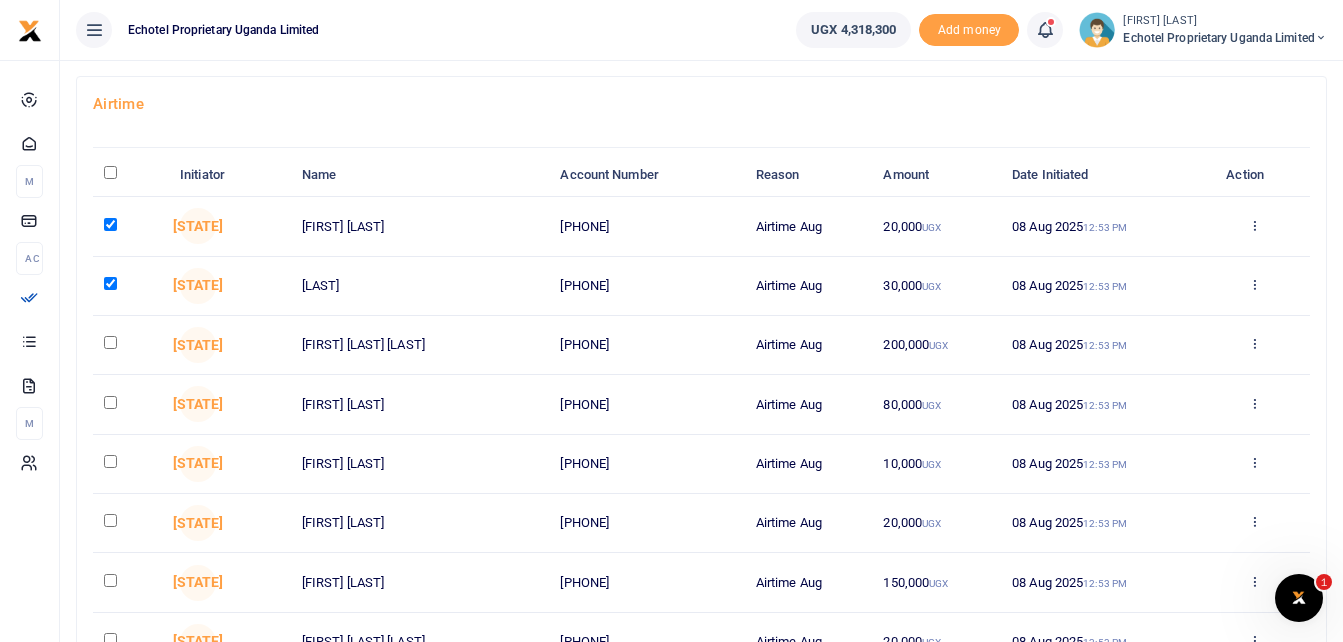 click at bounding box center [110, 342] 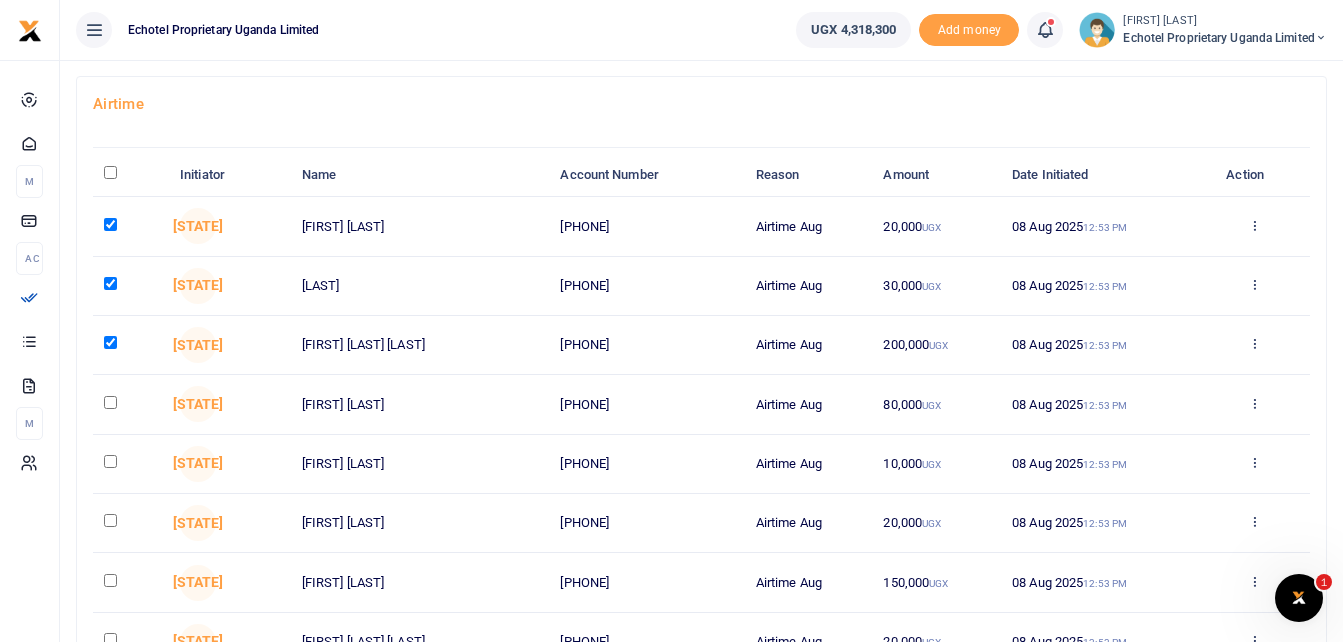 click at bounding box center (110, 402) 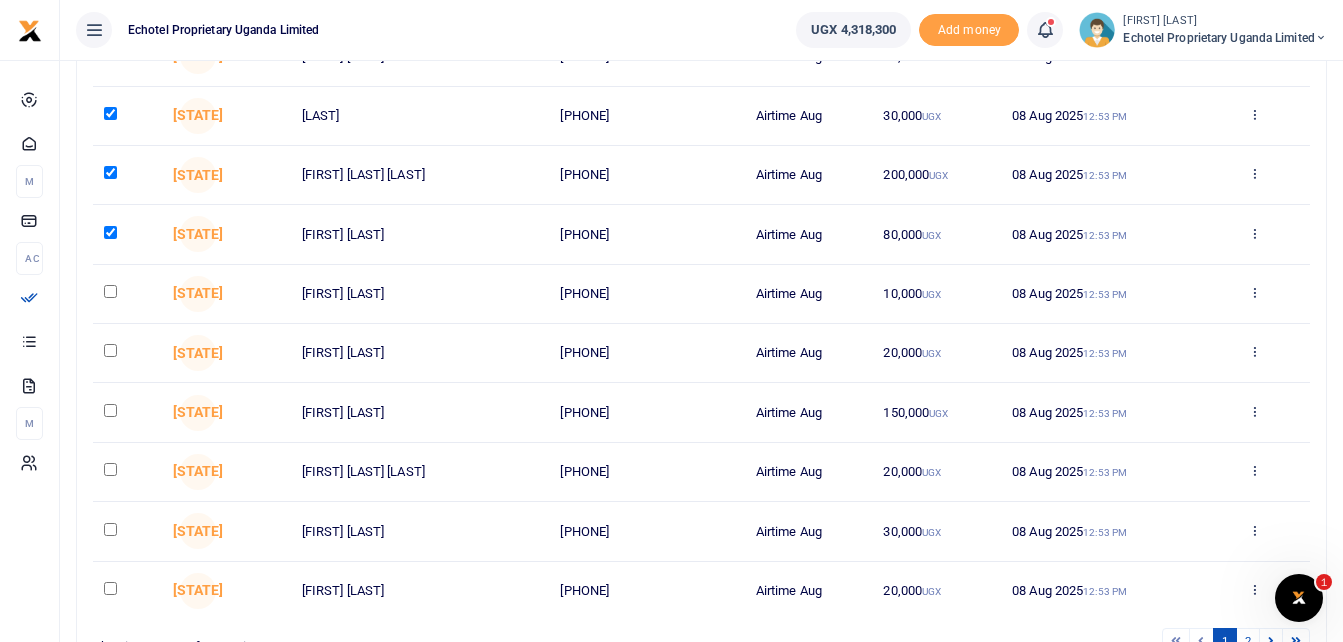 scroll, scrollTop: 300, scrollLeft: 0, axis: vertical 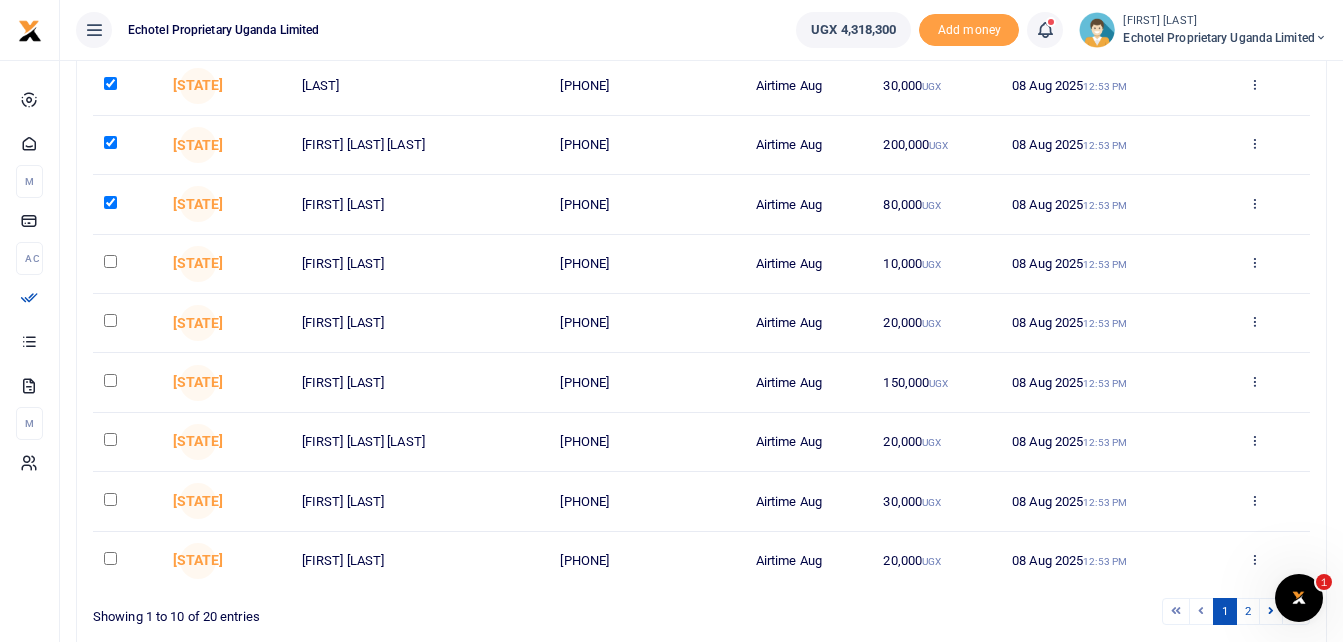 click at bounding box center (131, 264) 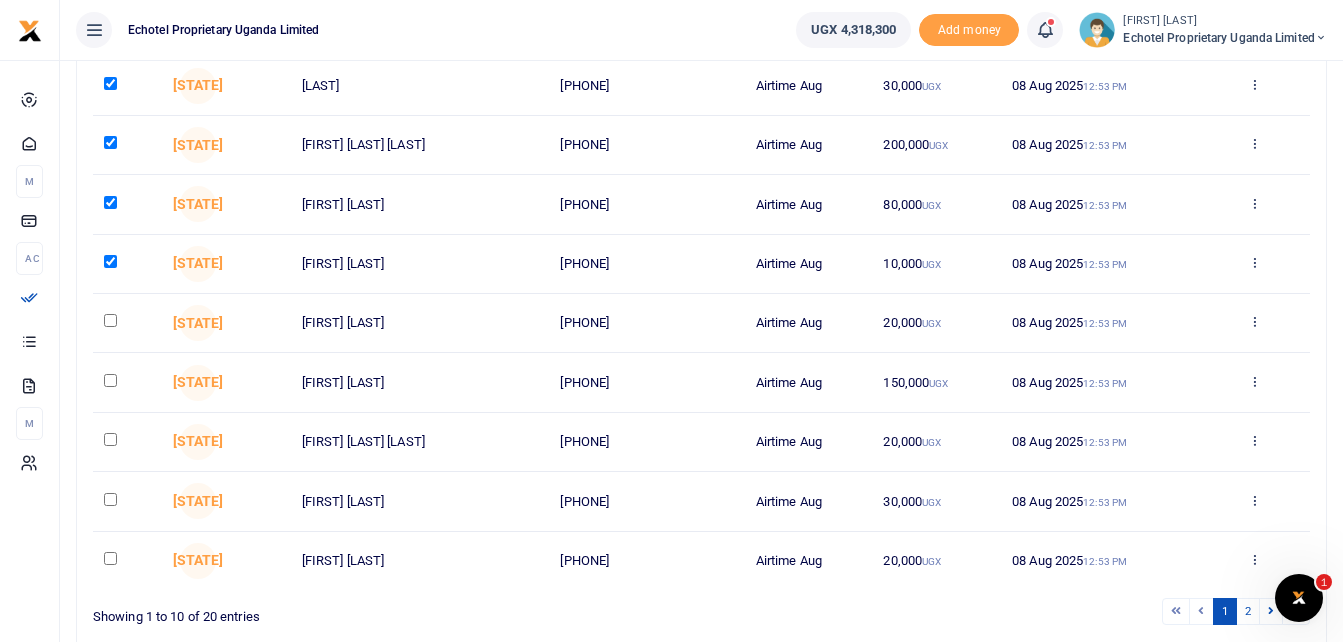 click at bounding box center (110, 320) 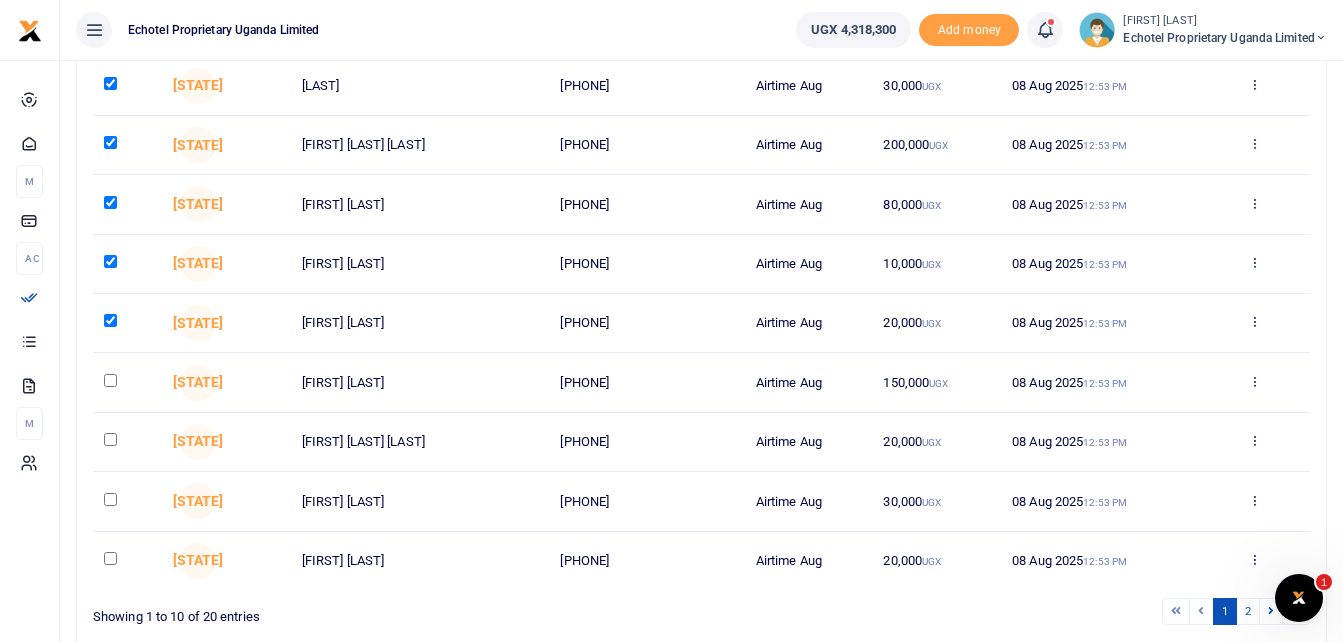 click at bounding box center (110, 439) 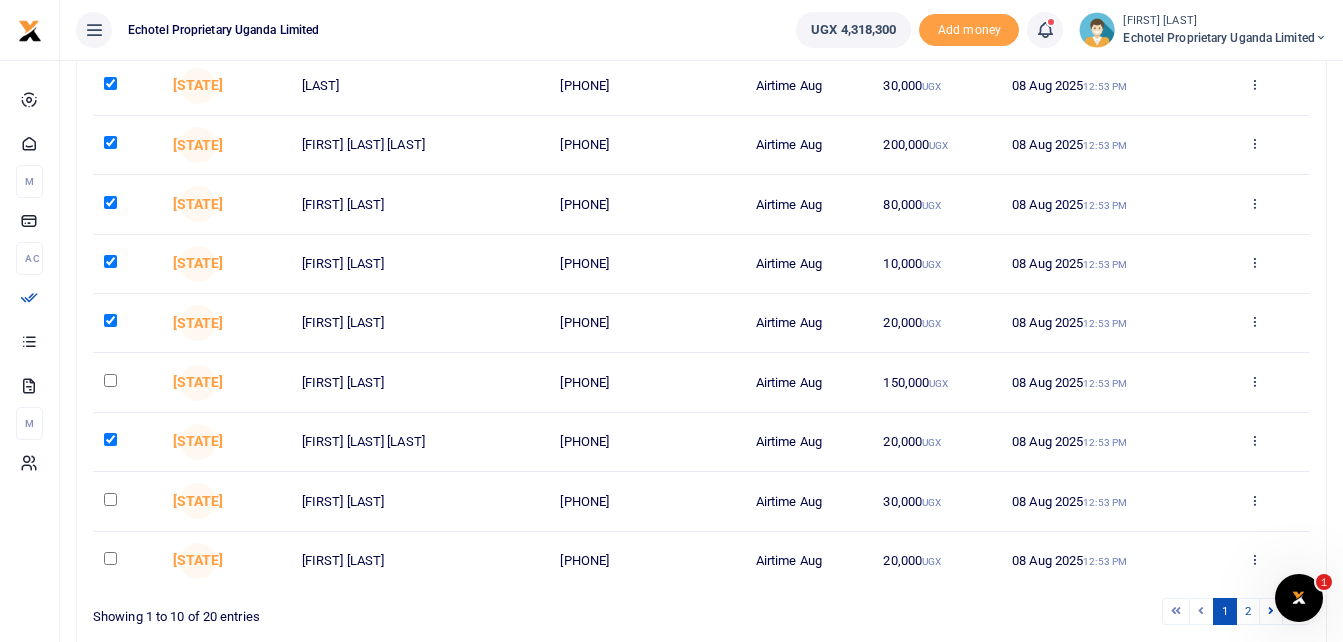 scroll, scrollTop: 400, scrollLeft: 0, axis: vertical 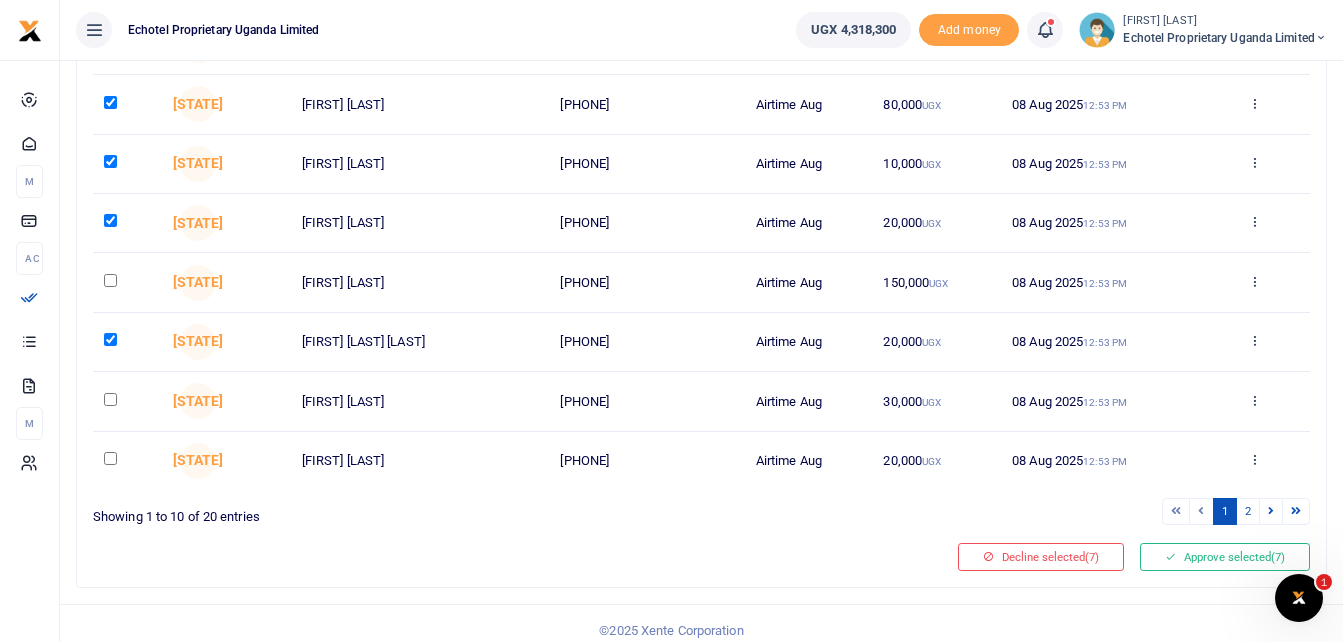 click at bounding box center [110, 399] 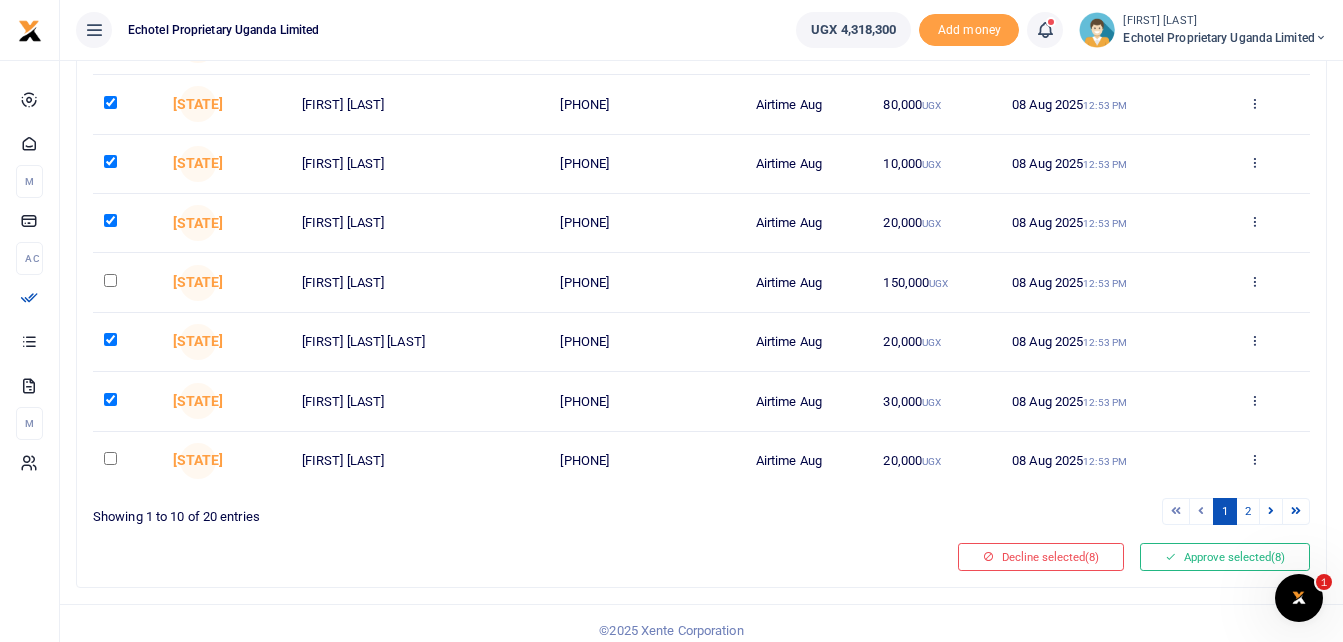 click at bounding box center (131, 461) 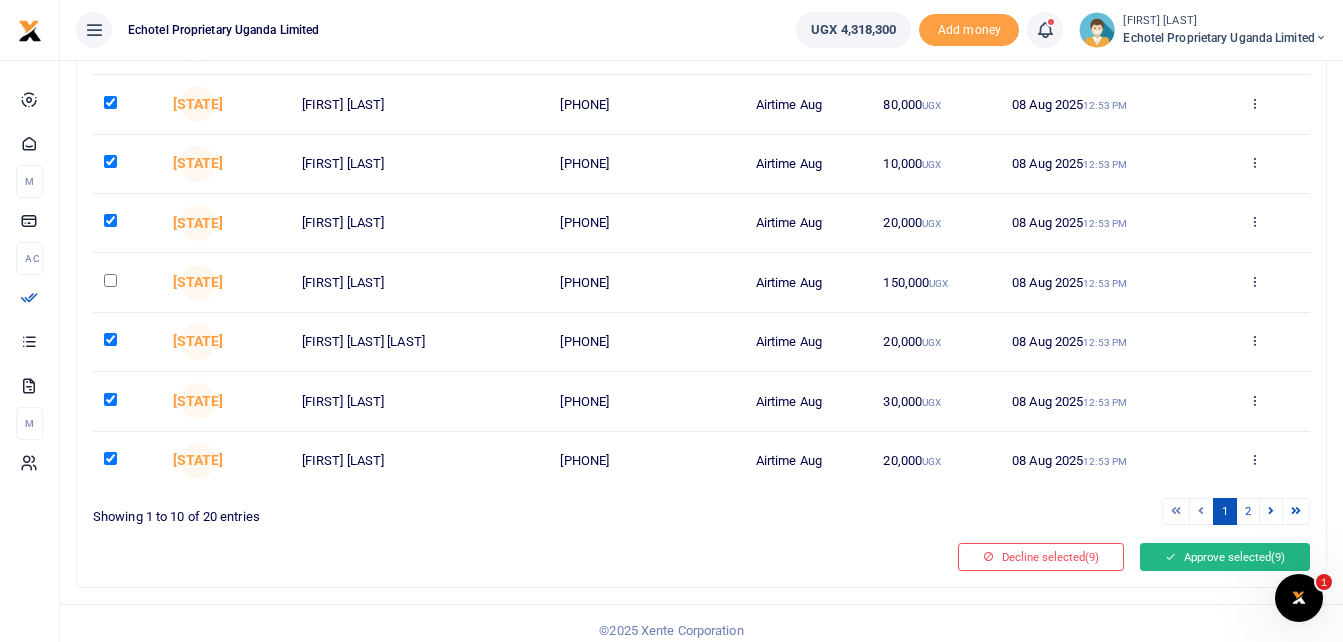 click on "Approve selected  (9)" at bounding box center [1225, 557] 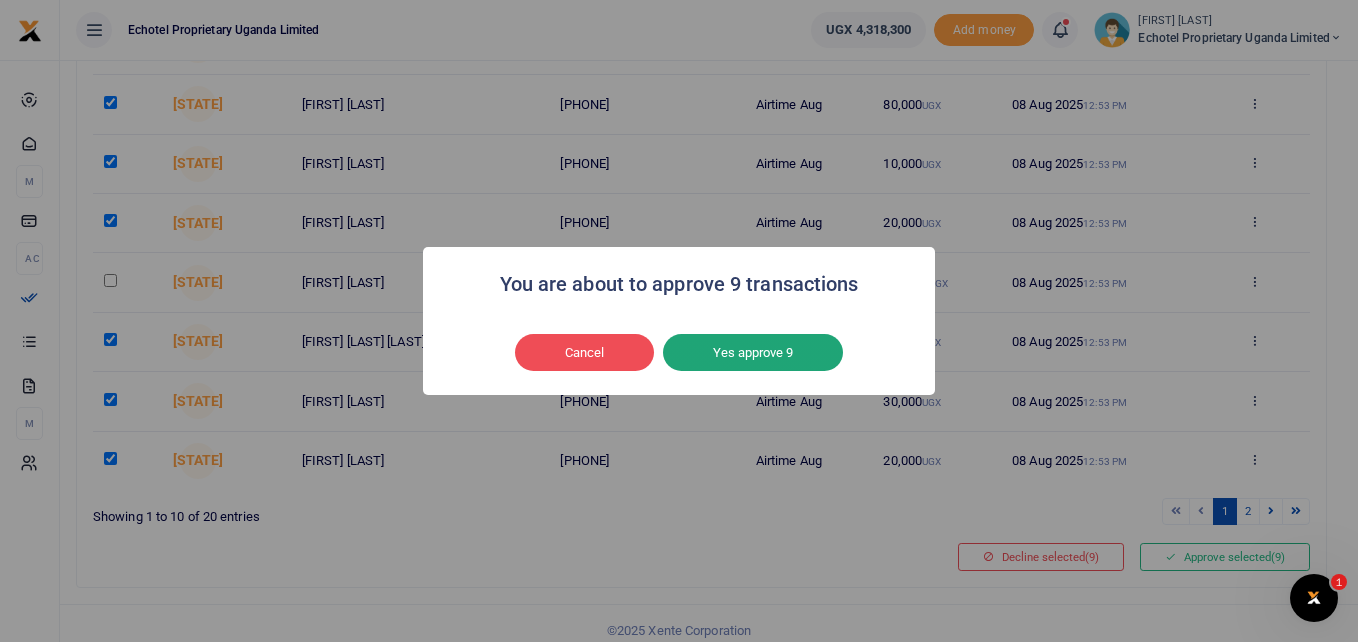 click on "Yes approve 9" at bounding box center (753, 353) 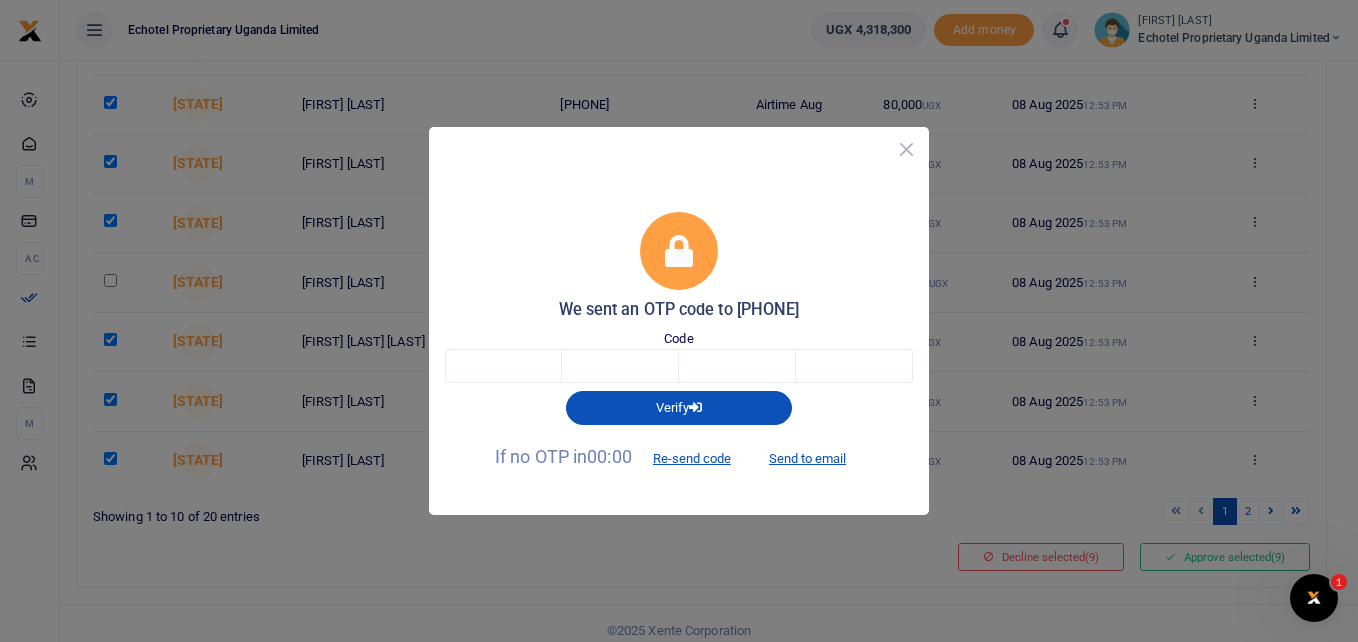 click at bounding box center (906, 149) 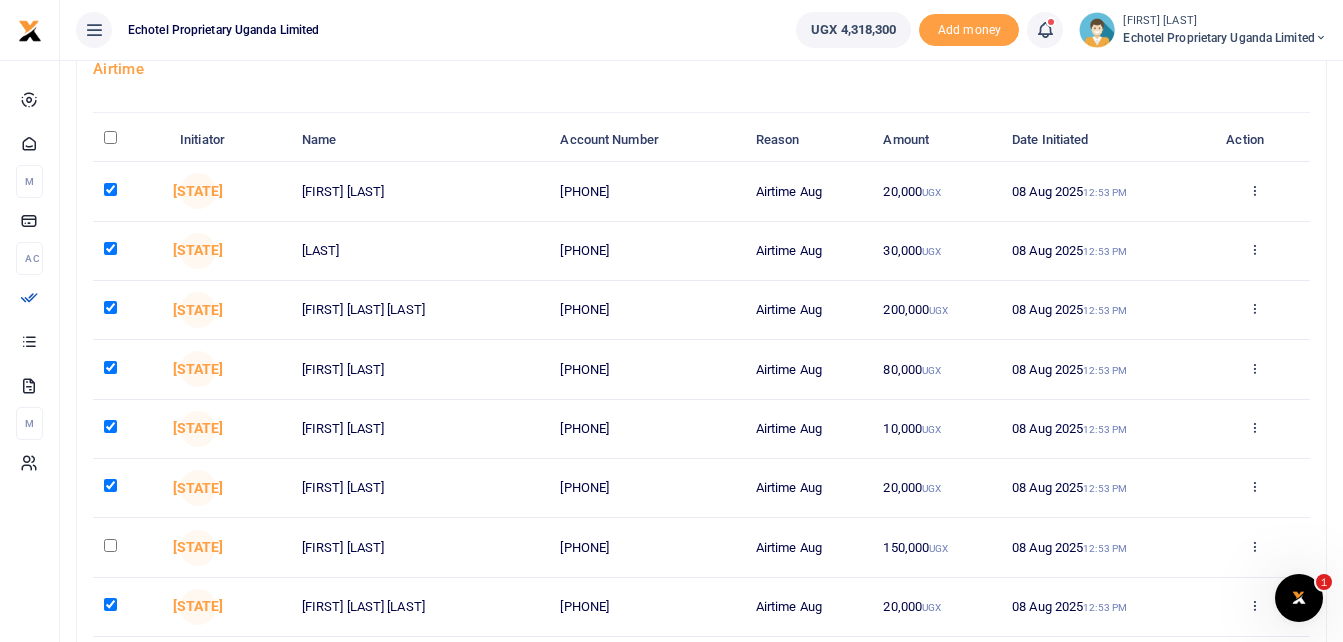 scroll, scrollTop: 100, scrollLeft: 0, axis: vertical 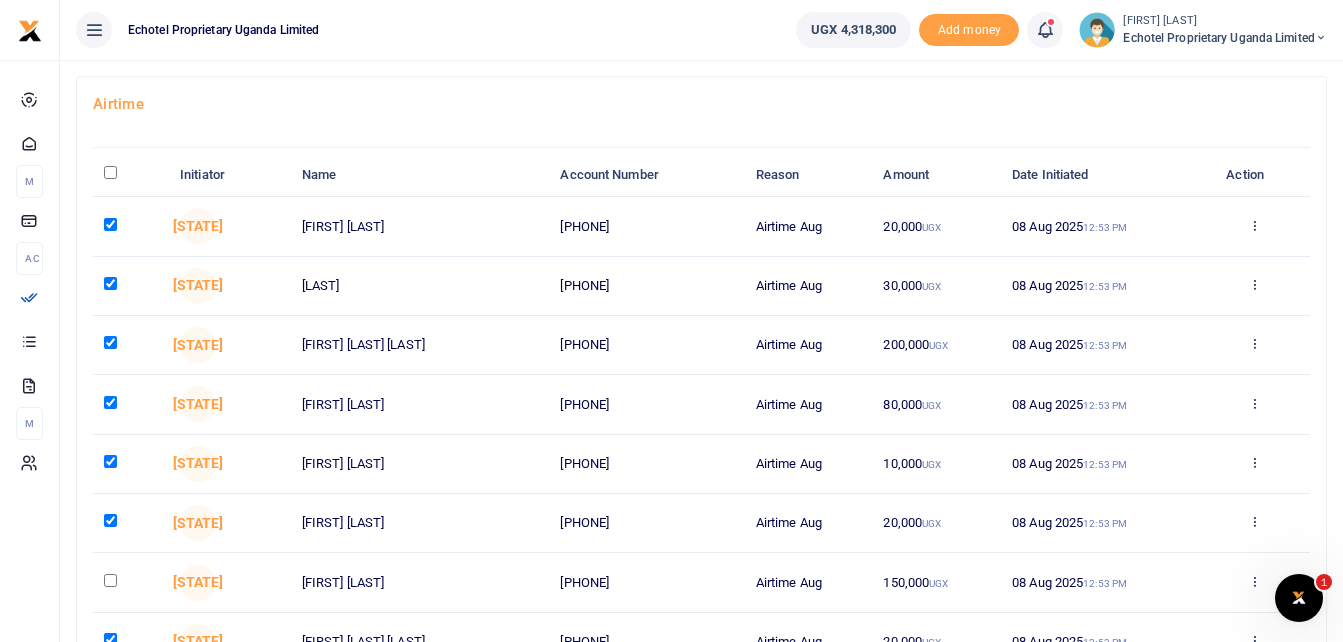 click at bounding box center (110, 224) 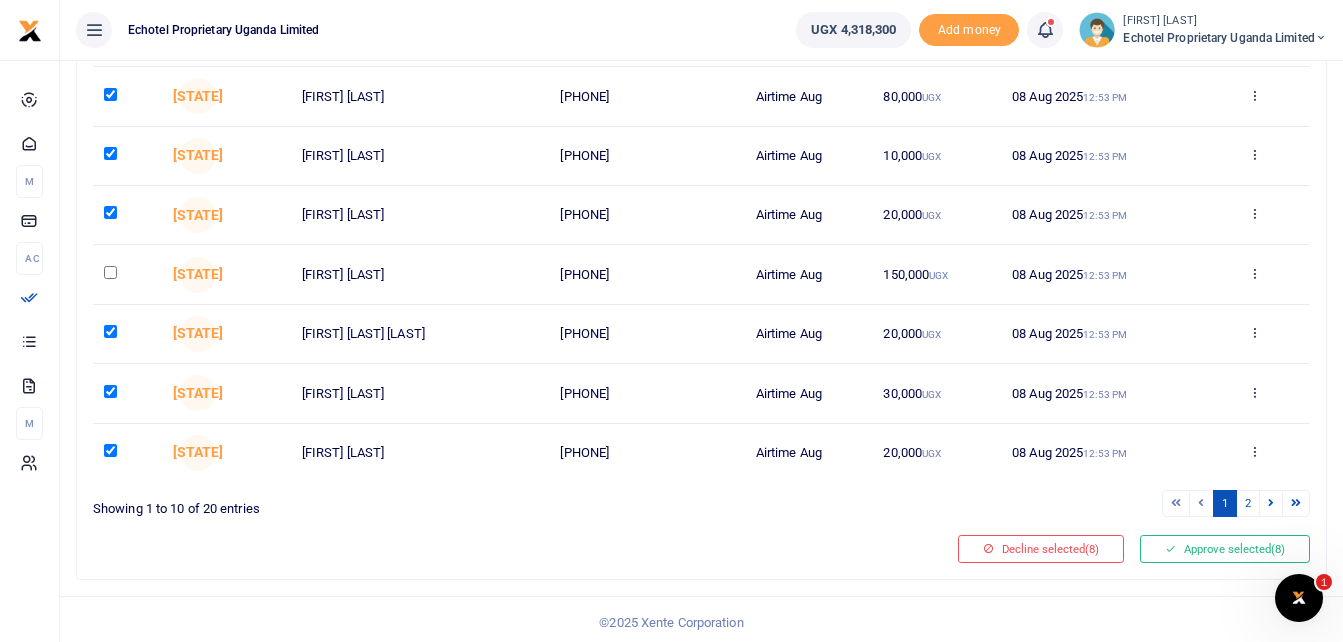 scroll, scrollTop: 414, scrollLeft: 0, axis: vertical 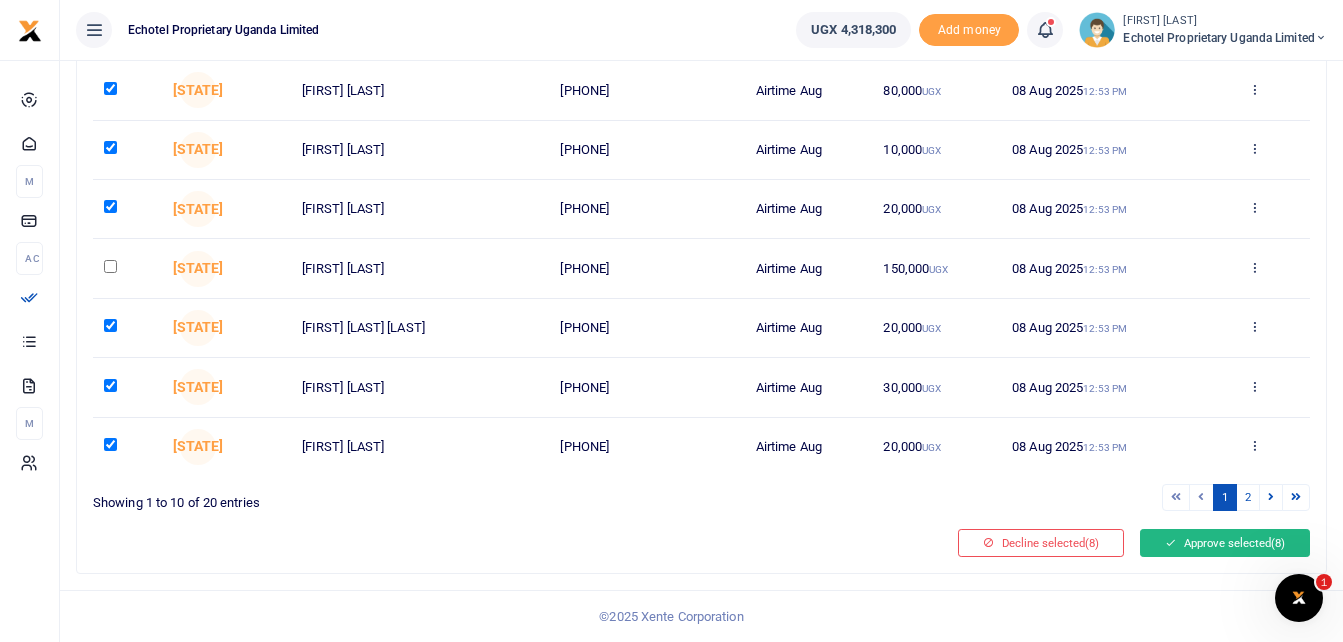 click on "Approve selected  (8)" at bounding box center (1225, 543) 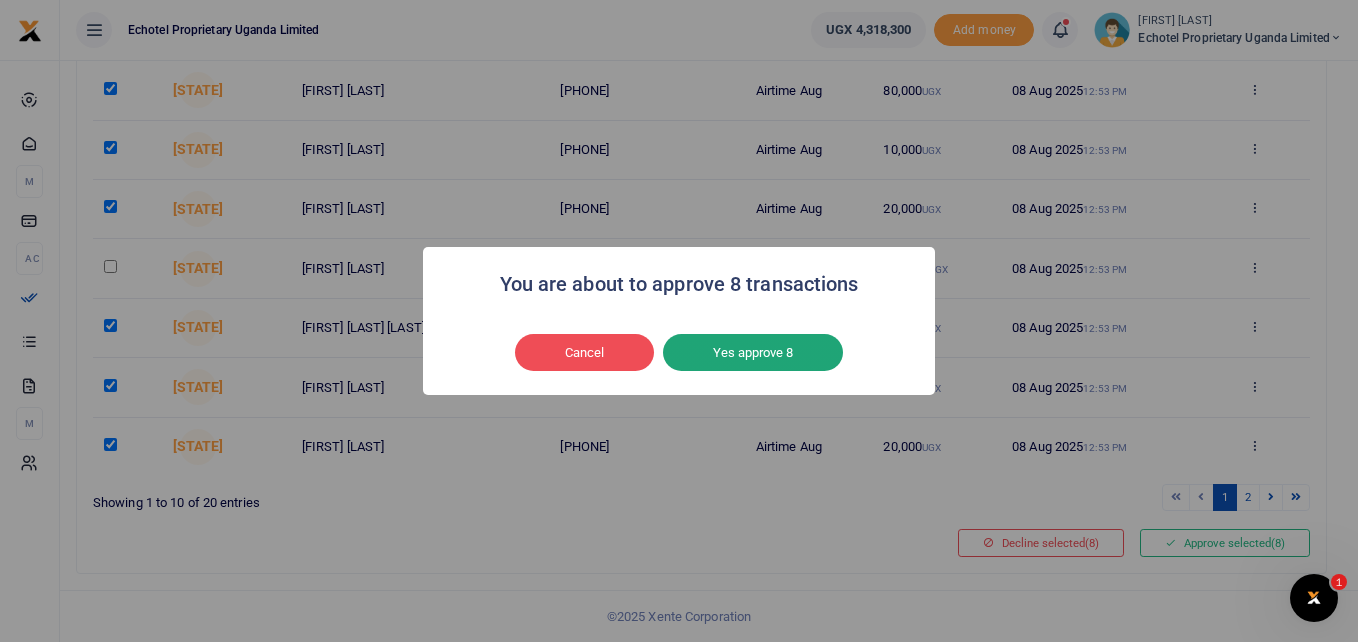 click on "Yes approve 8" at bounding box center (753, 353) 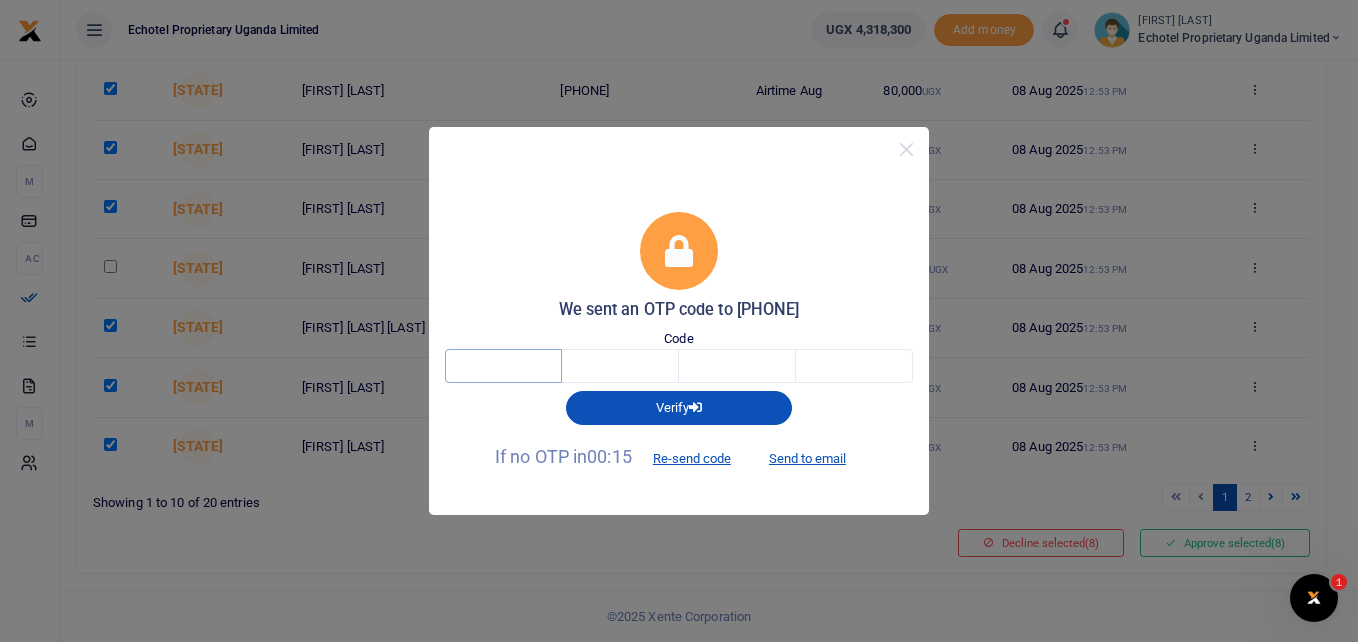 click at bounding box center [503, 366] 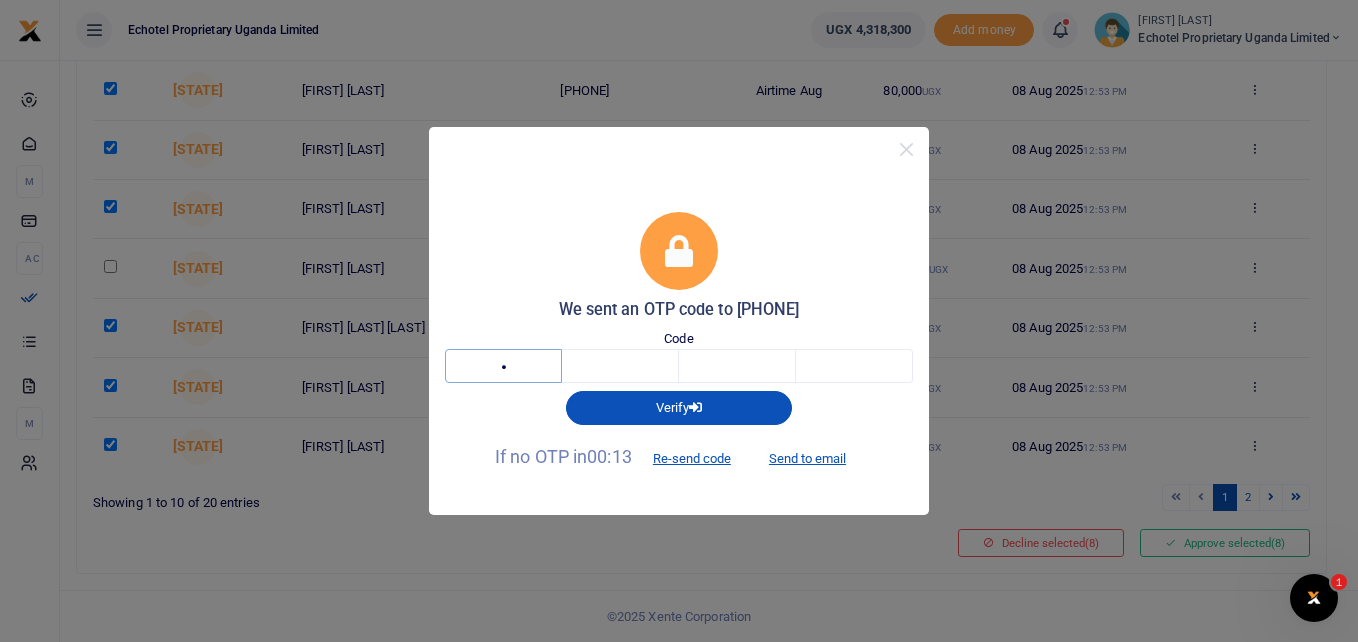 type on "7" 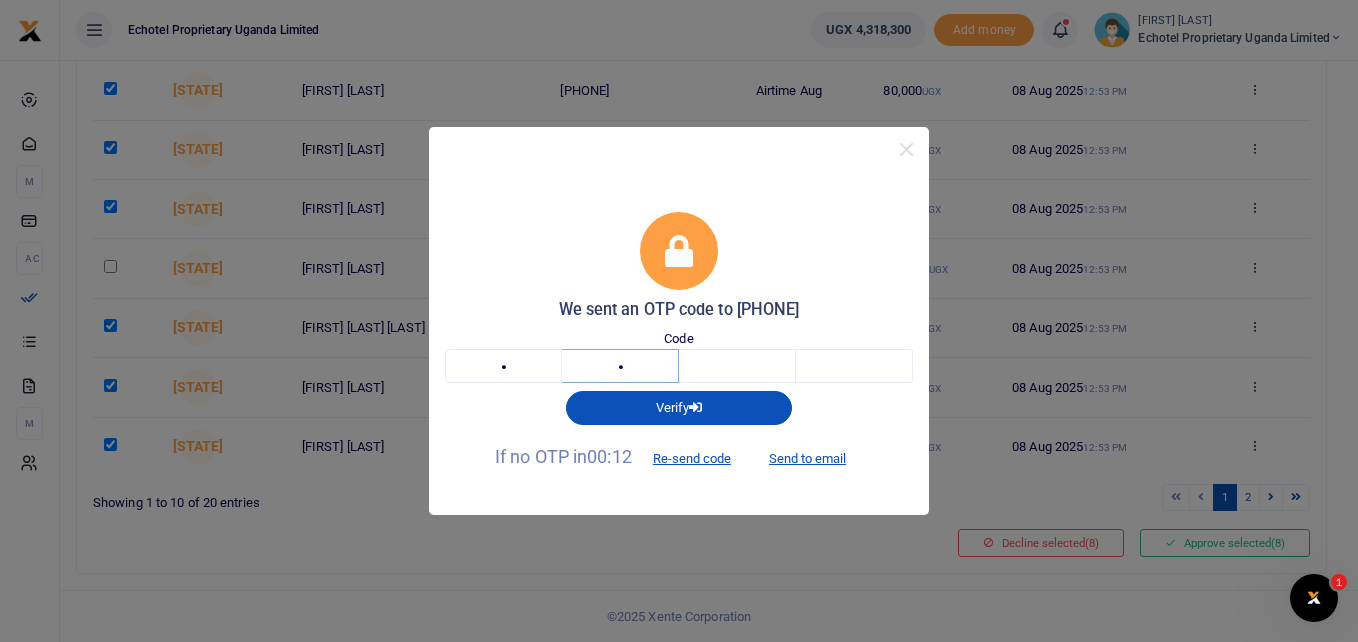 type on "2" 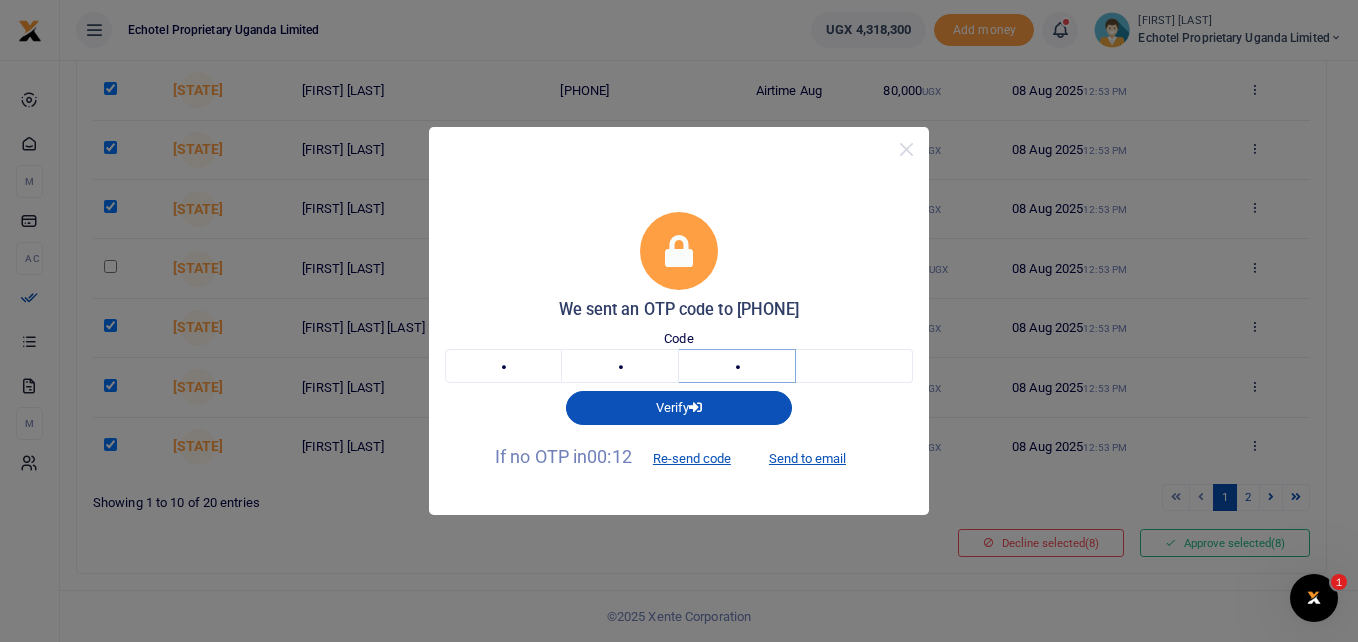 type on "3" 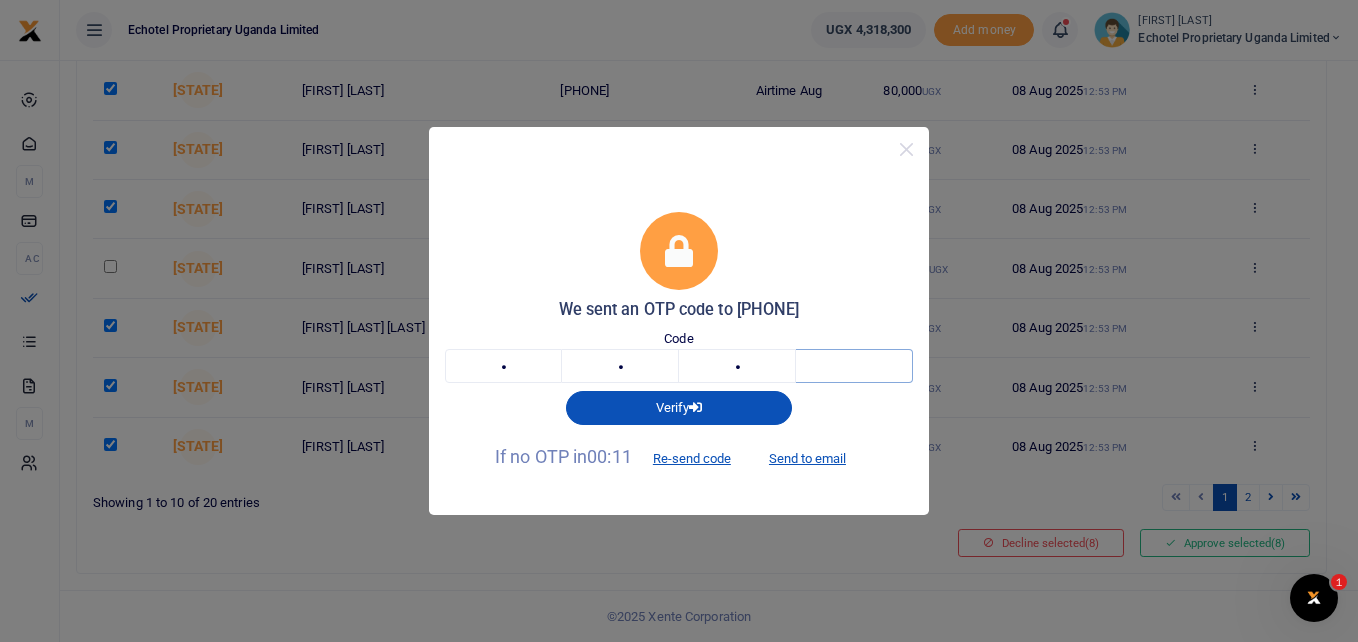 type on "6" 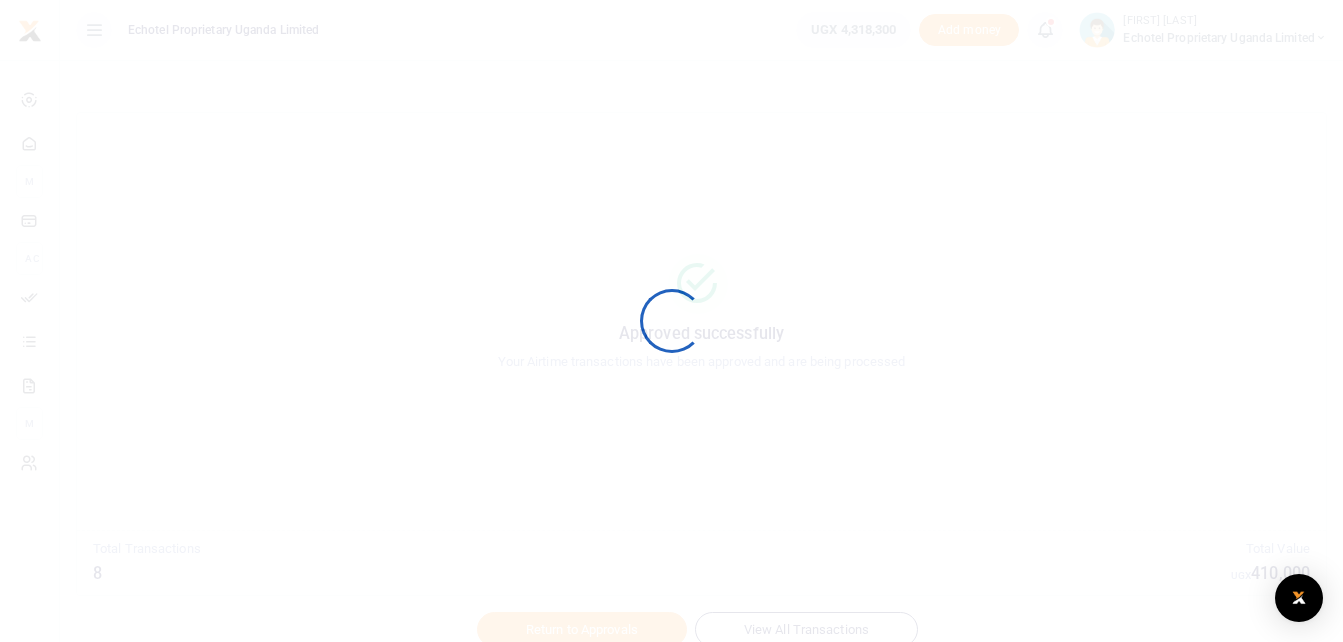 scroll, scrollTop: 0, scrollLeft: 0, axis: both 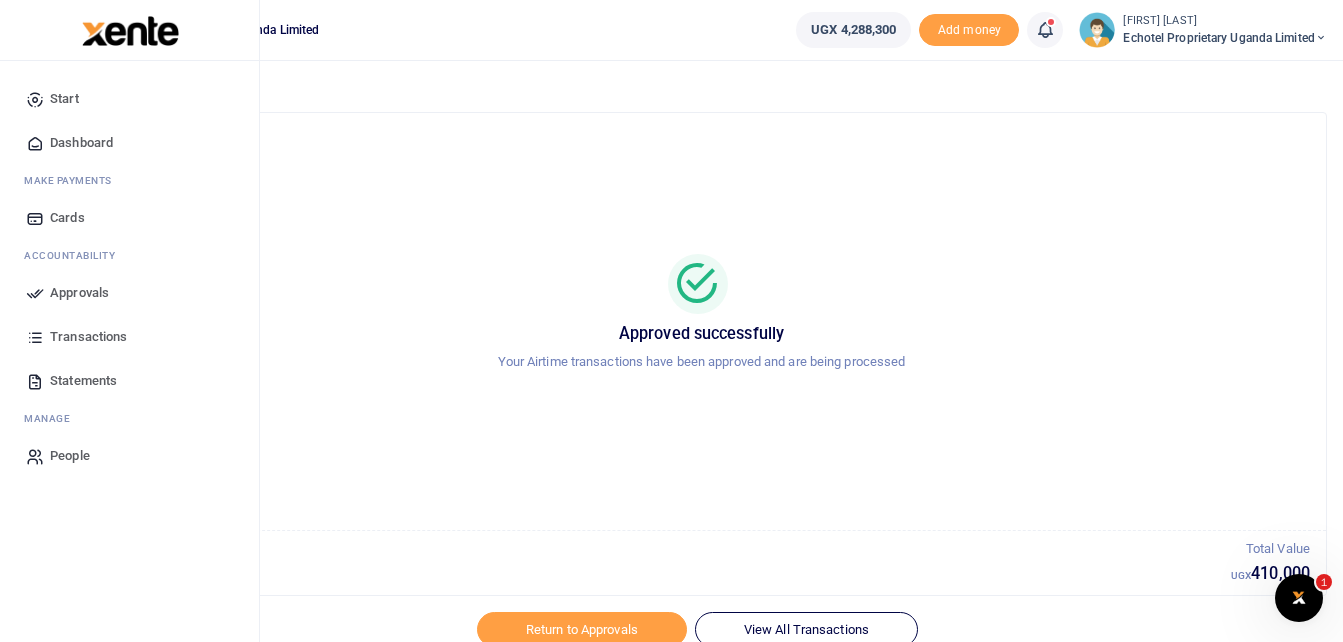 click on "Approvals" at bounding box center [79, 293] 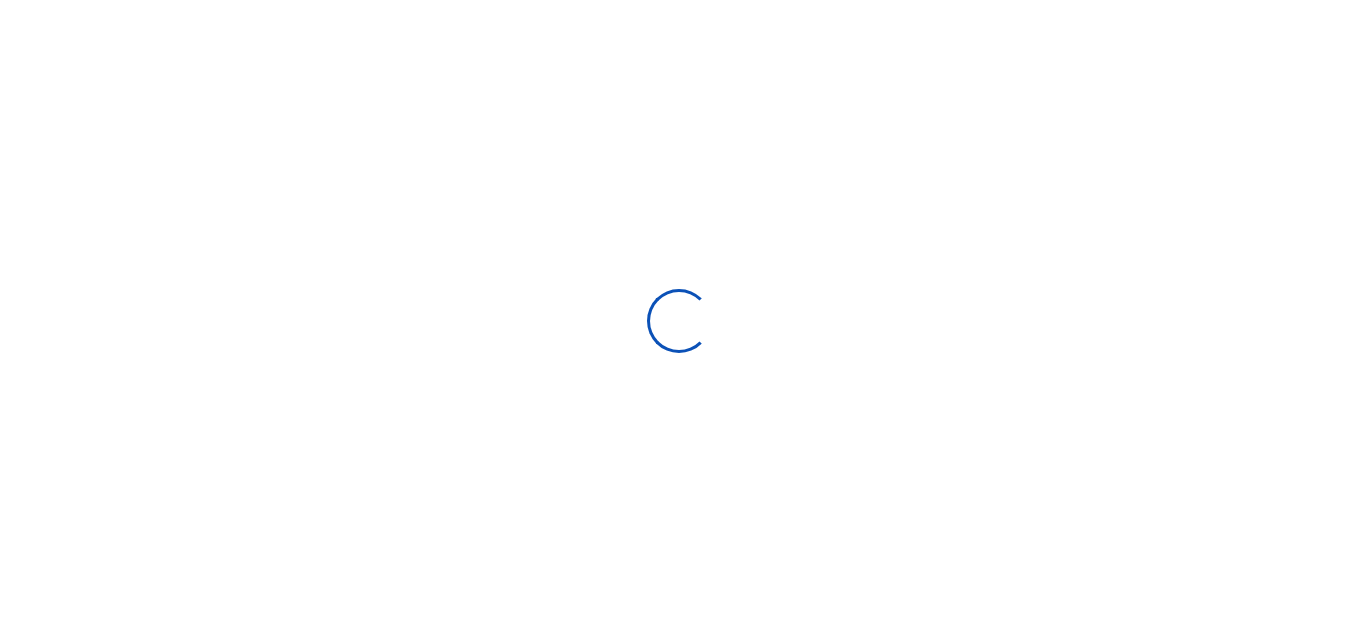 scroll, scrollTop: 0, scrollLeft: 0, axis: both 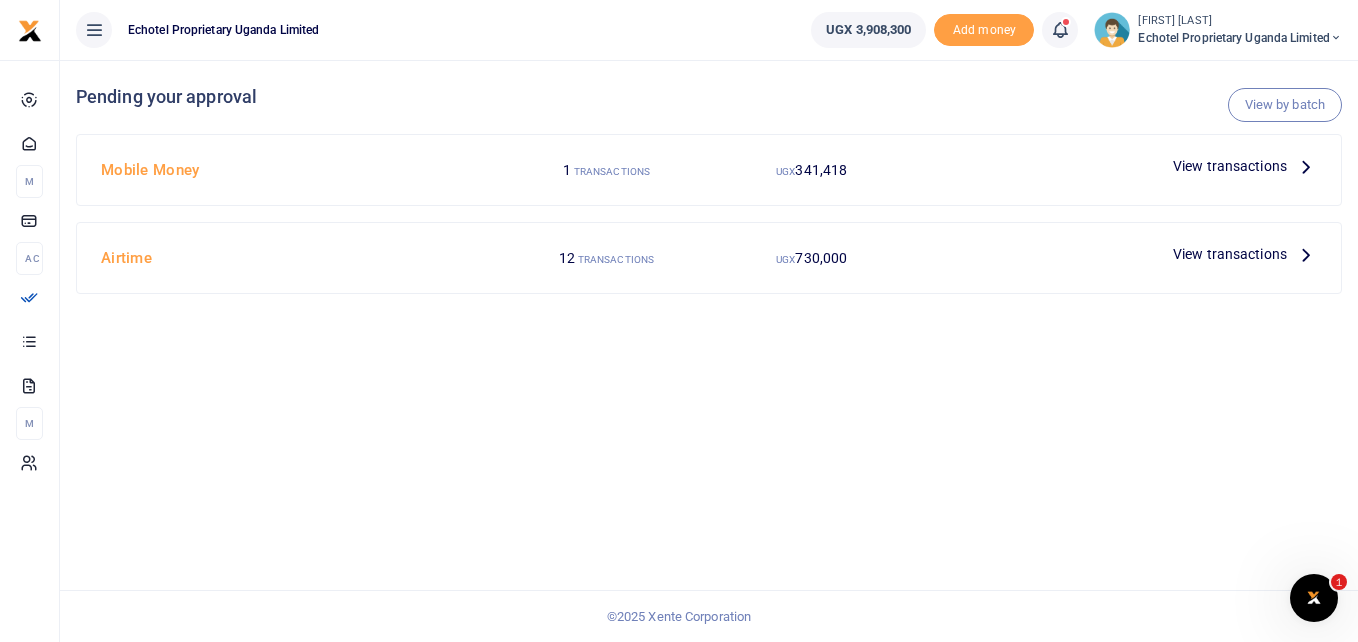 click at bounding box center [1306, 254] 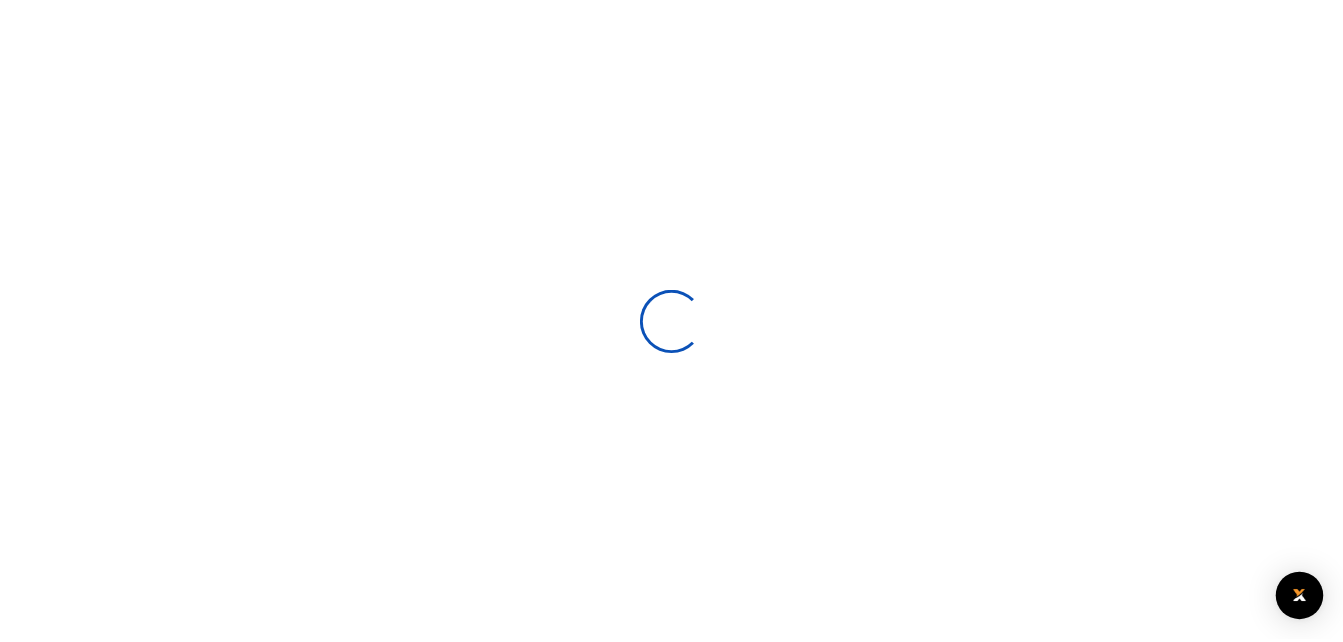 scroll, scrollTop: 0, scrollLeft: 0, axis: both 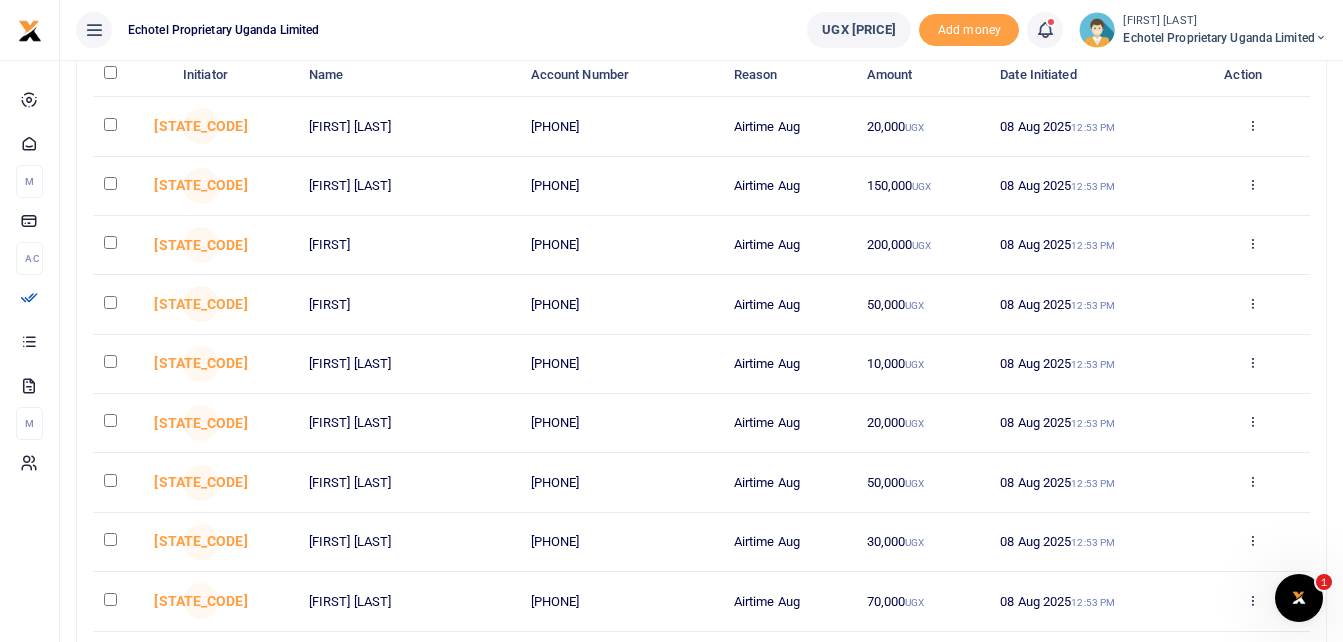 click at bounding box center (110, 242) 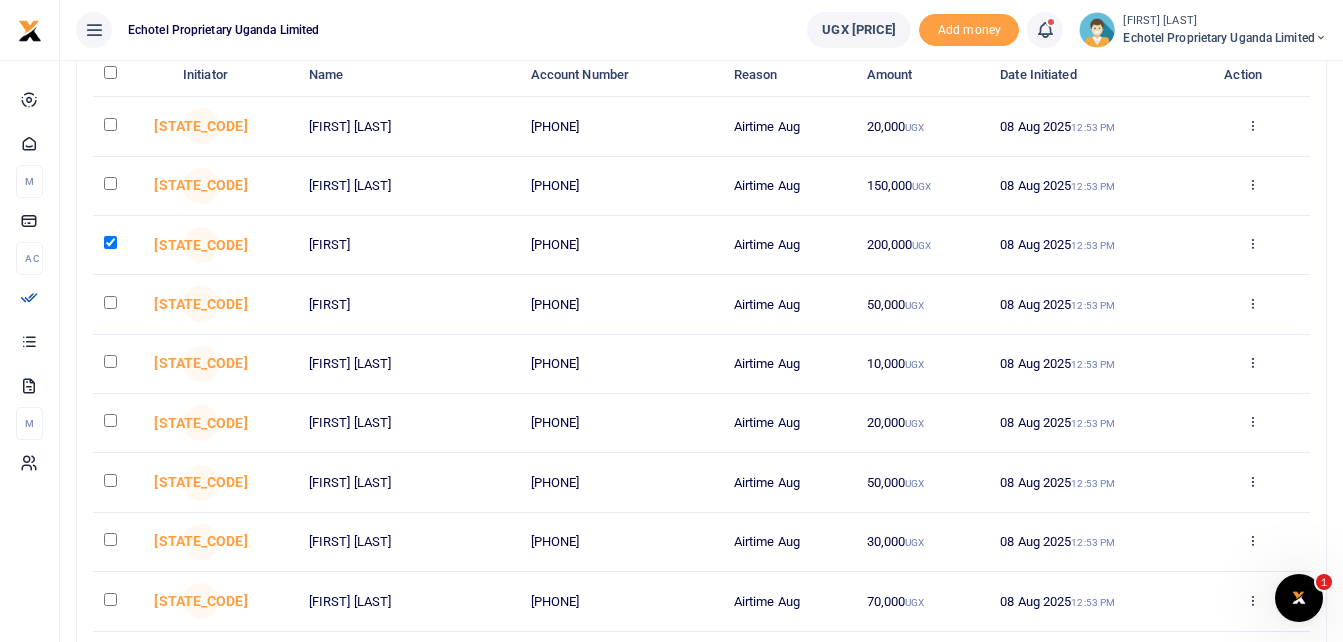 click at bounding box center [110, 302] 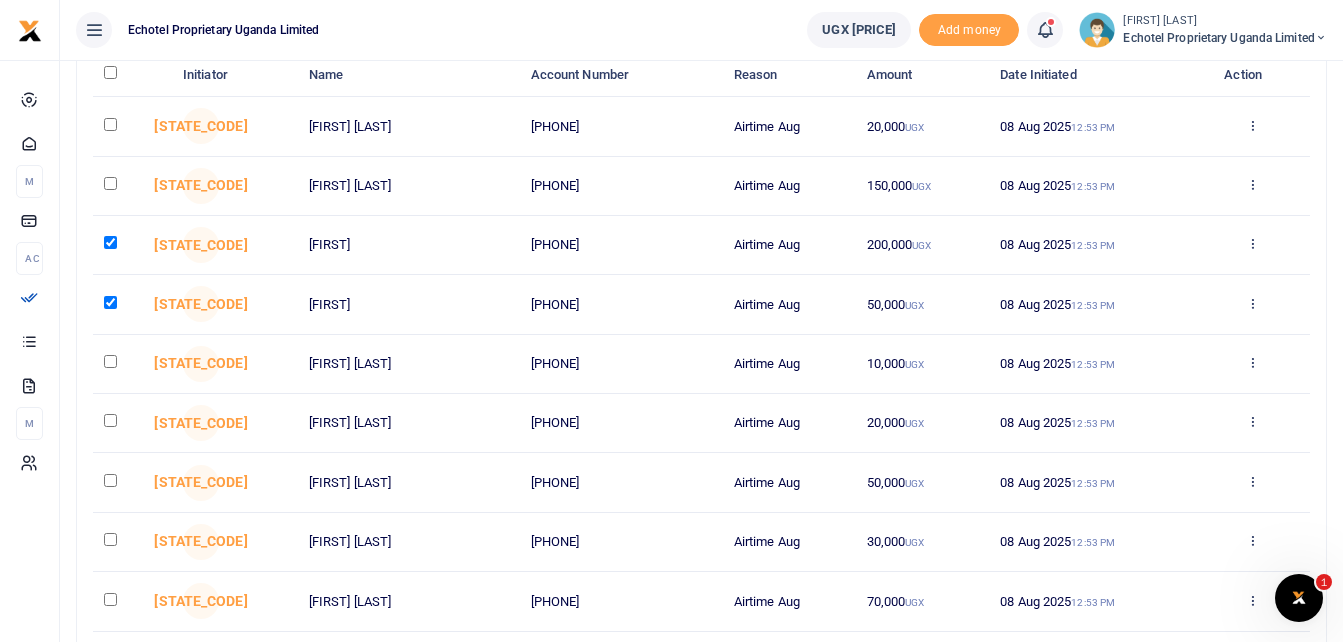 click at bounding box center [110, 361] 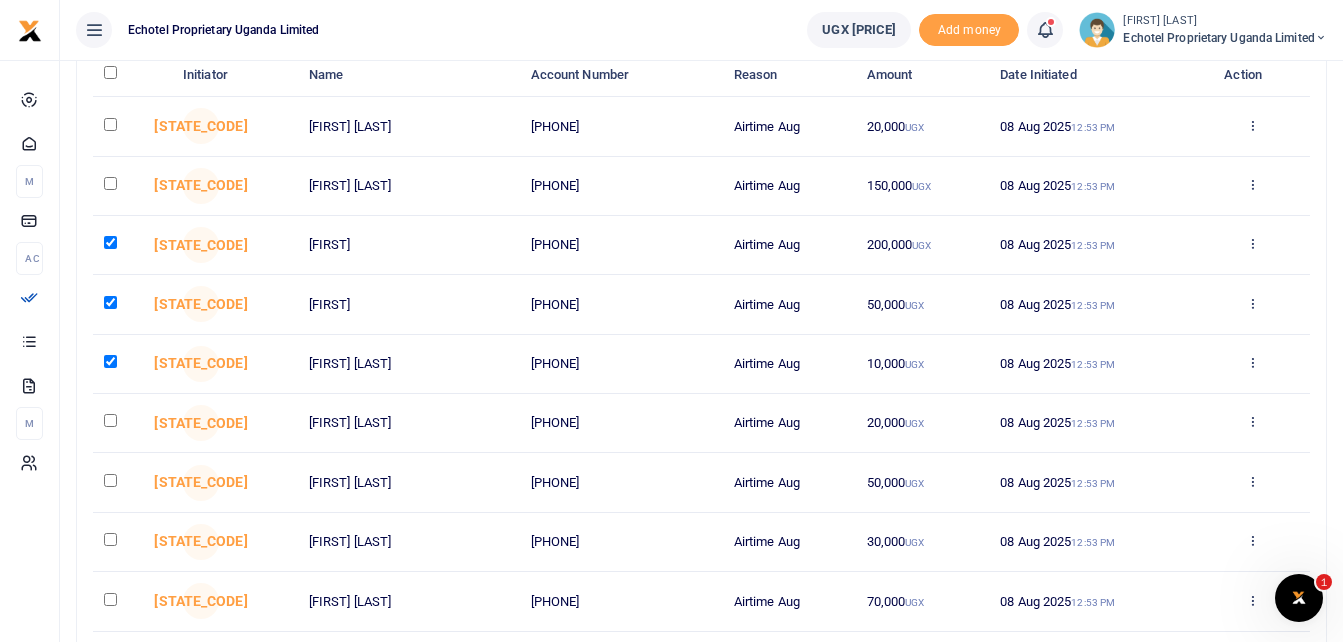 click at bounding box center (110, 420) 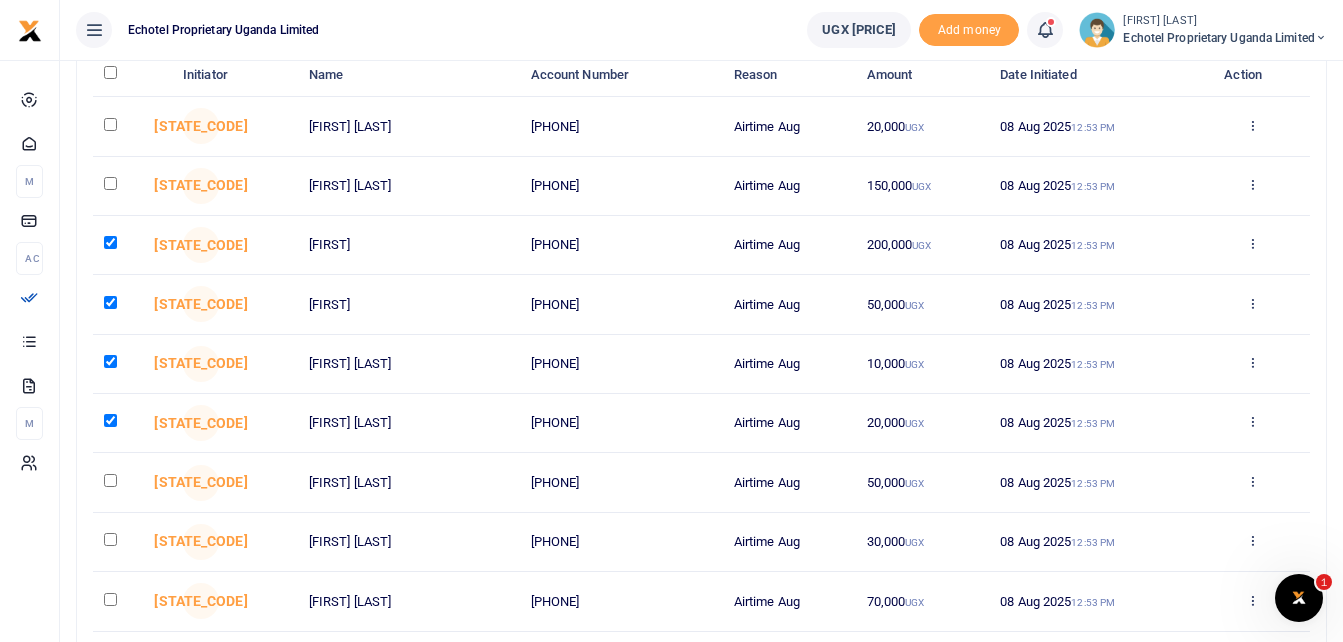 scroll, scrollTop: 300, scrollLeft: 0, axis: vertical 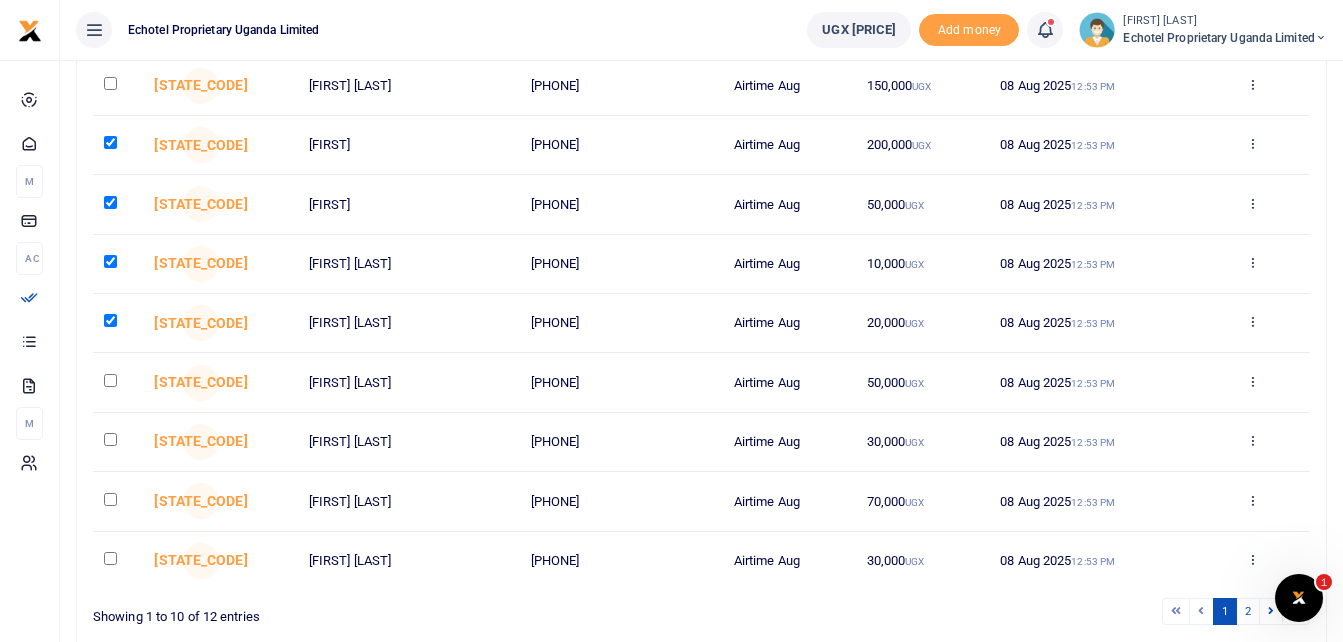 click at bounding box center (110, 380) 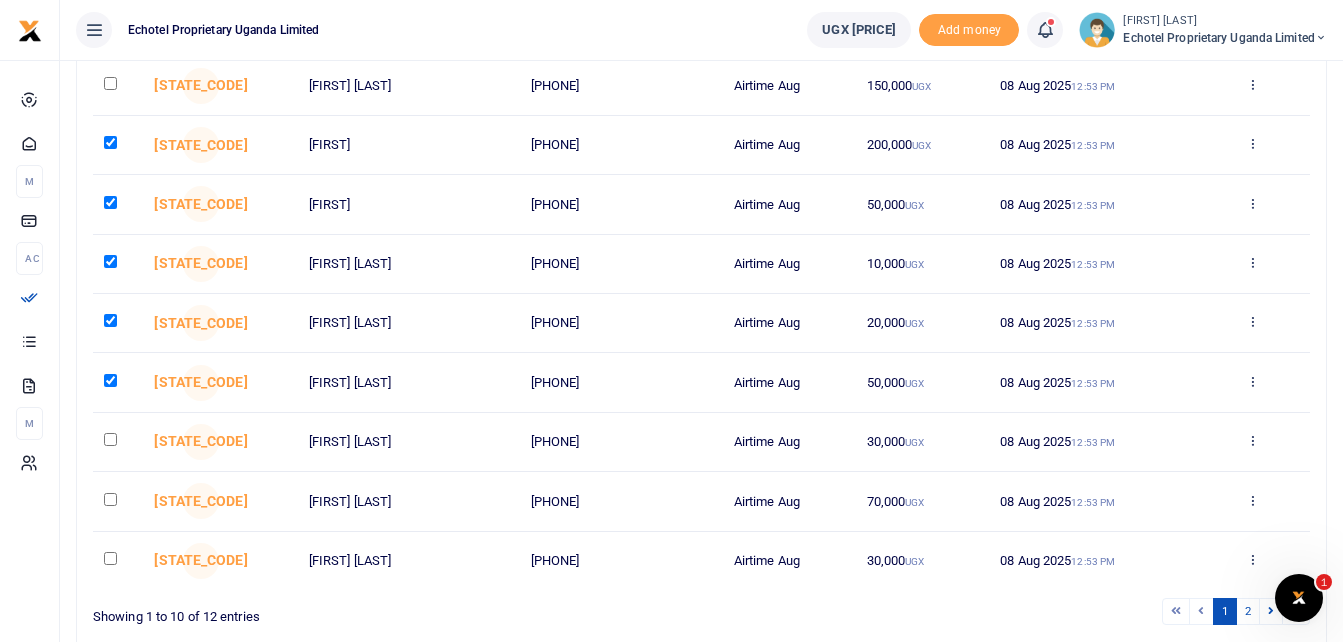 click at bounding box center [110, 439] 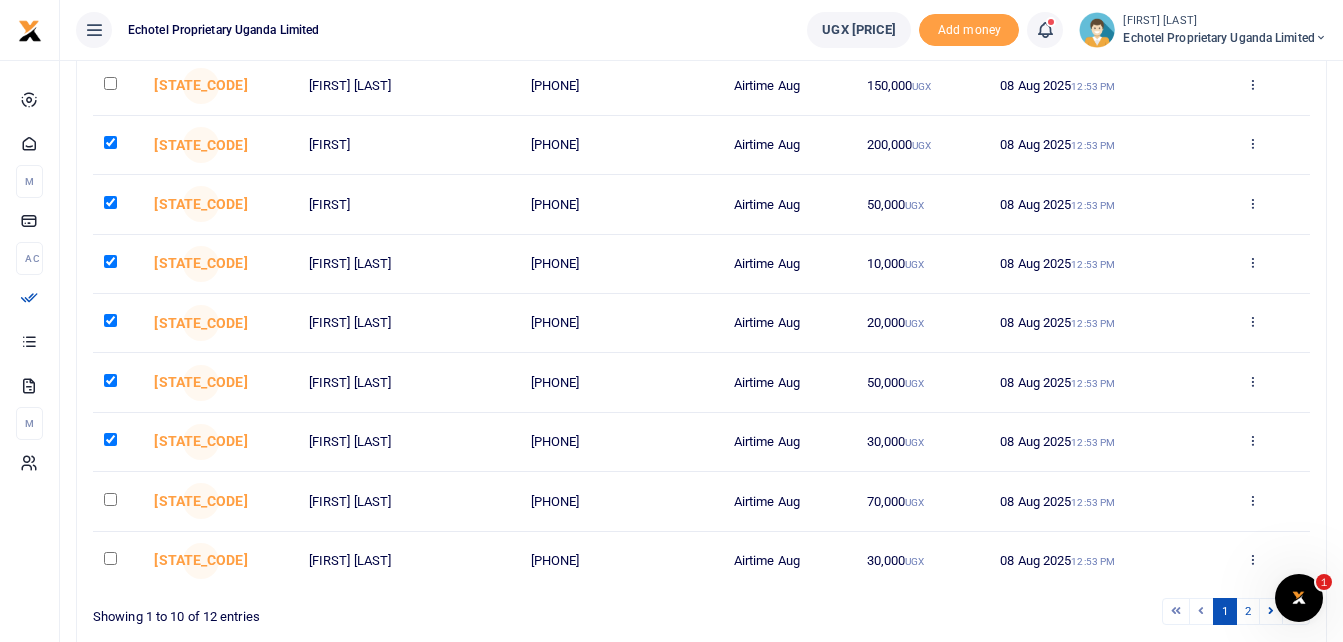 click at bounding box center [110, 499] 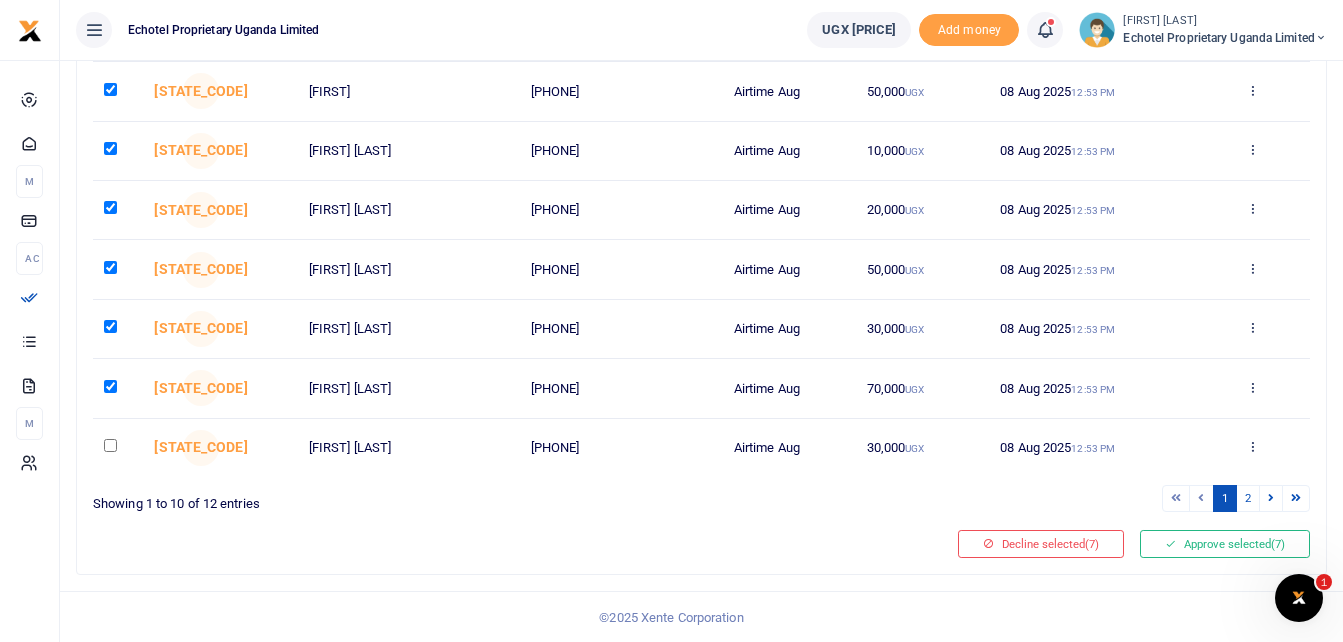 scroll, scrollTop: 414, scrollLeft: 0, axis: vertical 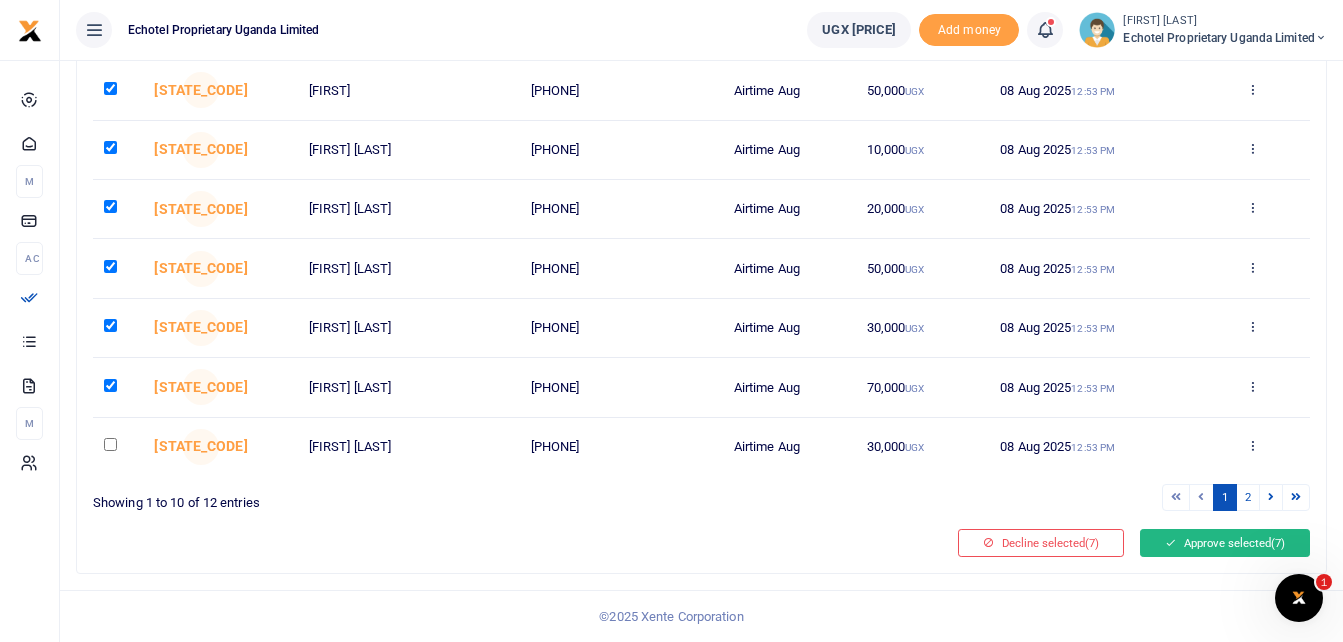 click on "Approve selected  (7)" at bounding box center [1225, 543] 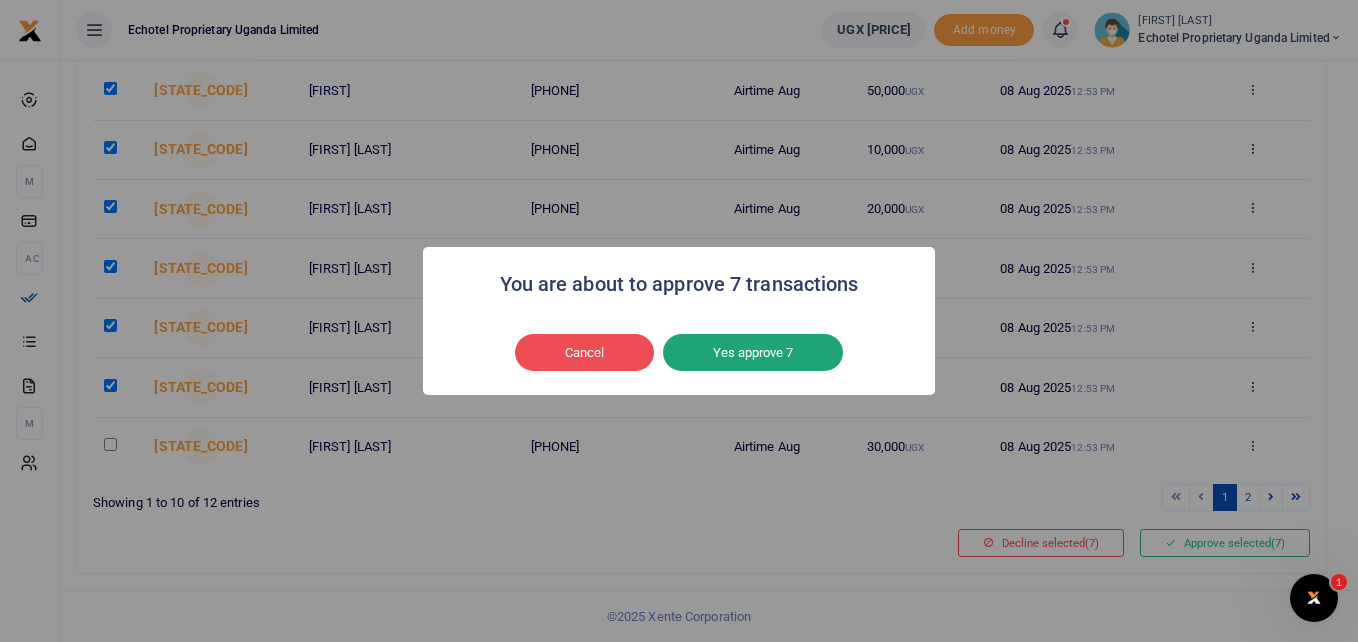 click on "Yes approve 7" at bounding box center (753, 353) 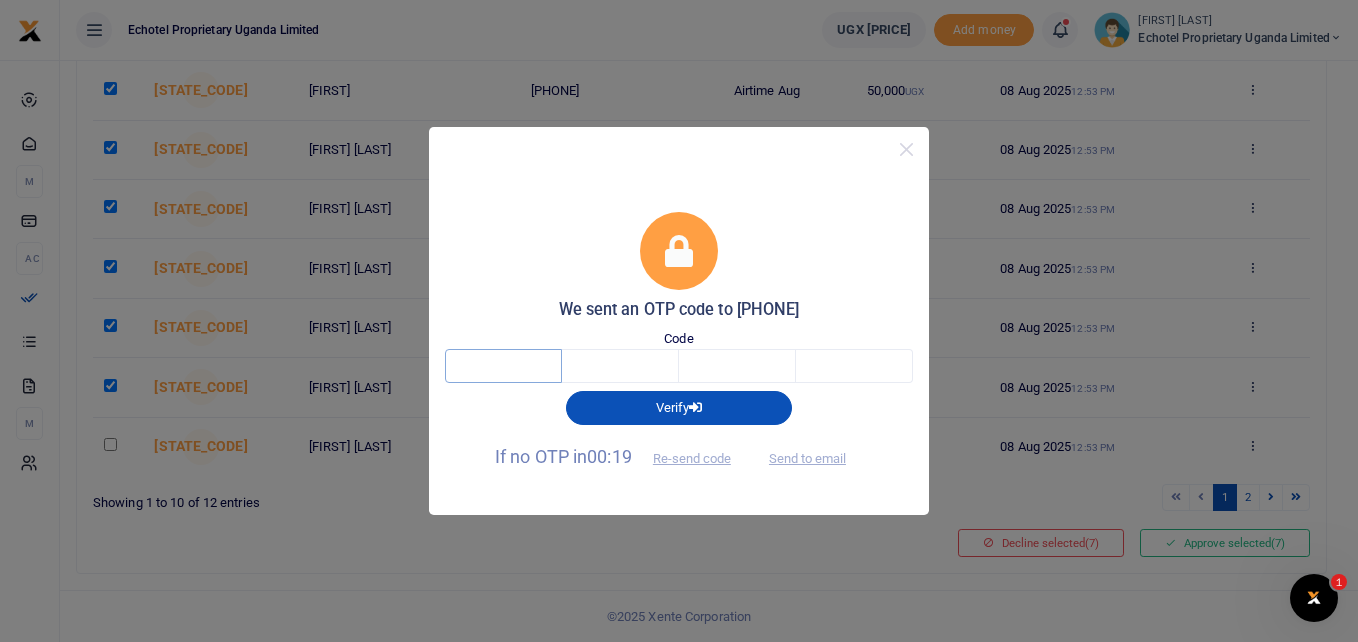 click at bounding box center (503, 366) 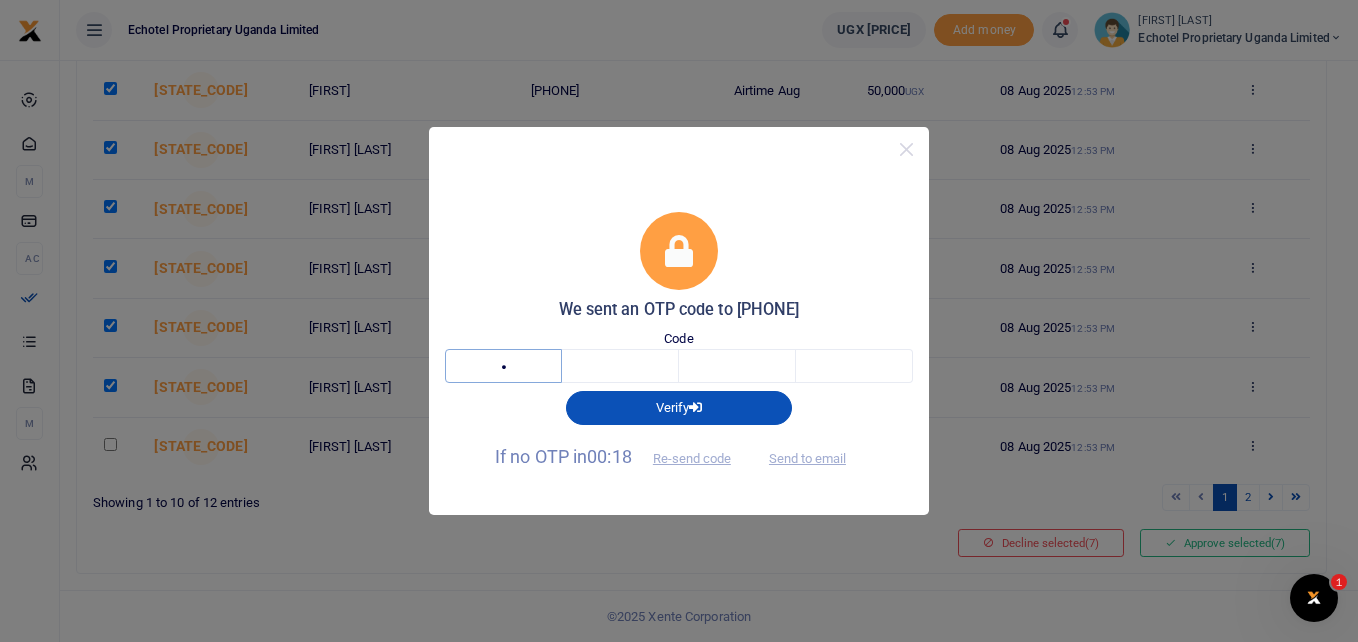 type on "6" 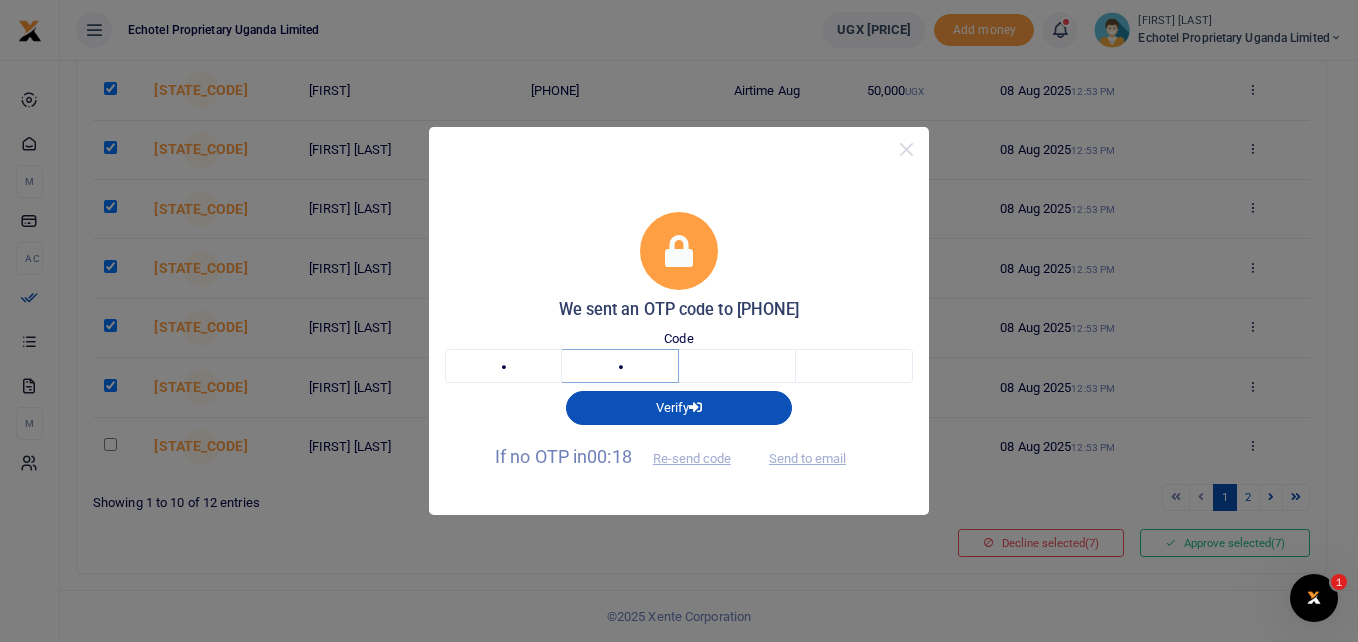 type on "1" 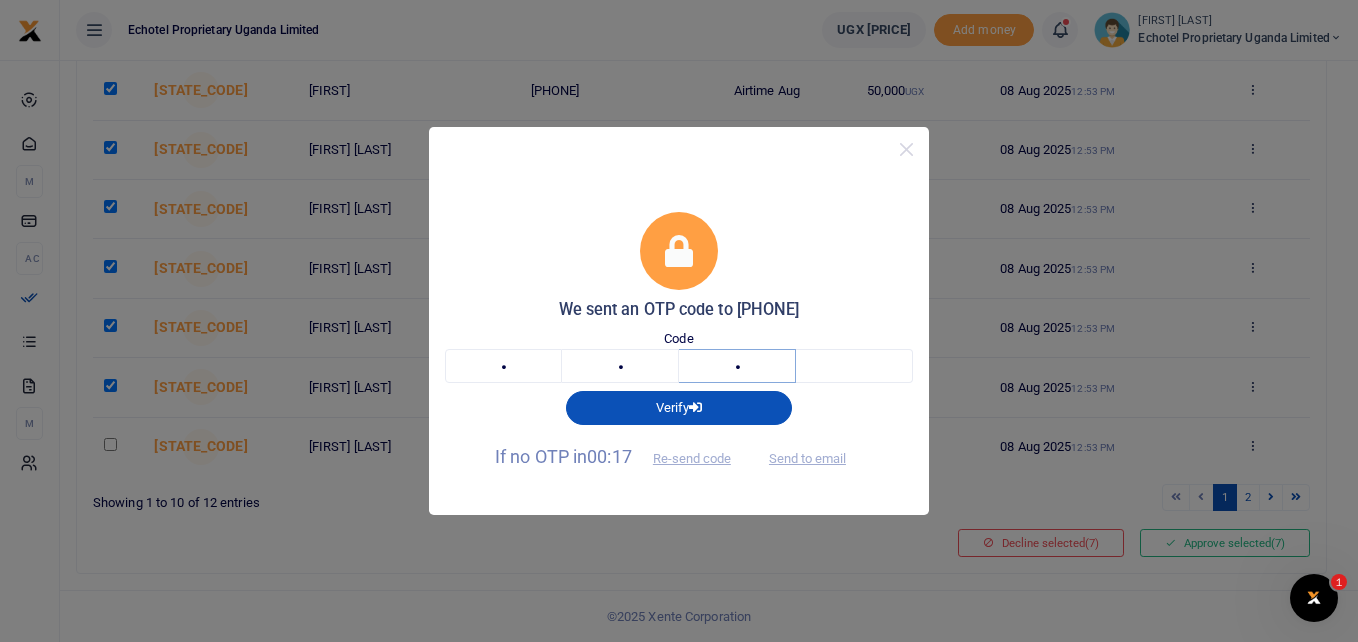 type on "3" 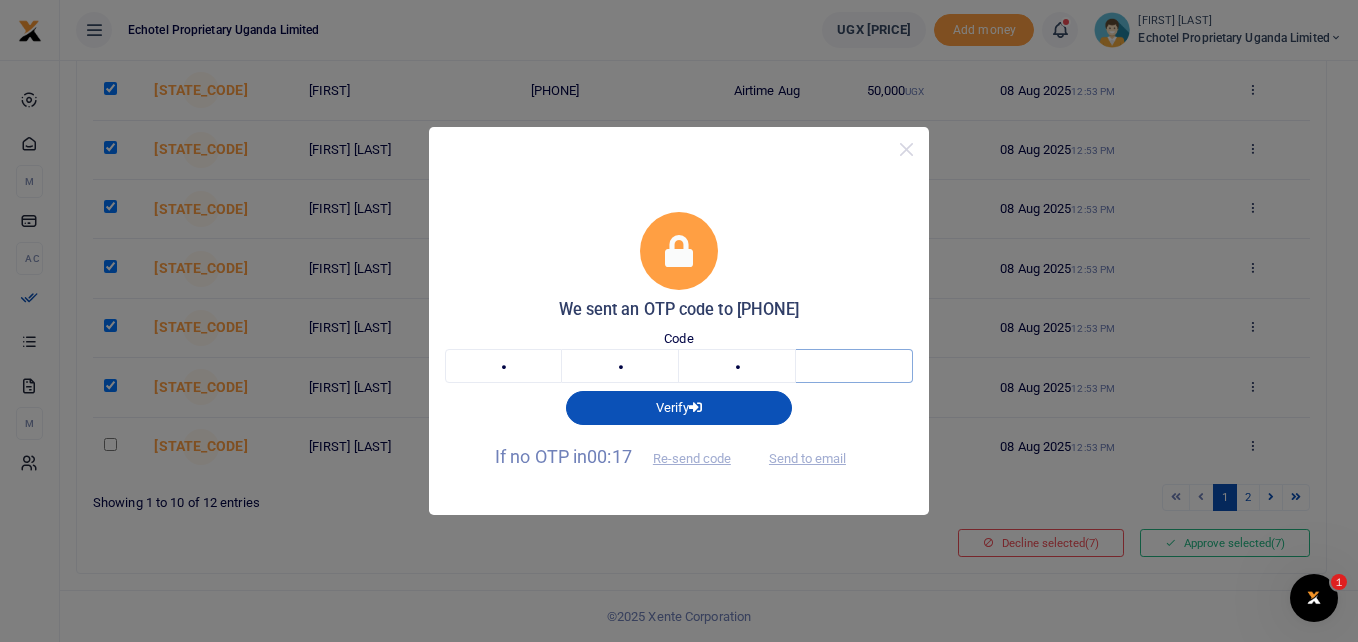 type on "6" 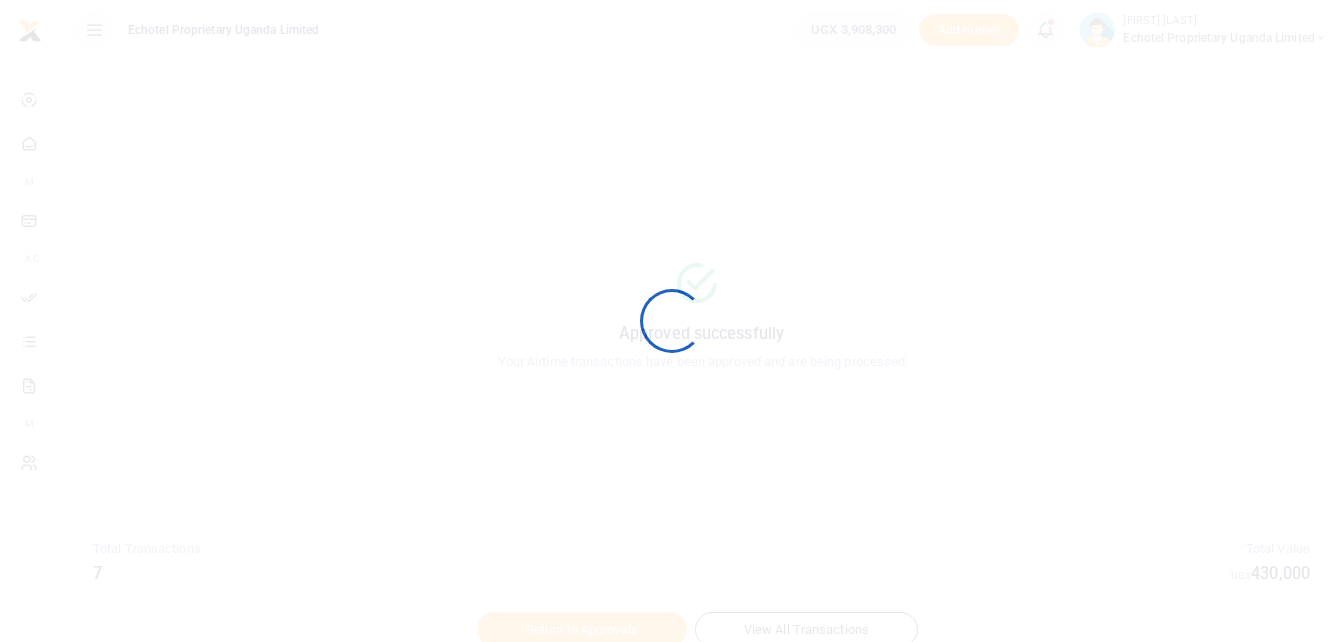 scroll, scrollTop: 0, scrollLeft: 0, axis: both 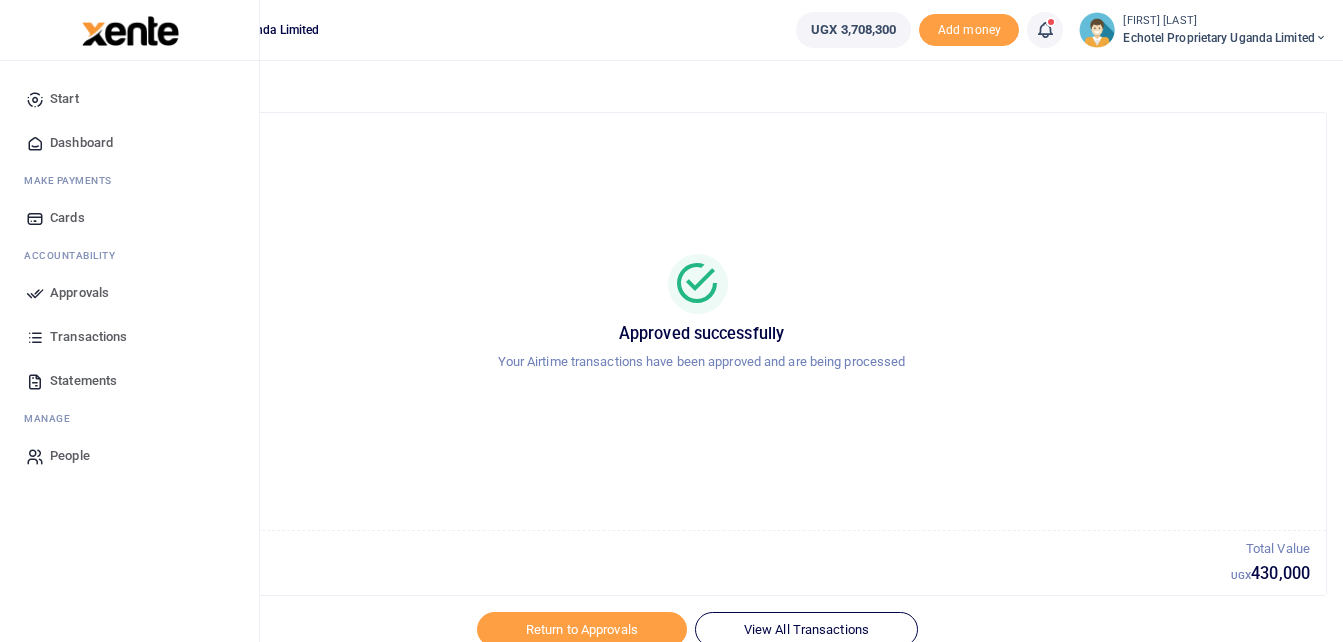 click on "Approvals" at bounding box center (79, 293) 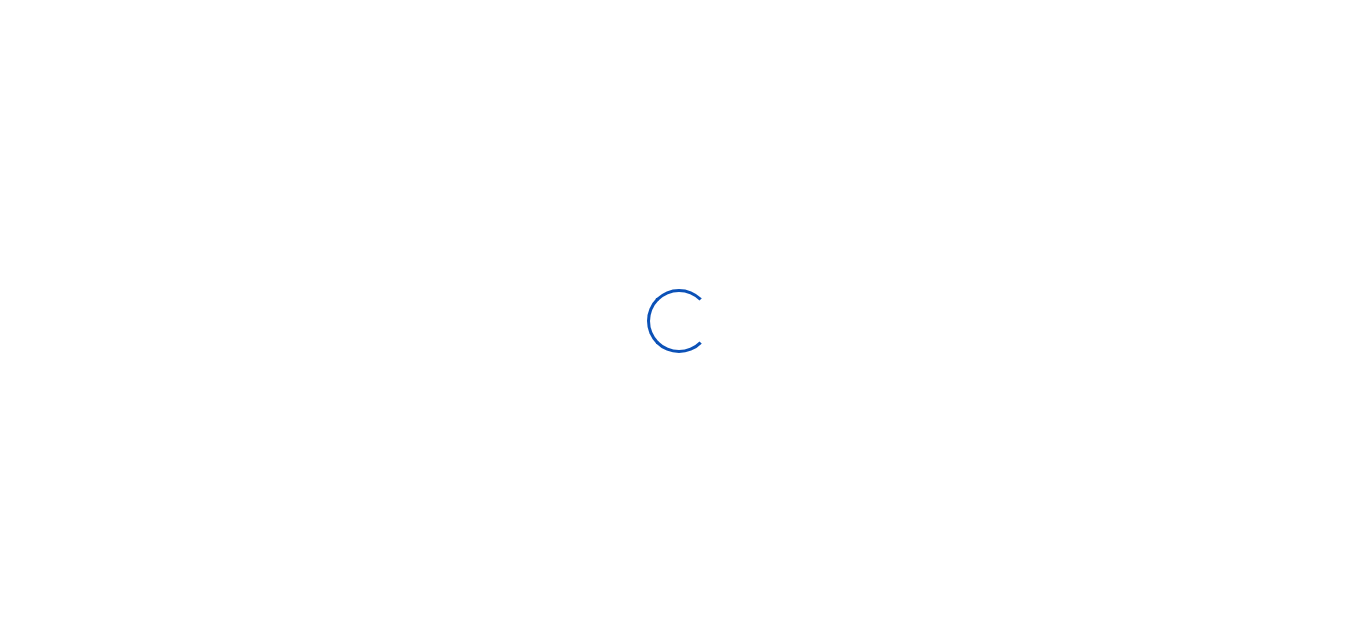 scroll, scrollTop: 0, scrollLeft: 0, axis: both 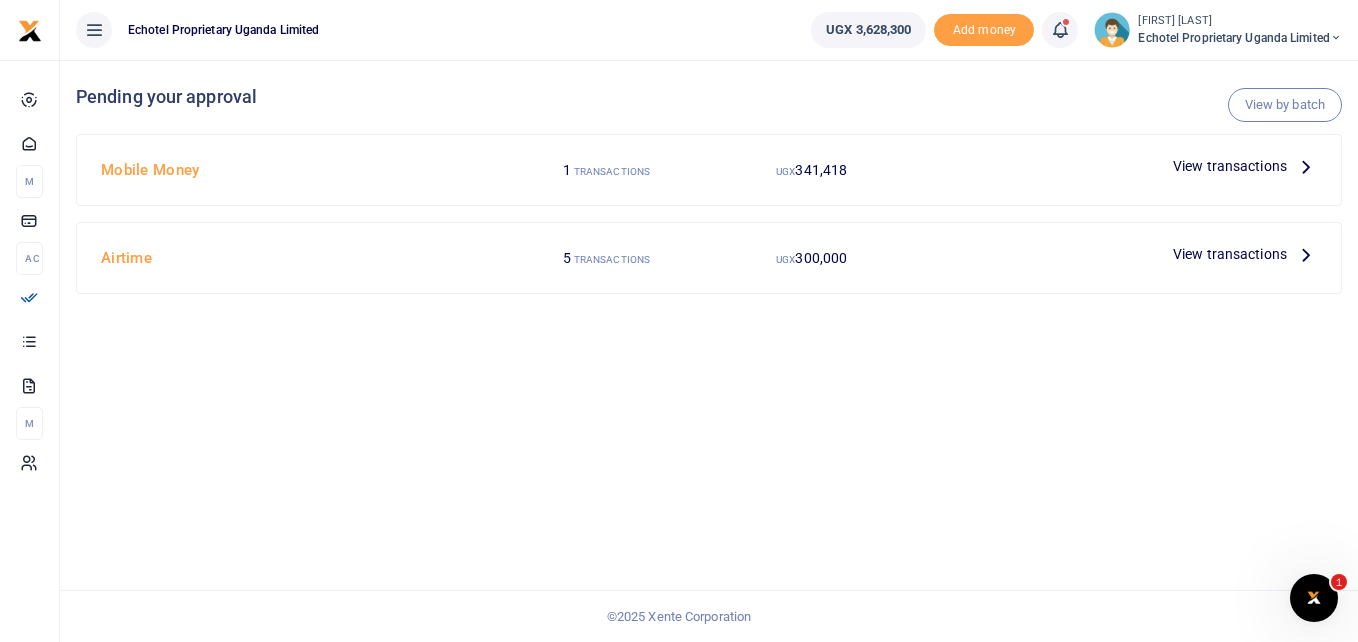 click at bounding box center [1306, 254] 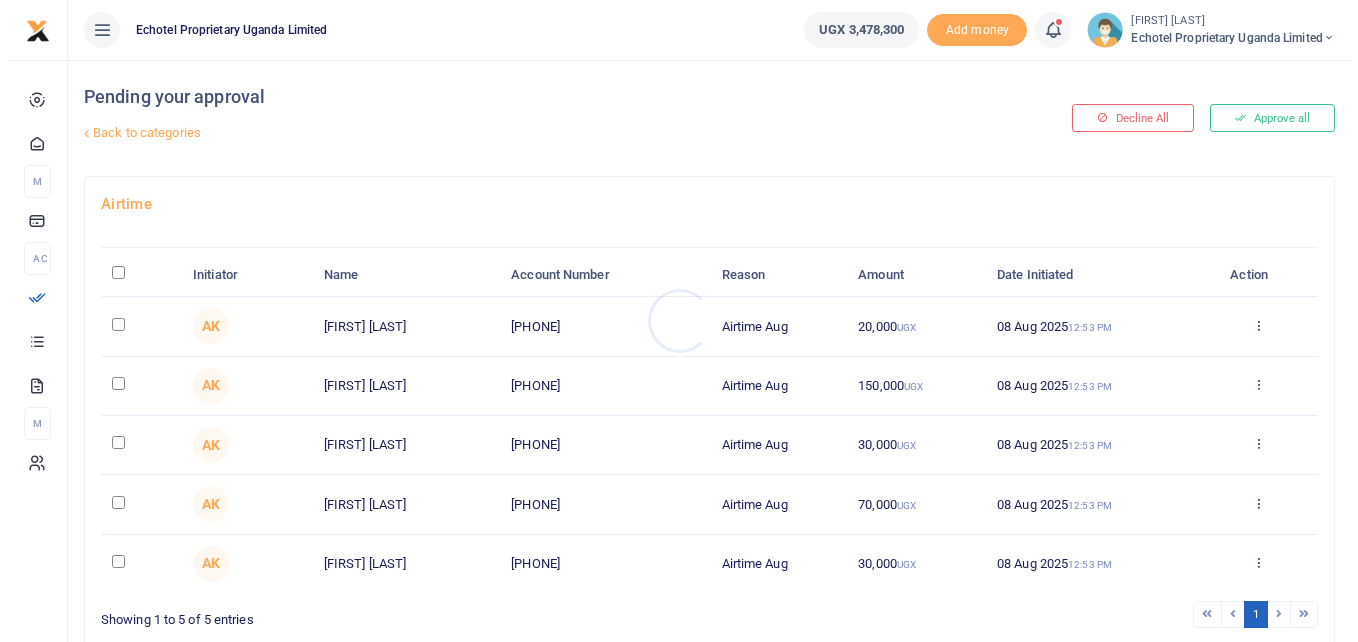 scroll, scrollTop: 100, scrollLeft: 0, axis: vertical 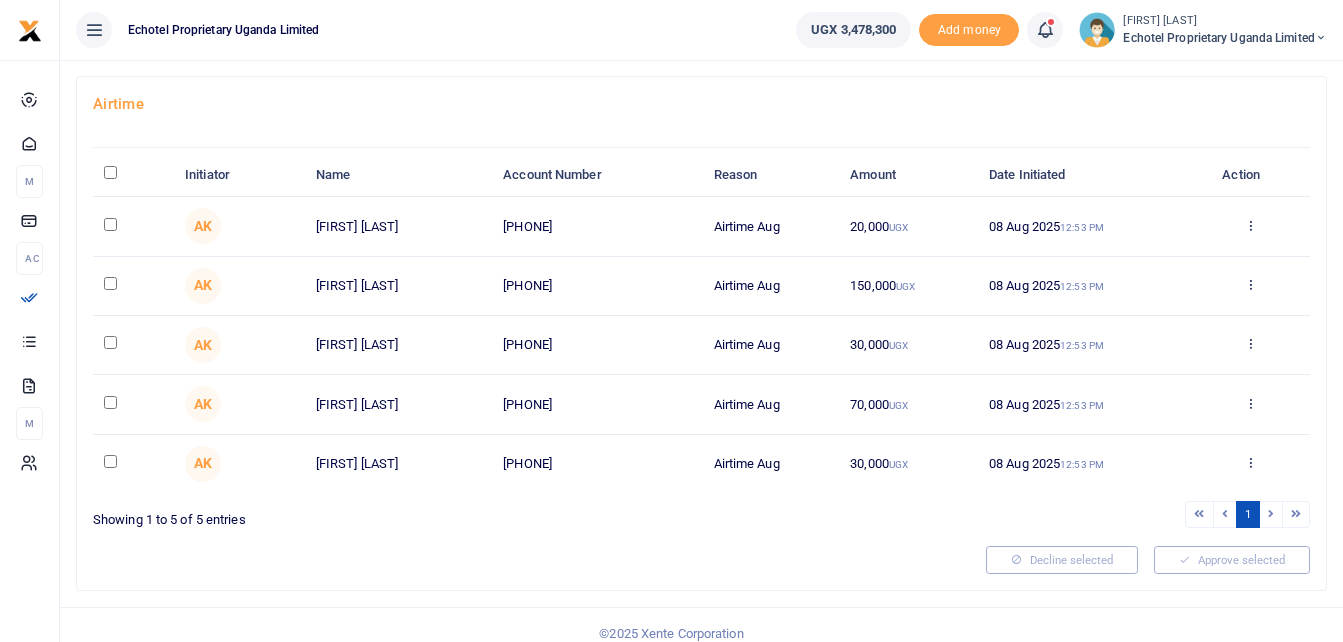 click at bounding box center (133, 464) 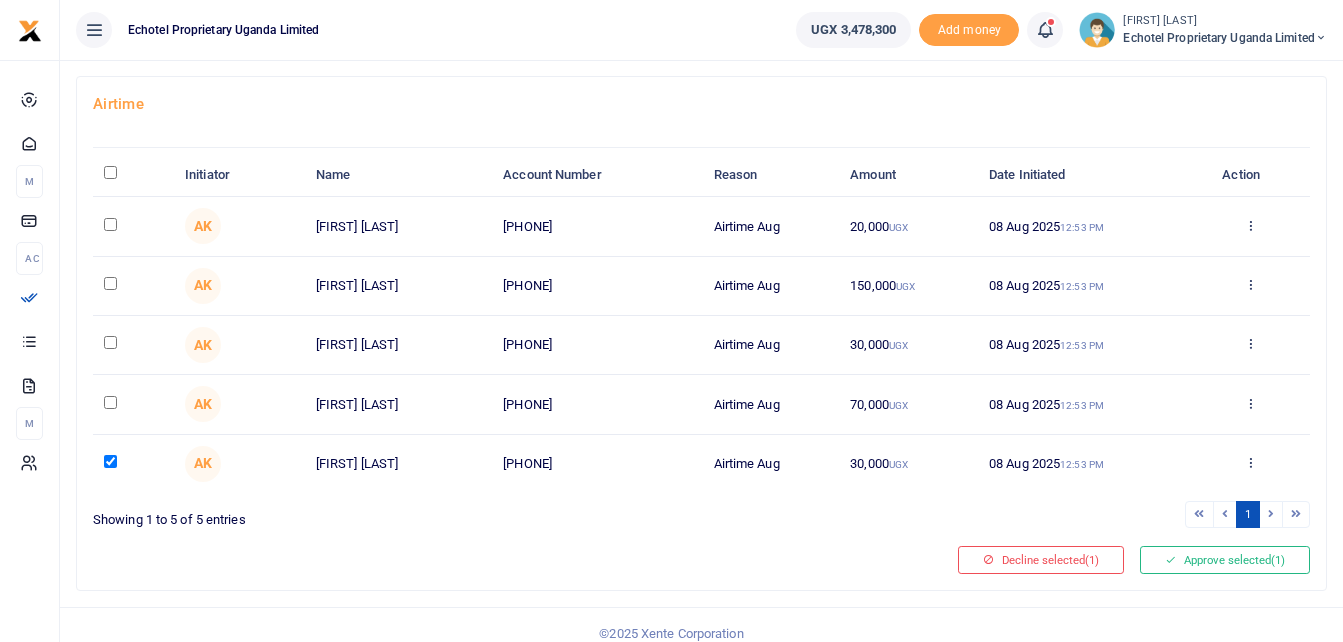 click at bounding box center [110, 402] 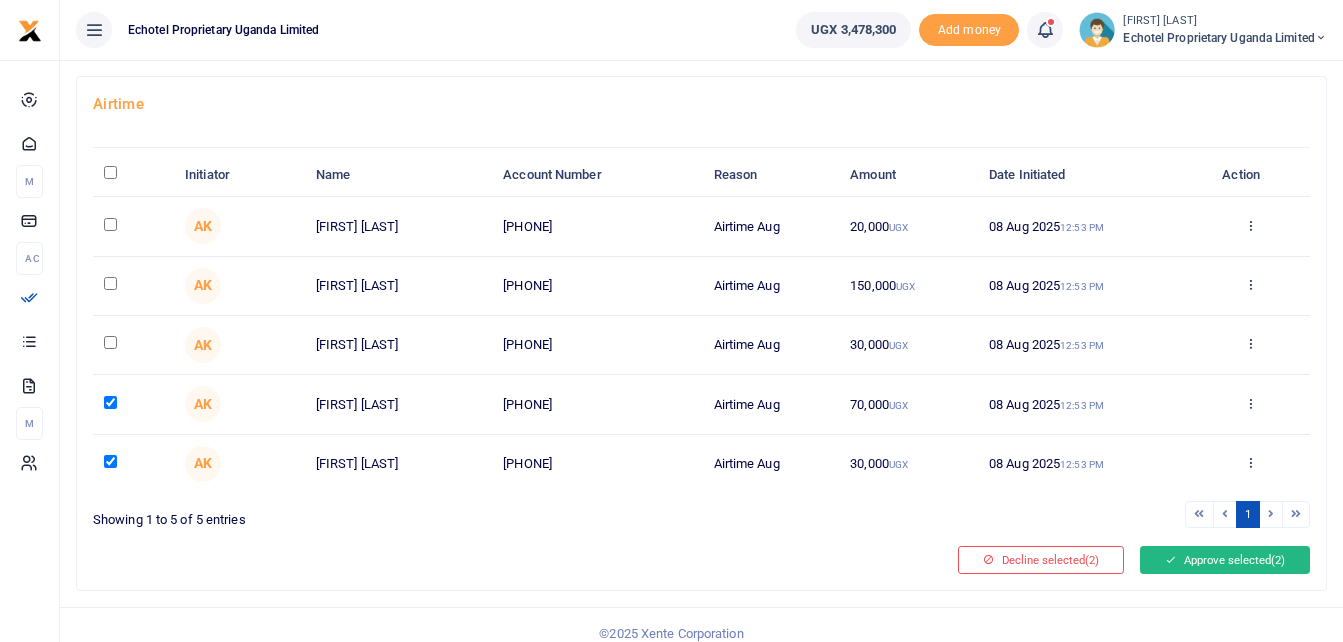 click on "Approve selected  (2)" at bounding box center (1225, 560) 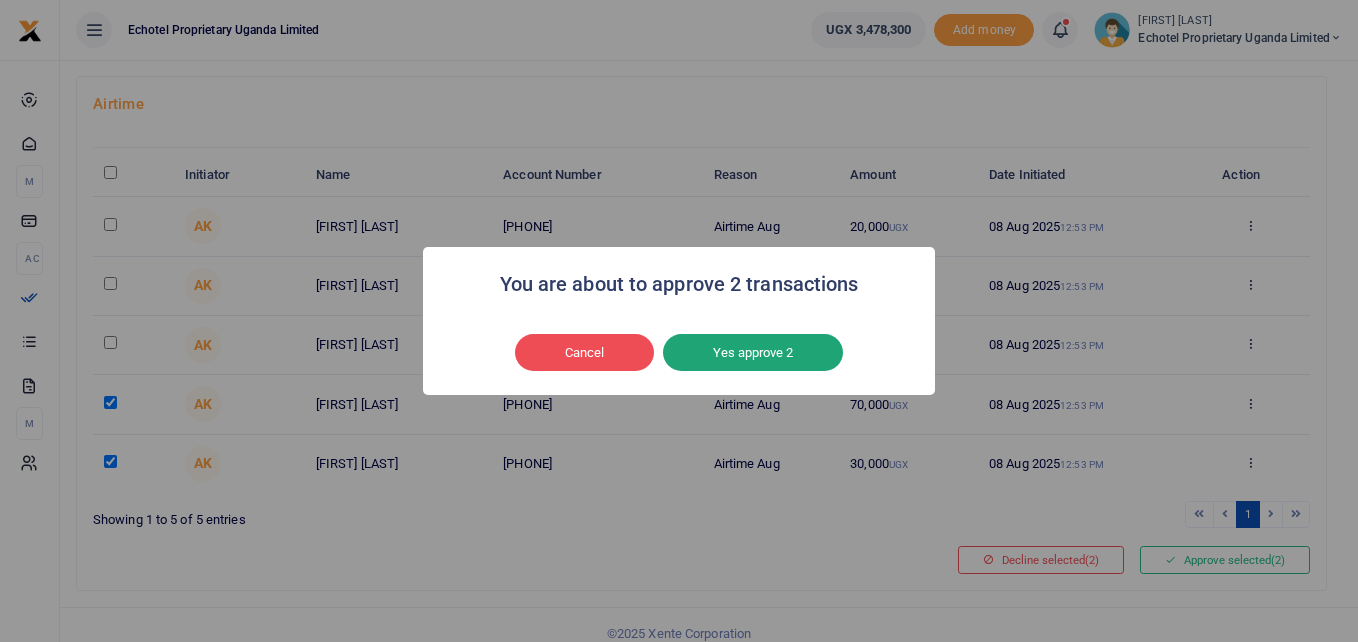 click on "Yes approve 2" at bounding box center [753, 353] 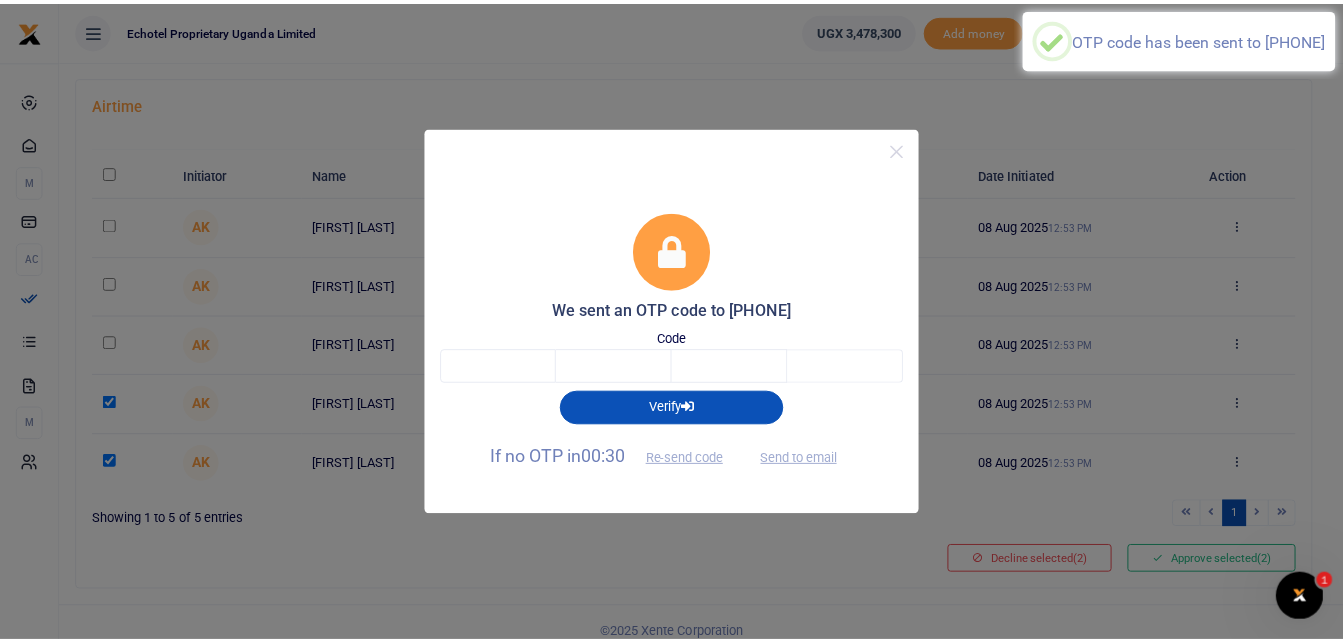 scroll, scrollTop: 0, scrollLeft: 0, axis: both 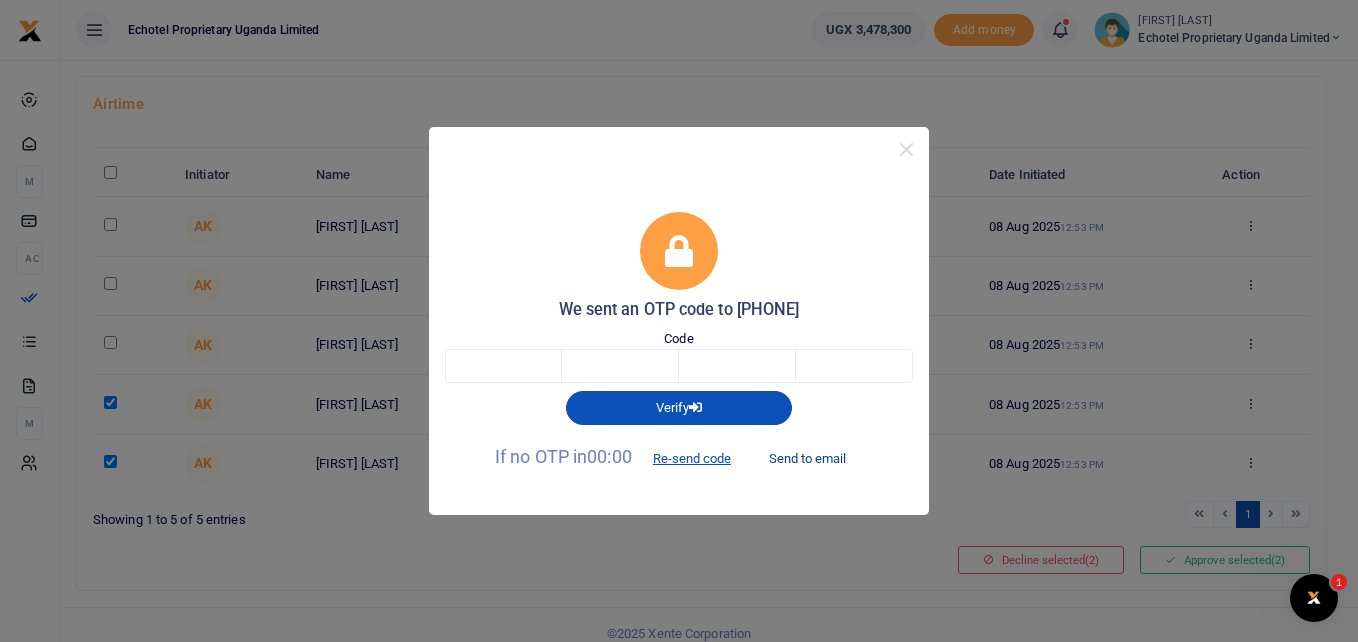 click on "Send to email" at bounding box center (807, 458) 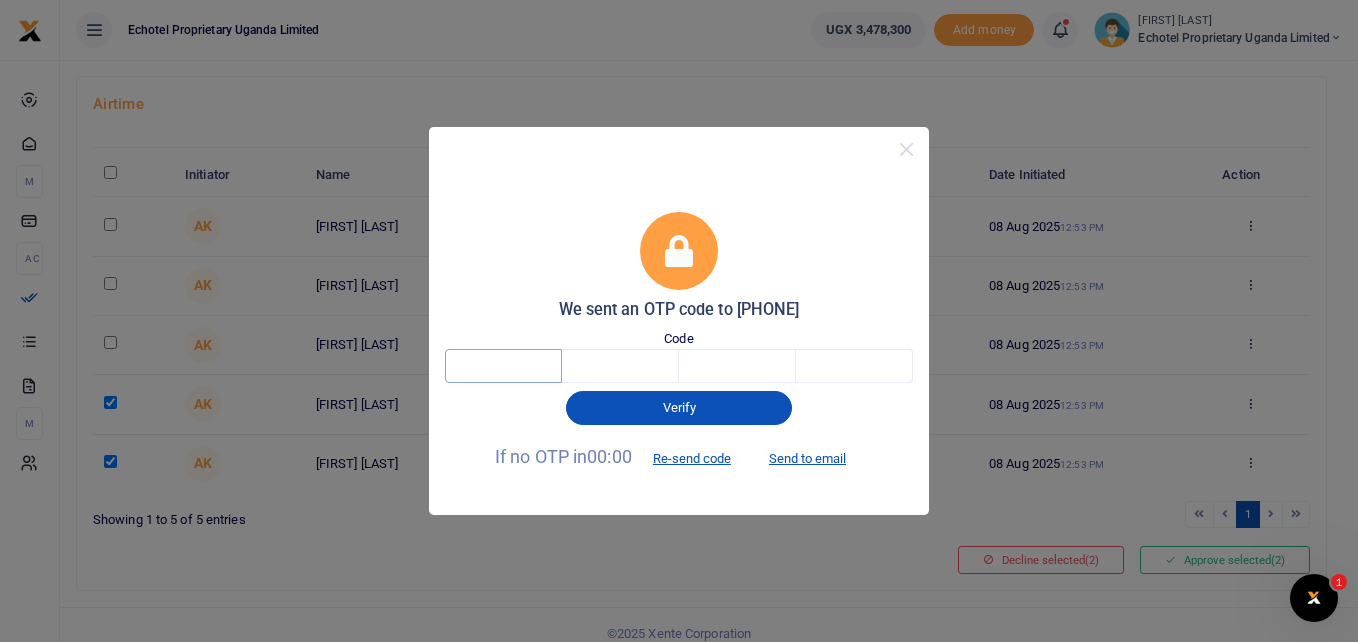 click at bounding box center (503, 366) 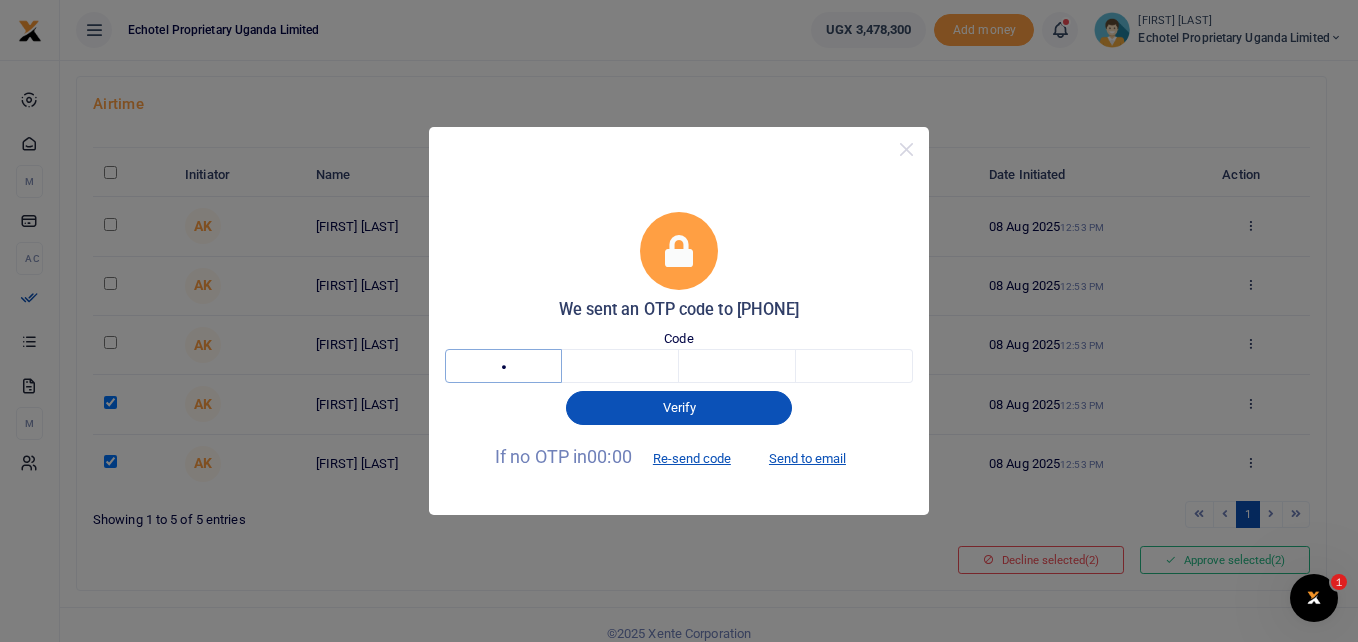 type on "6" 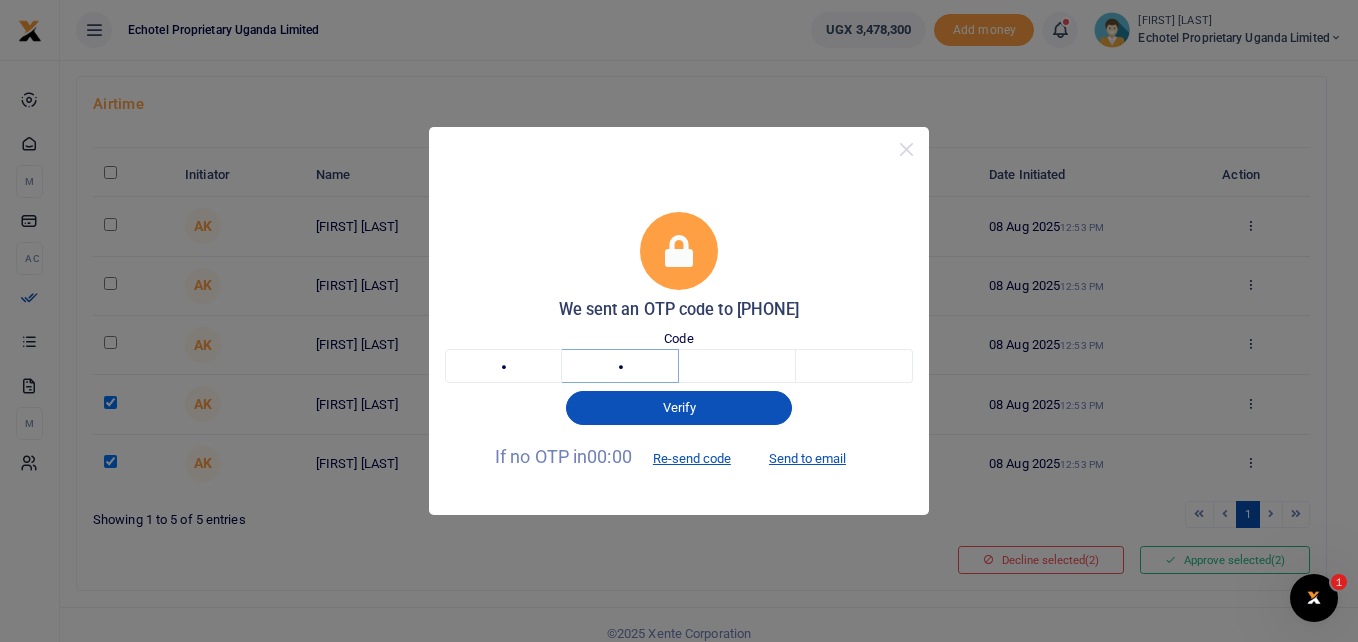 type on "8" 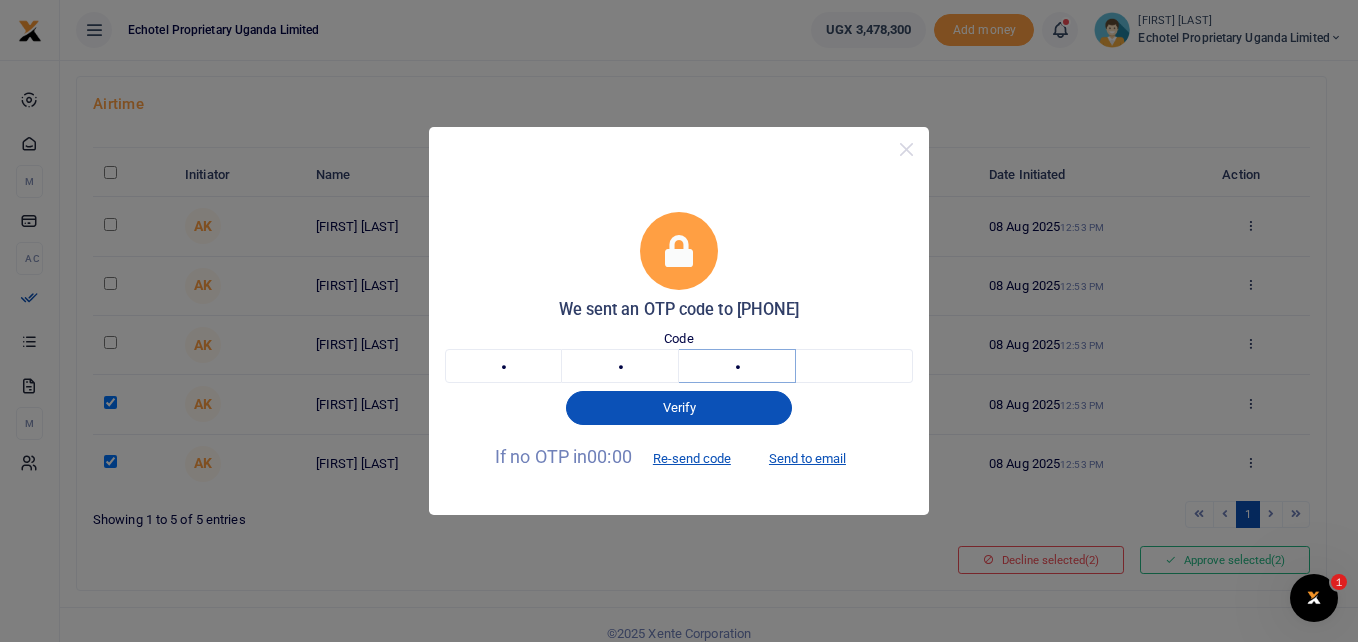 type on "2" 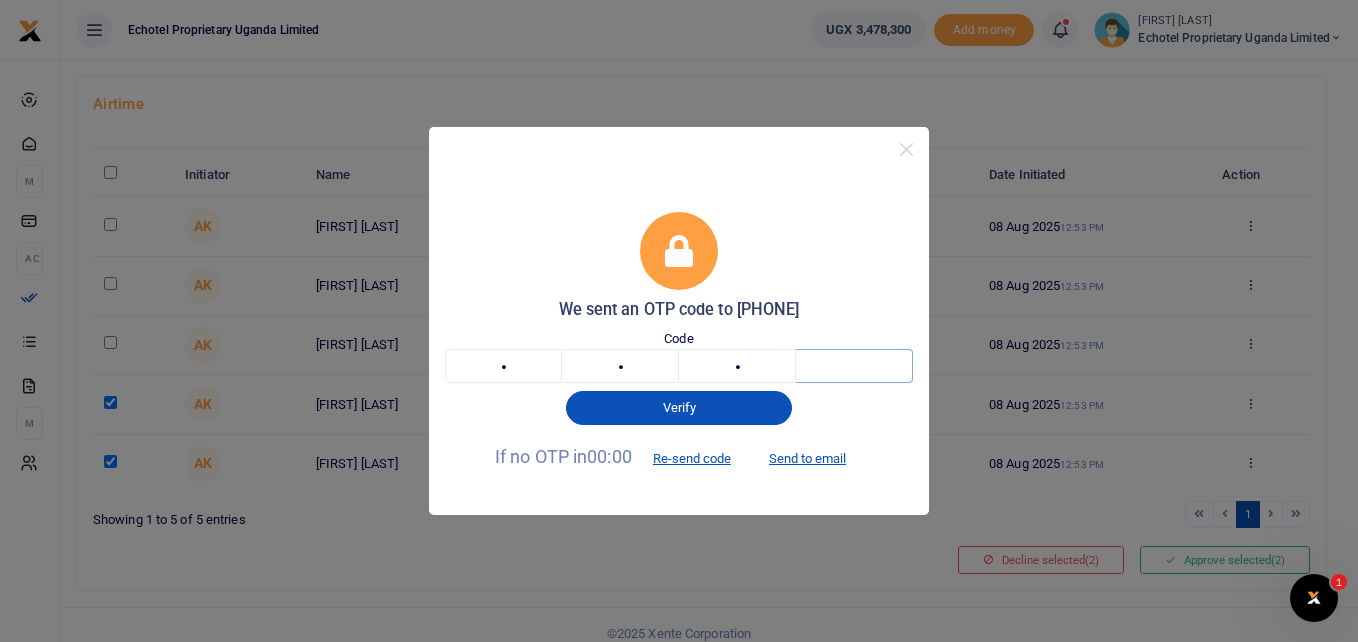 type on "3" 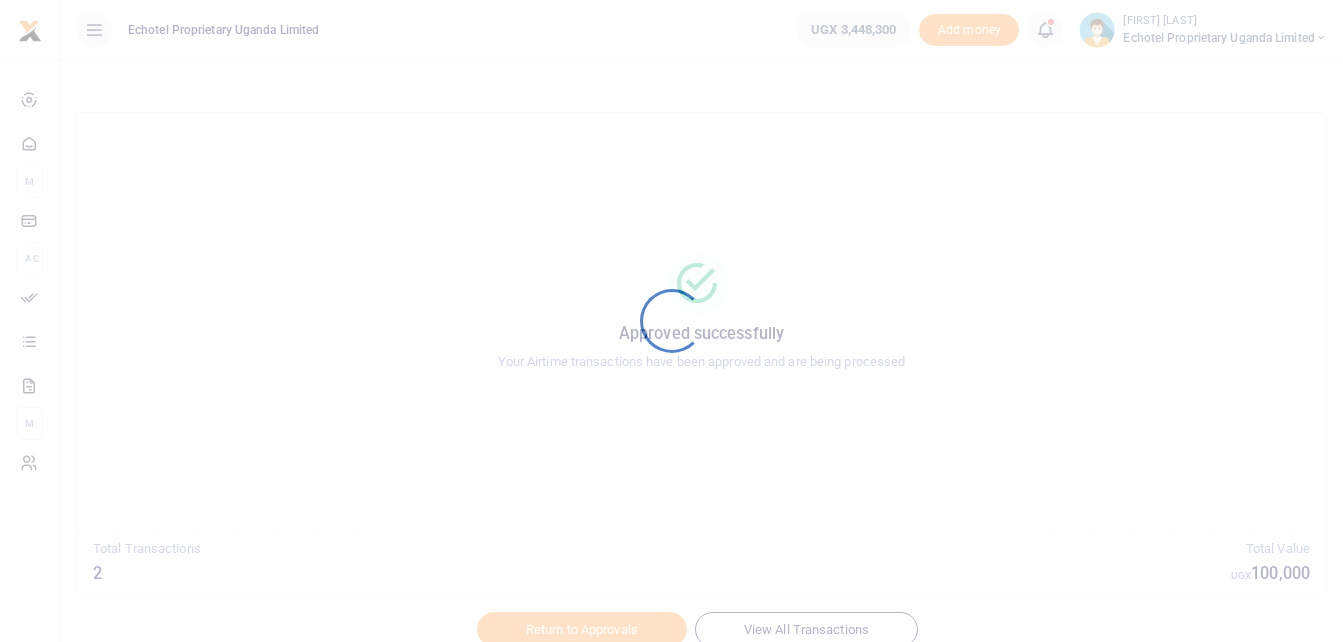 scroll, scrollTop: 0, scrollLeft: 0, axis: both 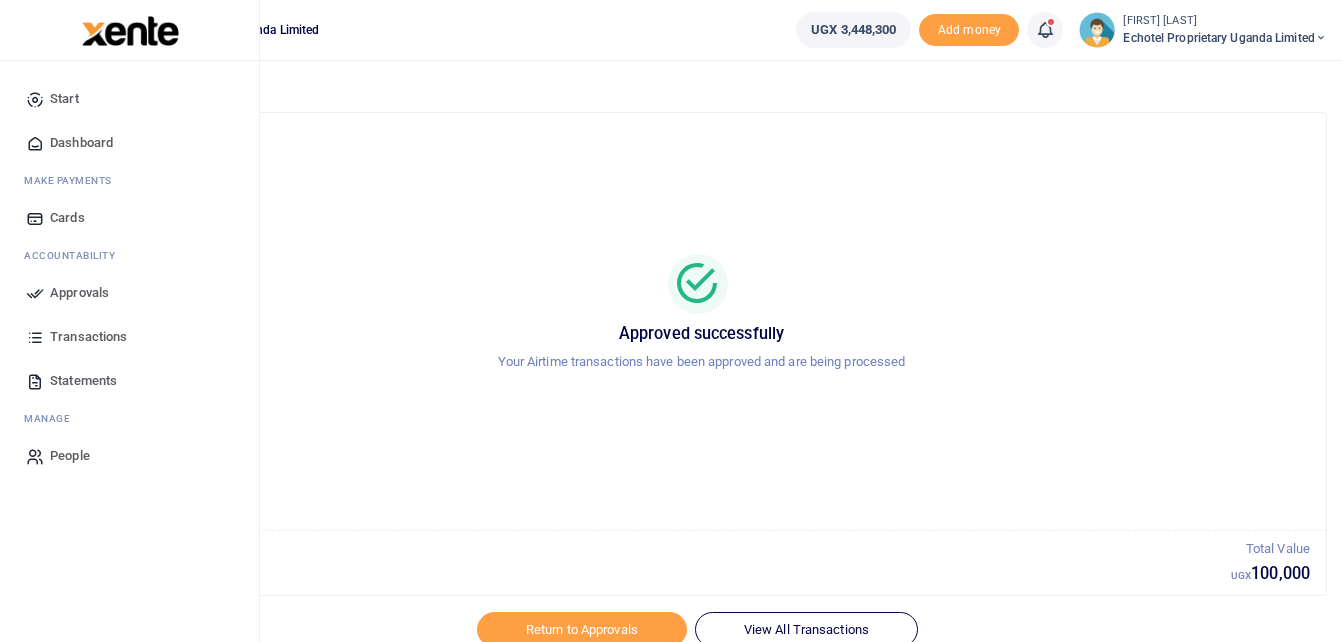 click on "Approvals" at bounding box center [79, 293] 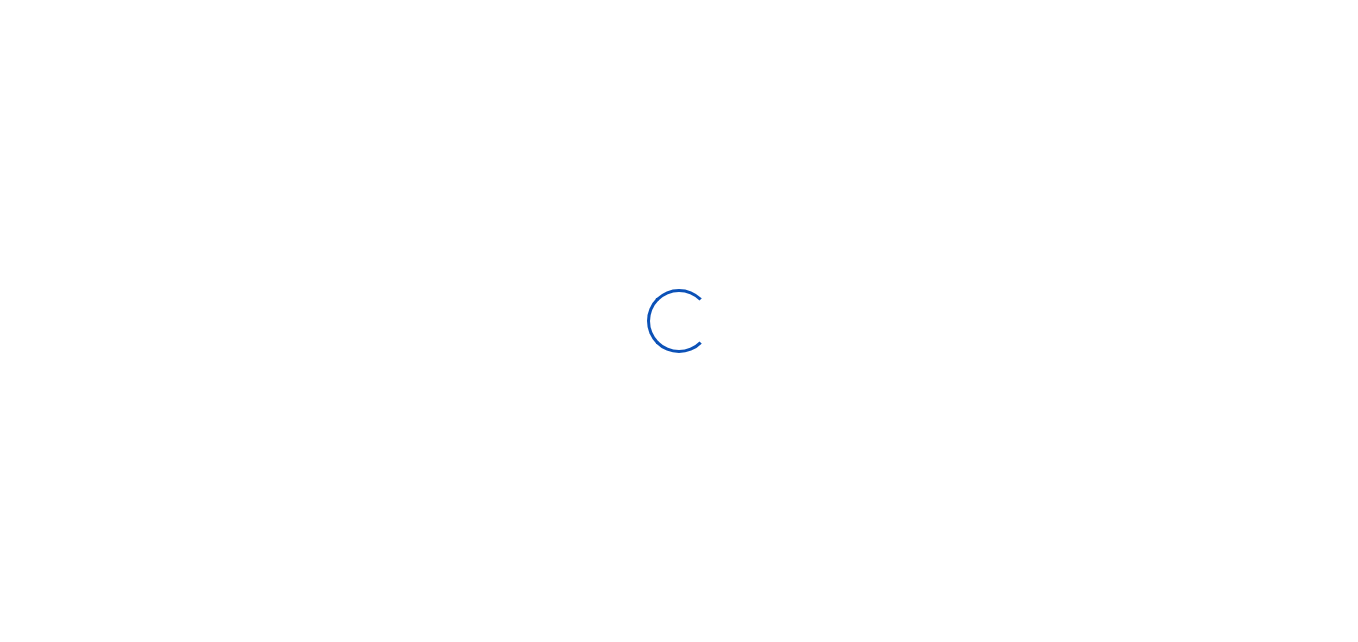 scroll, scrollTop: 0, scrollLeft: 0, axis: both 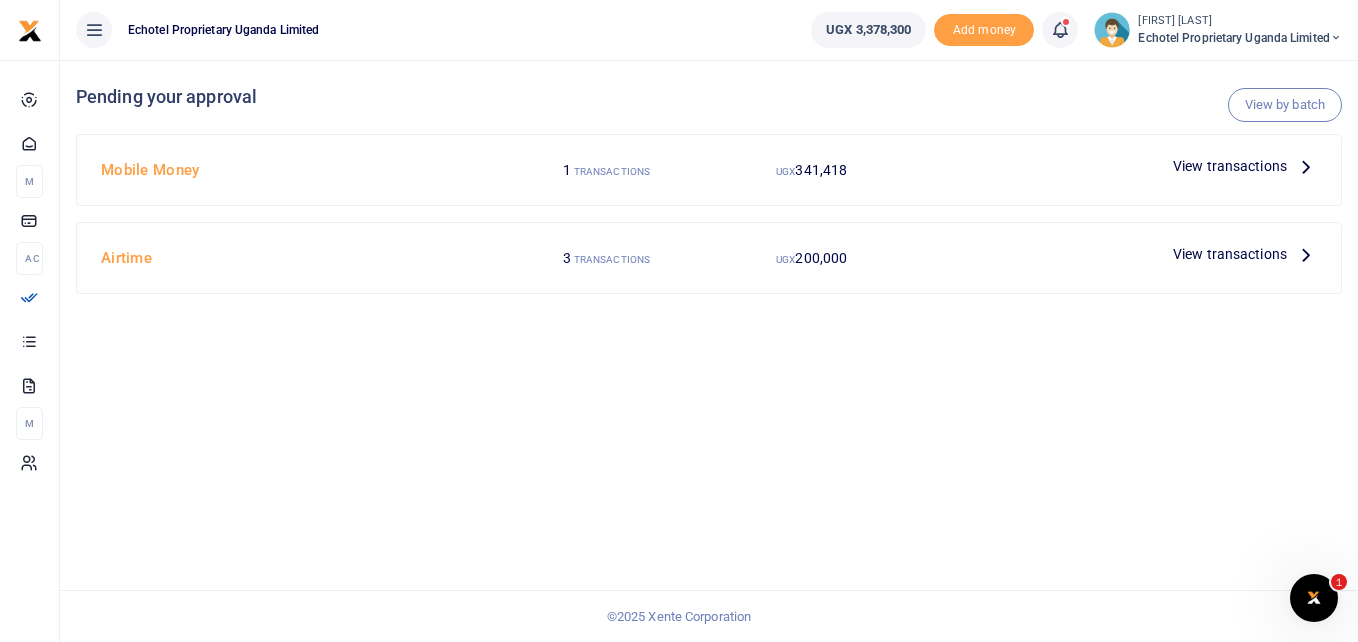 click at bounding box center (1306, 254) 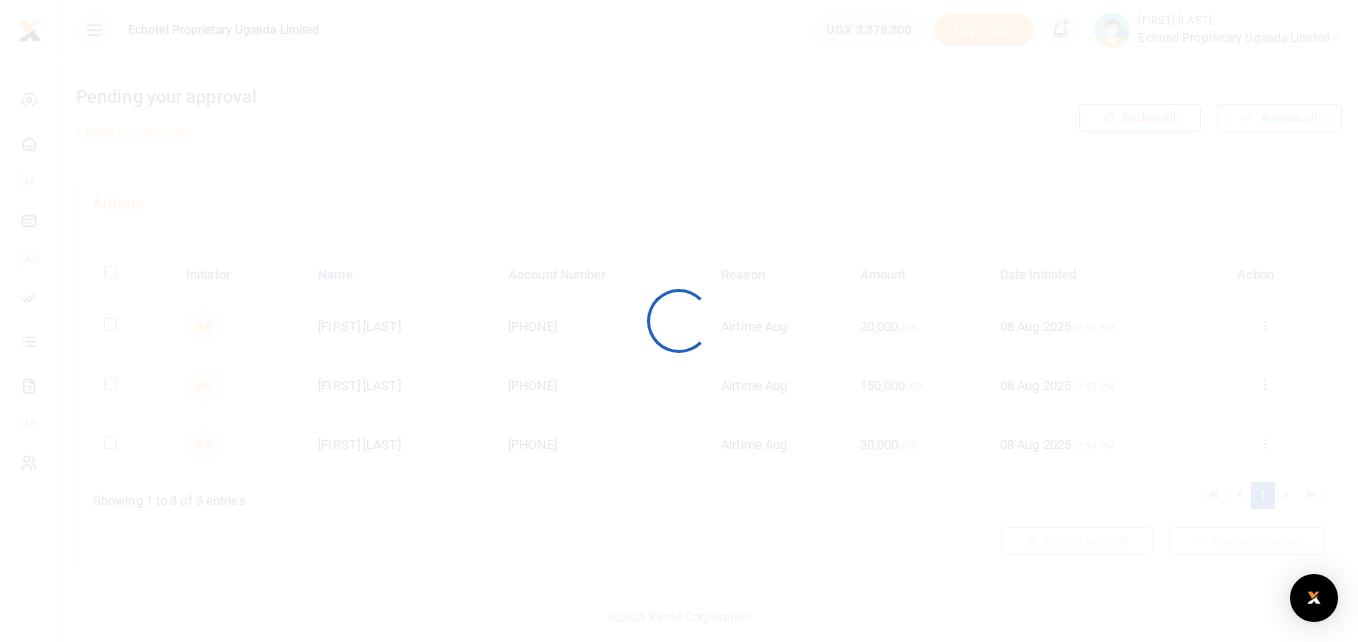 scroll, scrollTop: 0, scrollLeft: 0, axis: both 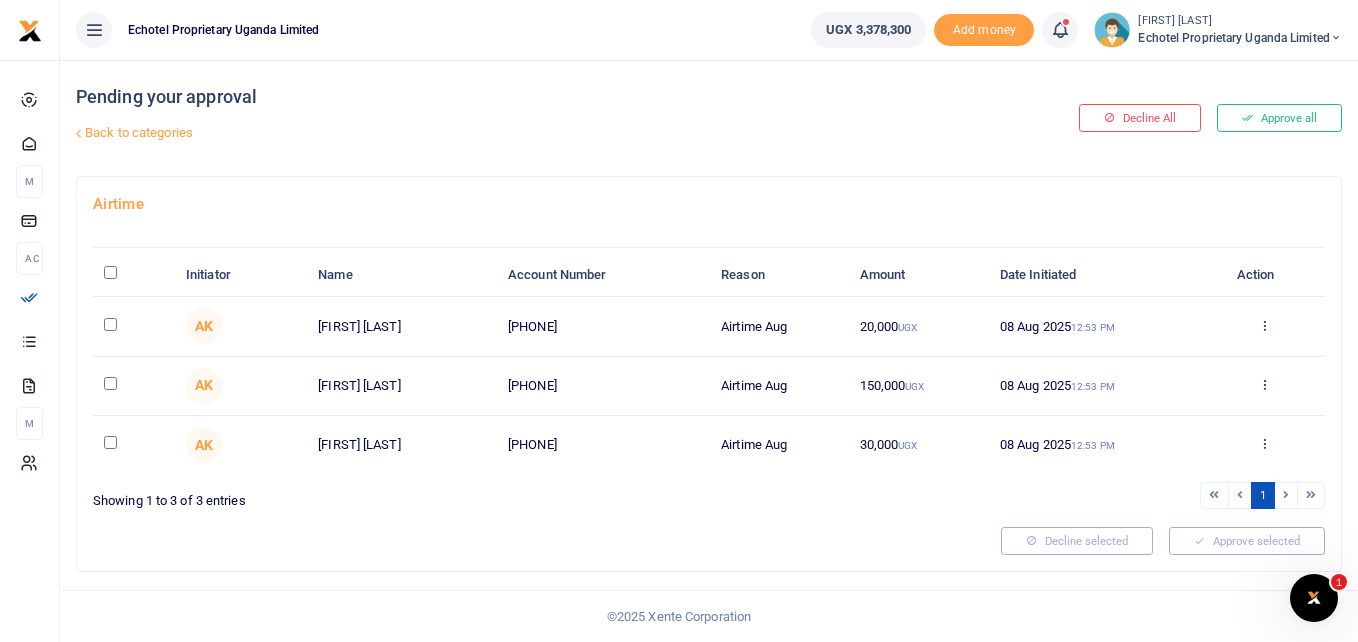 click at bounding box center (110, 442) 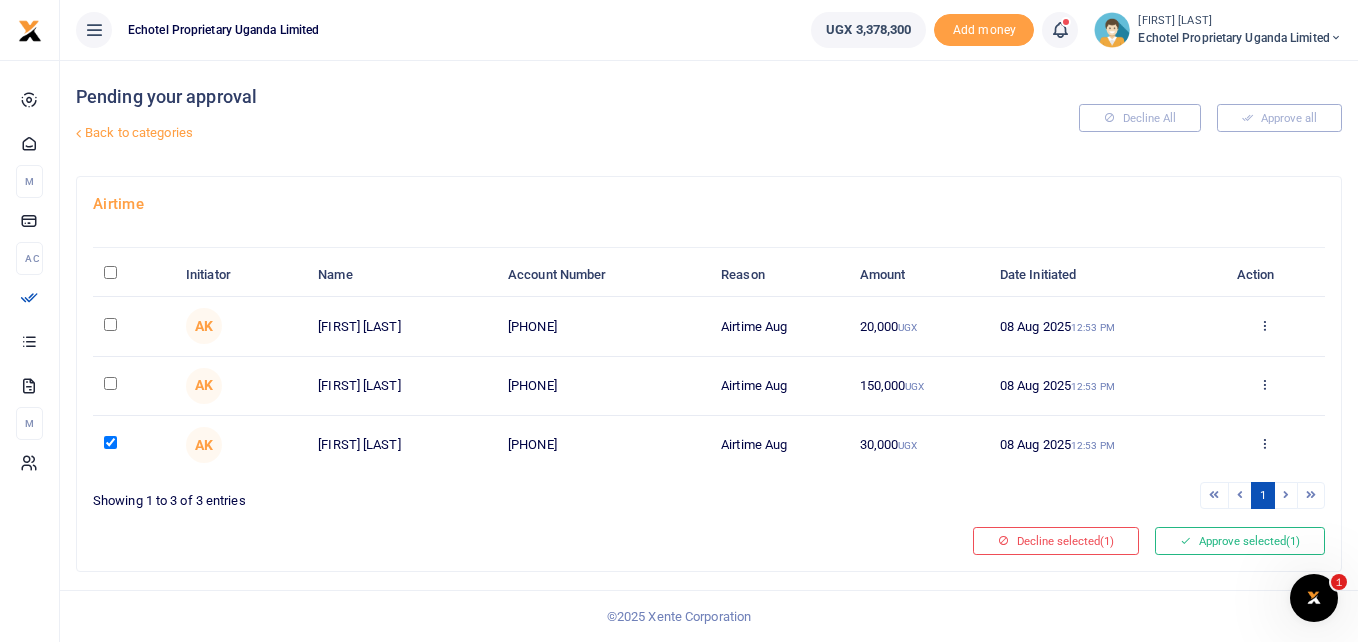 click at bounding box center [110, 324] 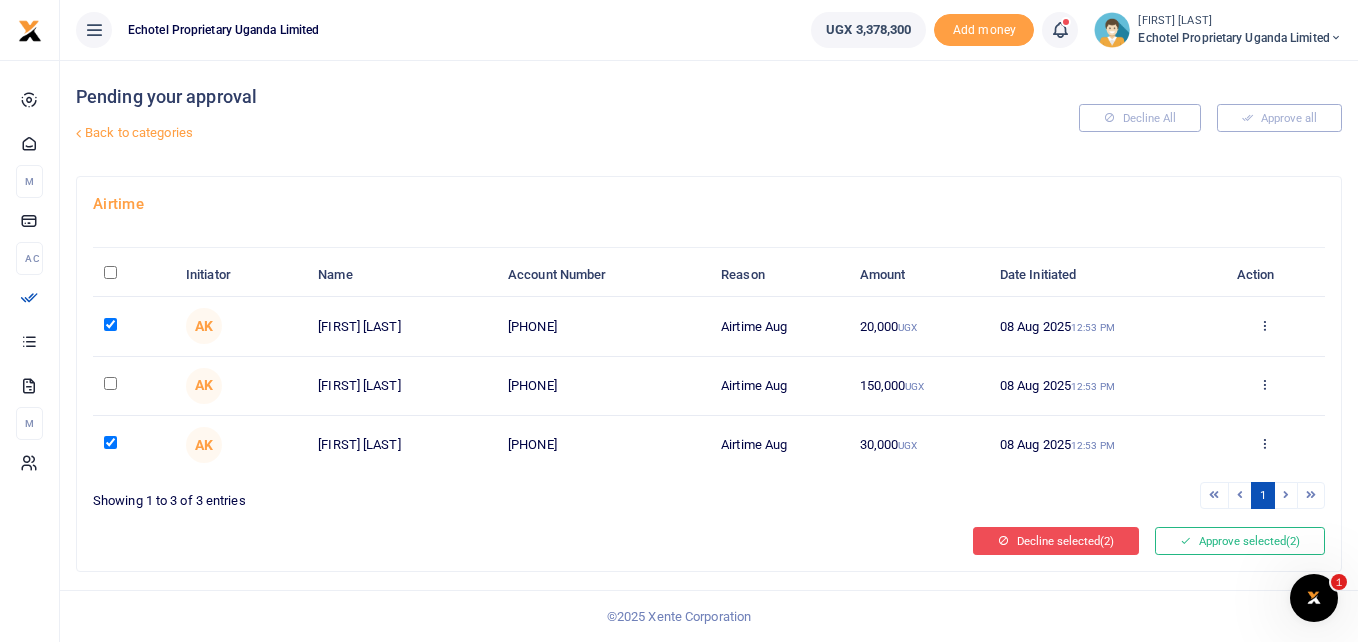 click on "Decline selected  (2)" at bounding box center (1056, 541) 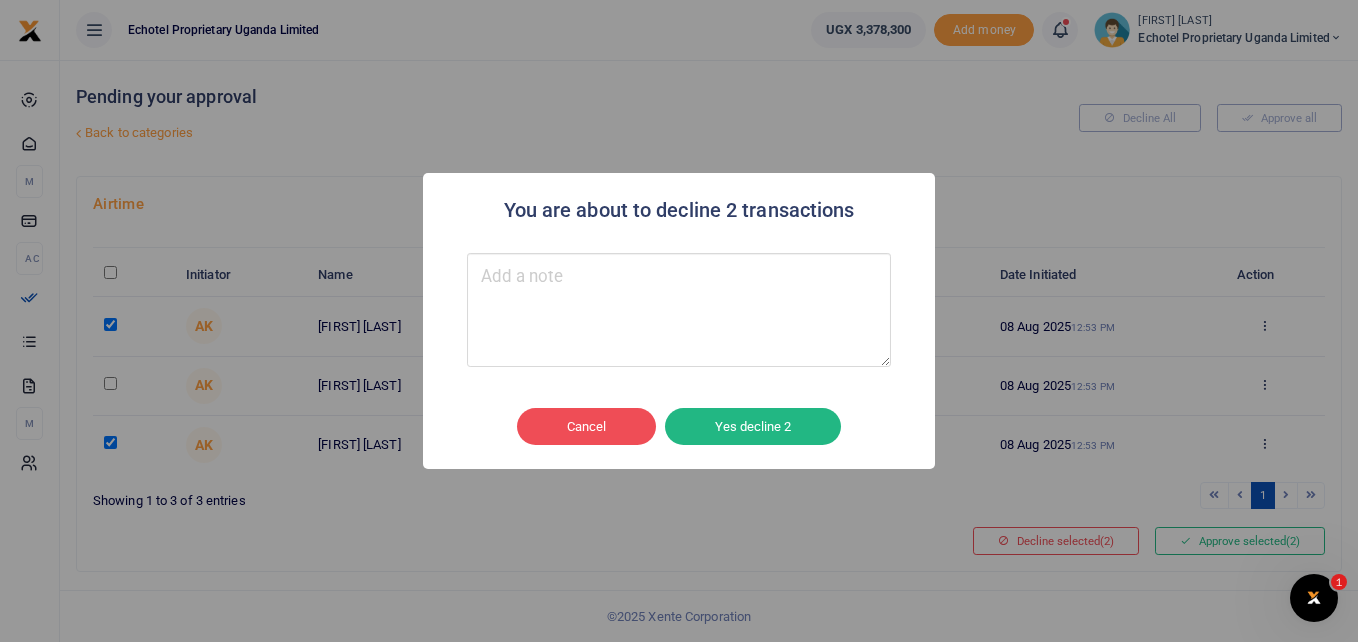 click at bounding box center [679, 310] 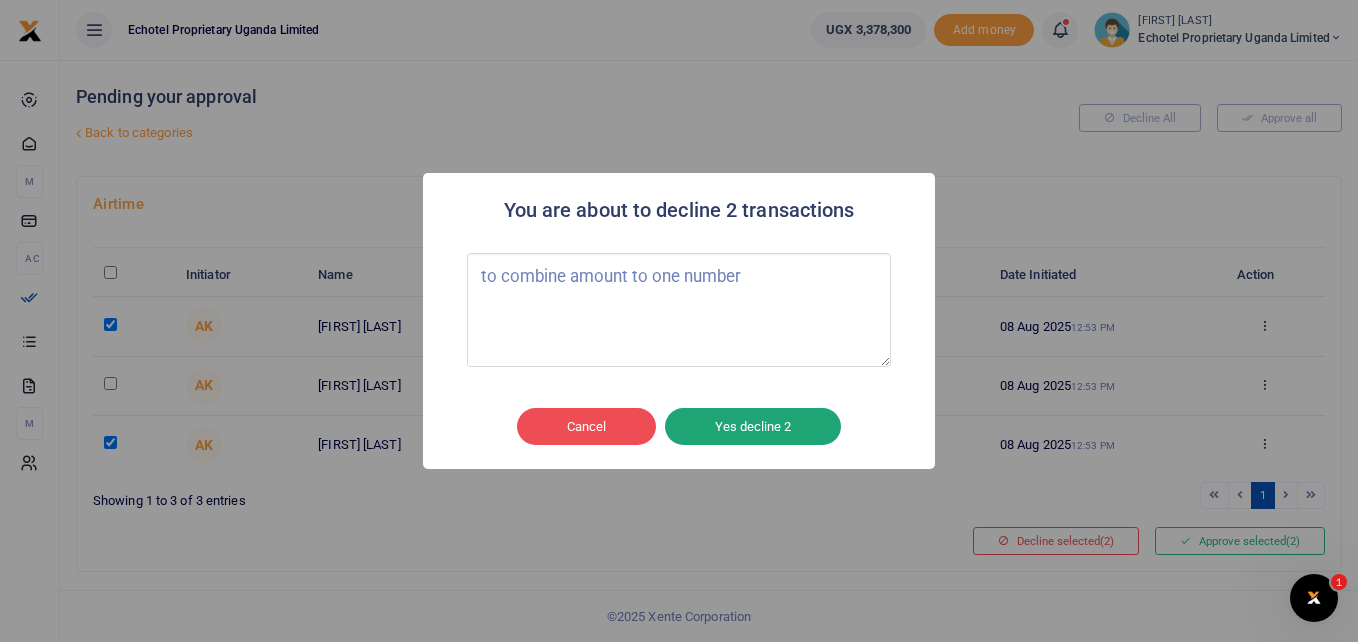 type on "to combine amount to one number" 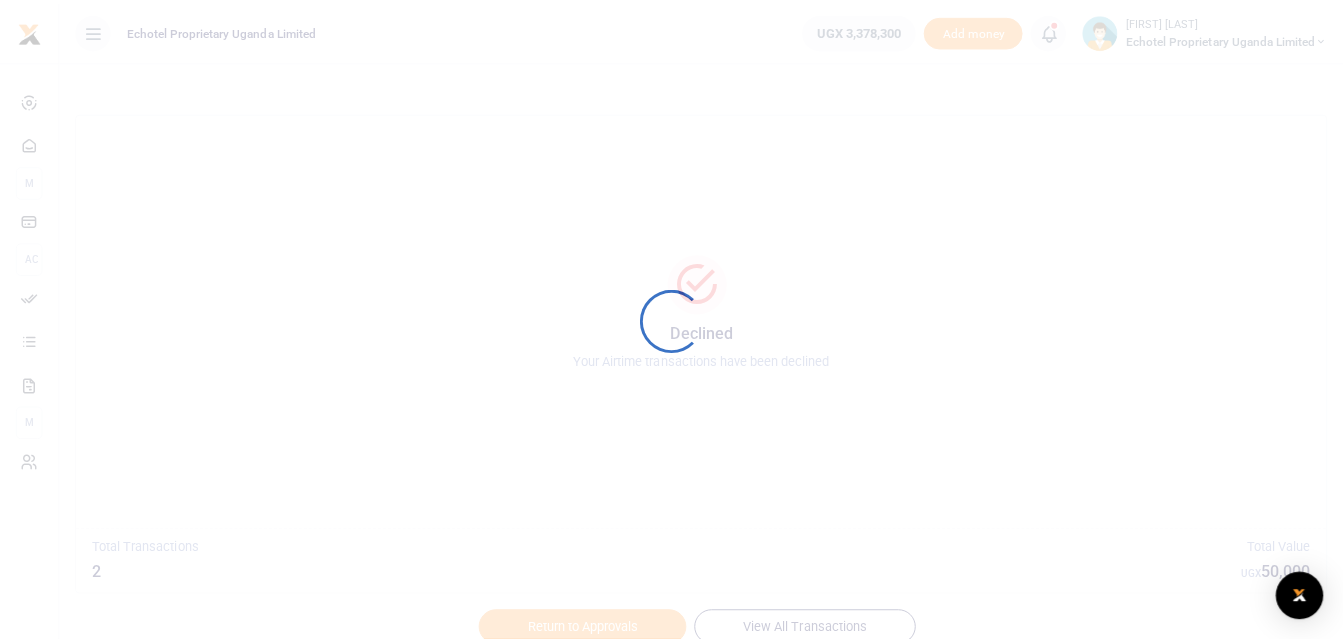 scroll, scrollTop: 0, scrollLeft: 0, axis: both 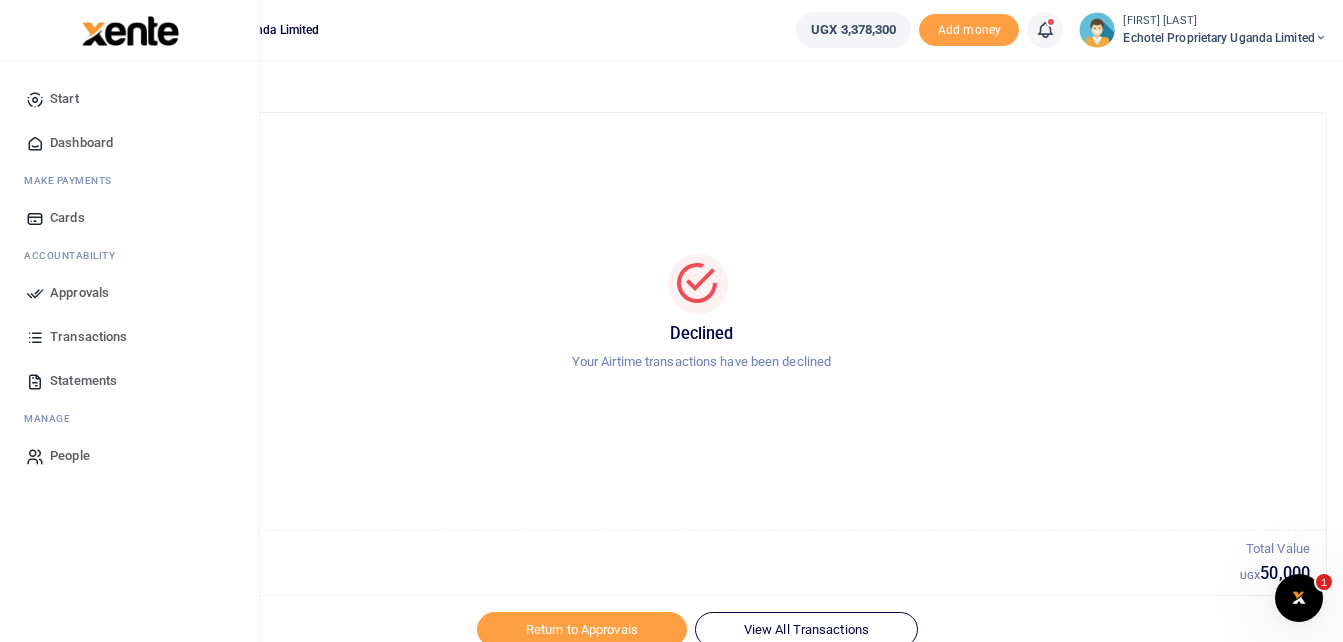 click on "Approvals" at bounding box center (79, 293) 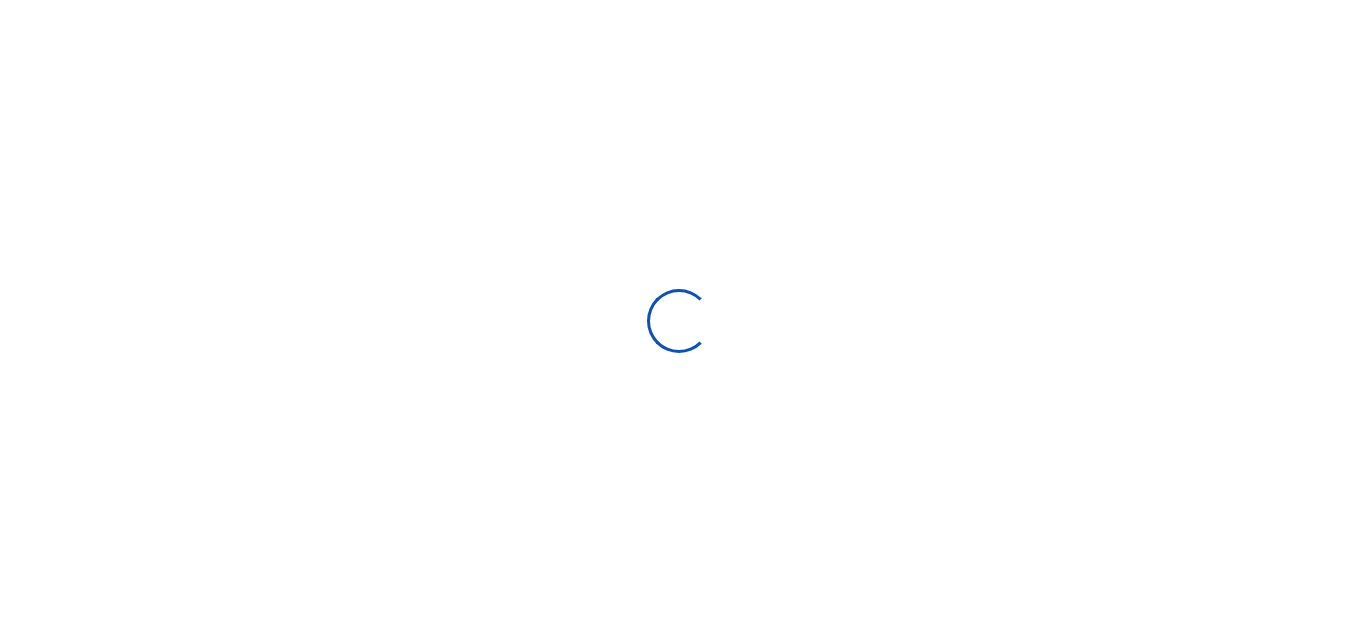 scroll, scrollTop: 0, scrollLeft: 0, axis: both 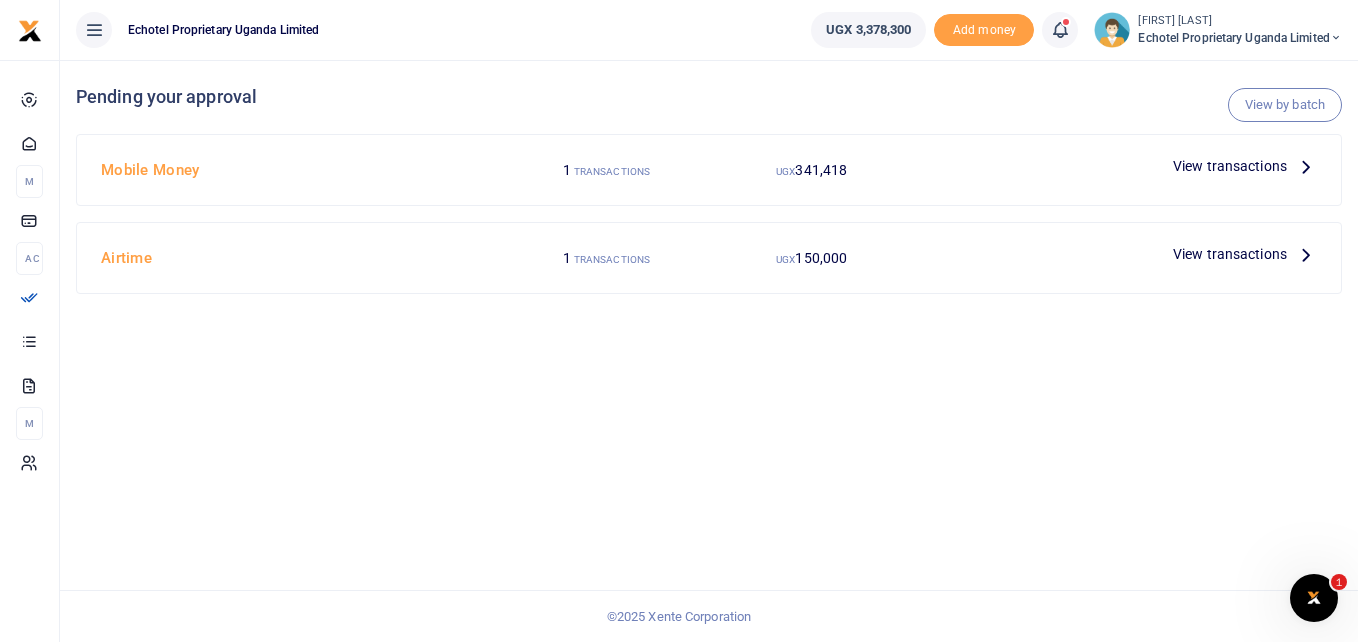 click at bounding box center [1306, 254] 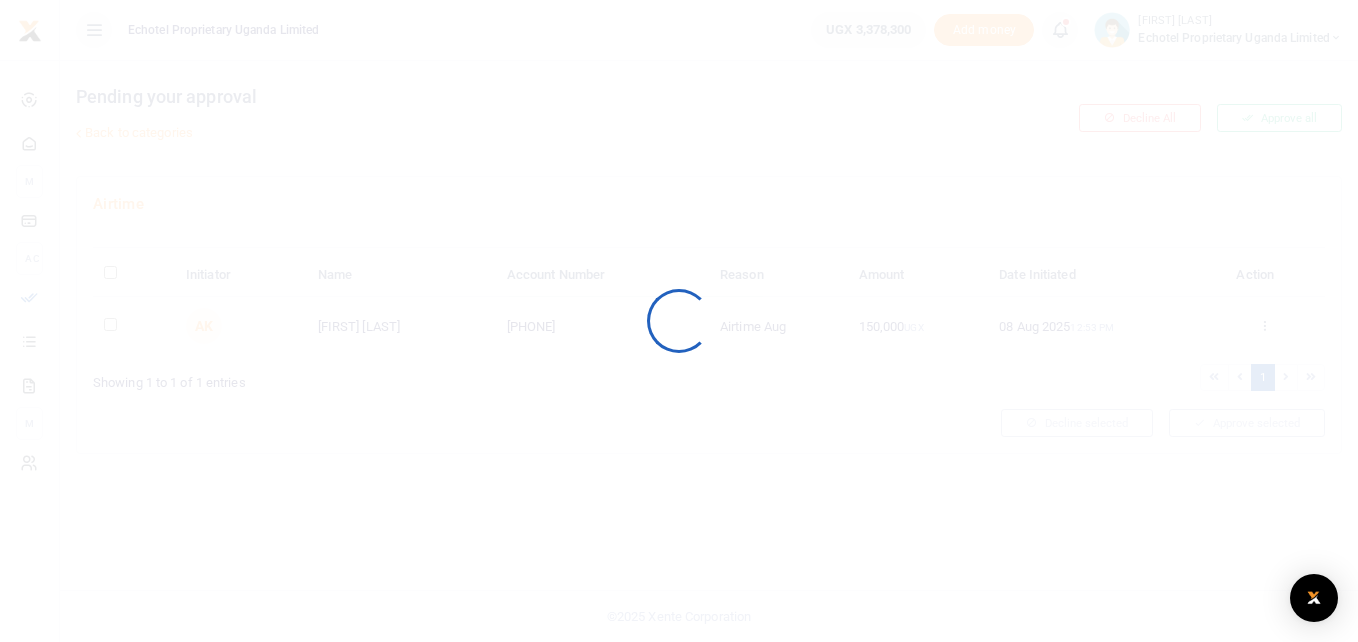 scroll, scrollTop: 0, scrollLeft: 0, axis: both 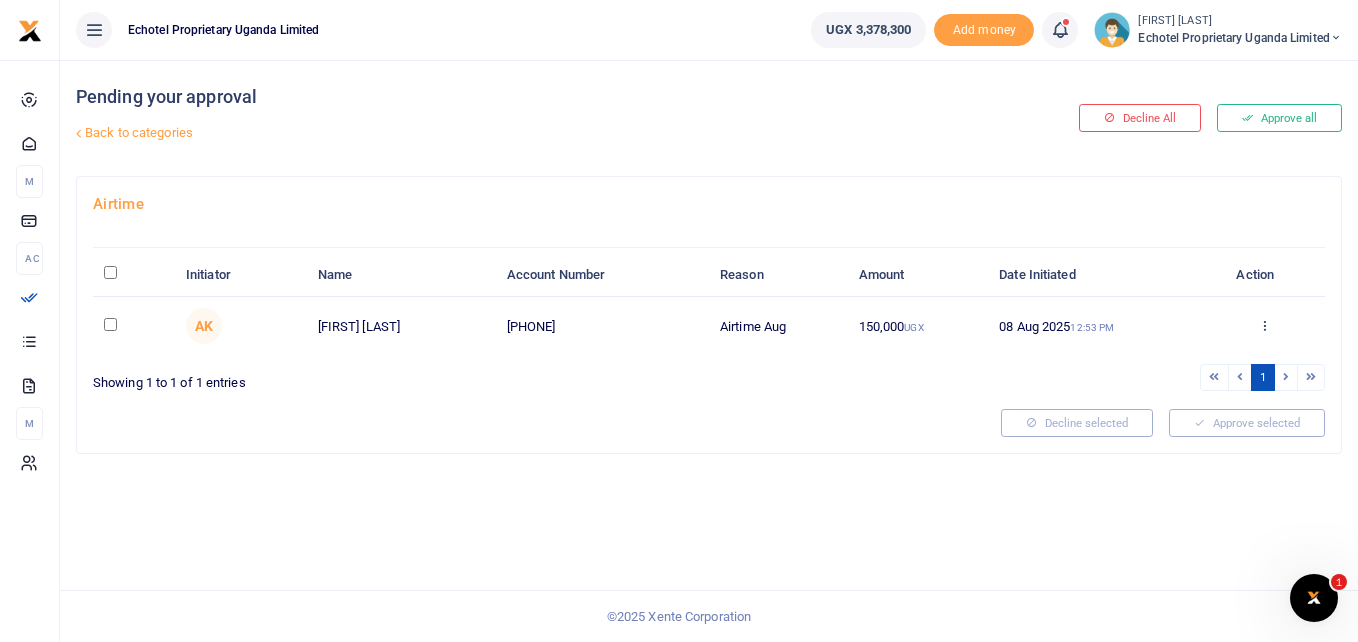 click at bounding box center (110, 324) 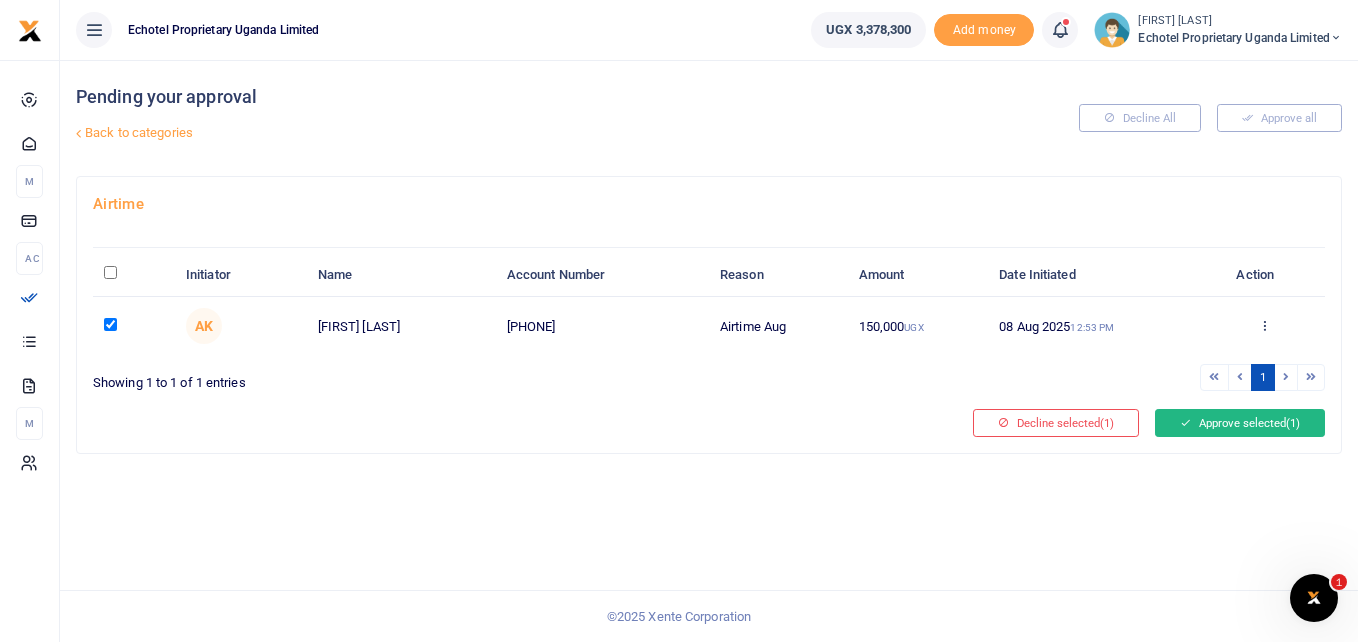 click on "Approve selected  (1)" at bounding box center [1240, 423] 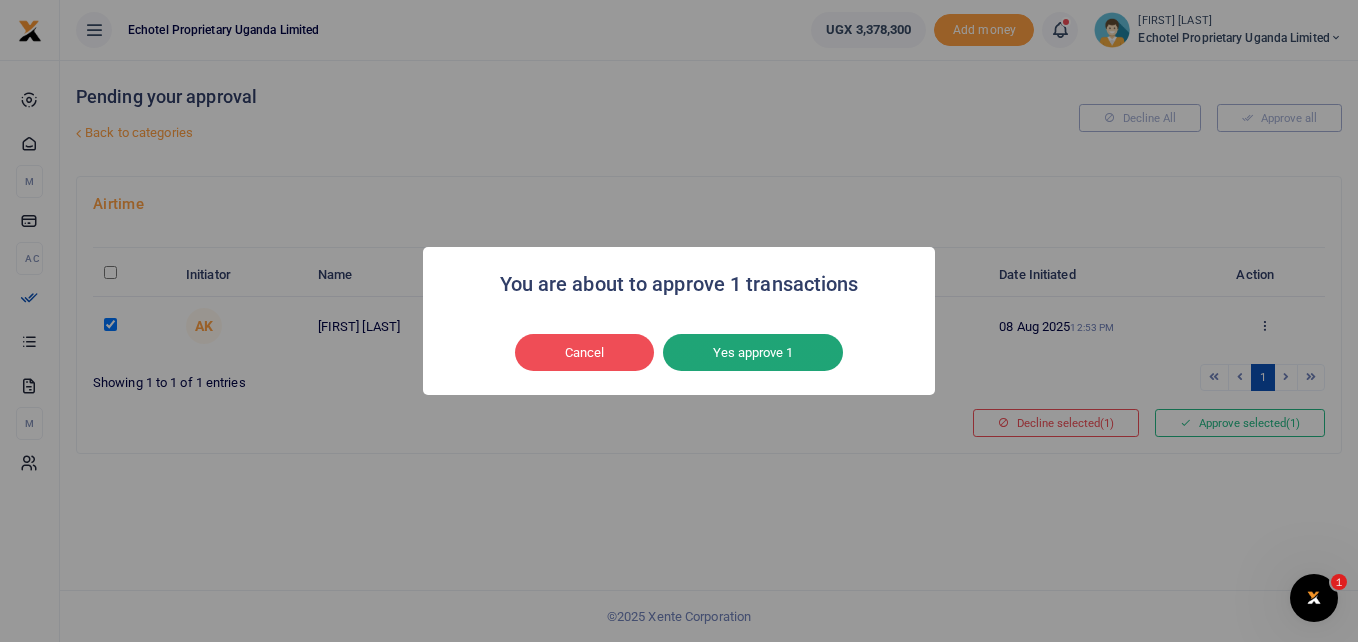 click on "Yes approve 1" at bounding box center [753, 353] 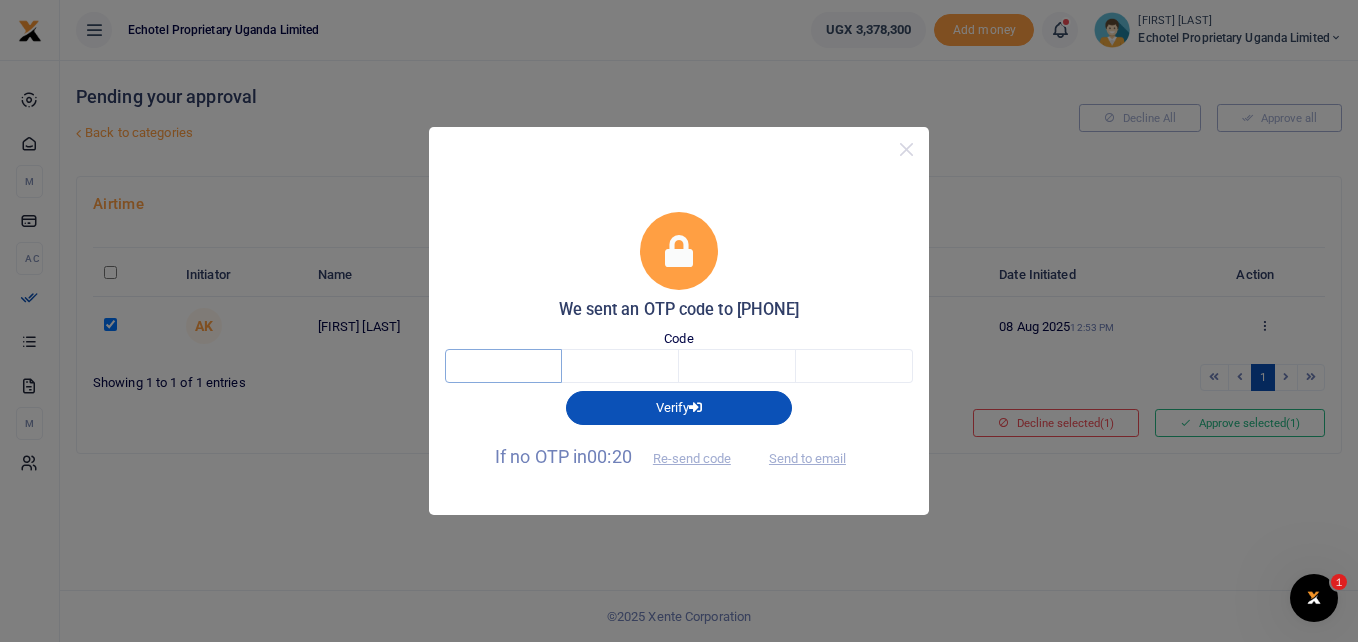 click at bounding box center (503, 366) 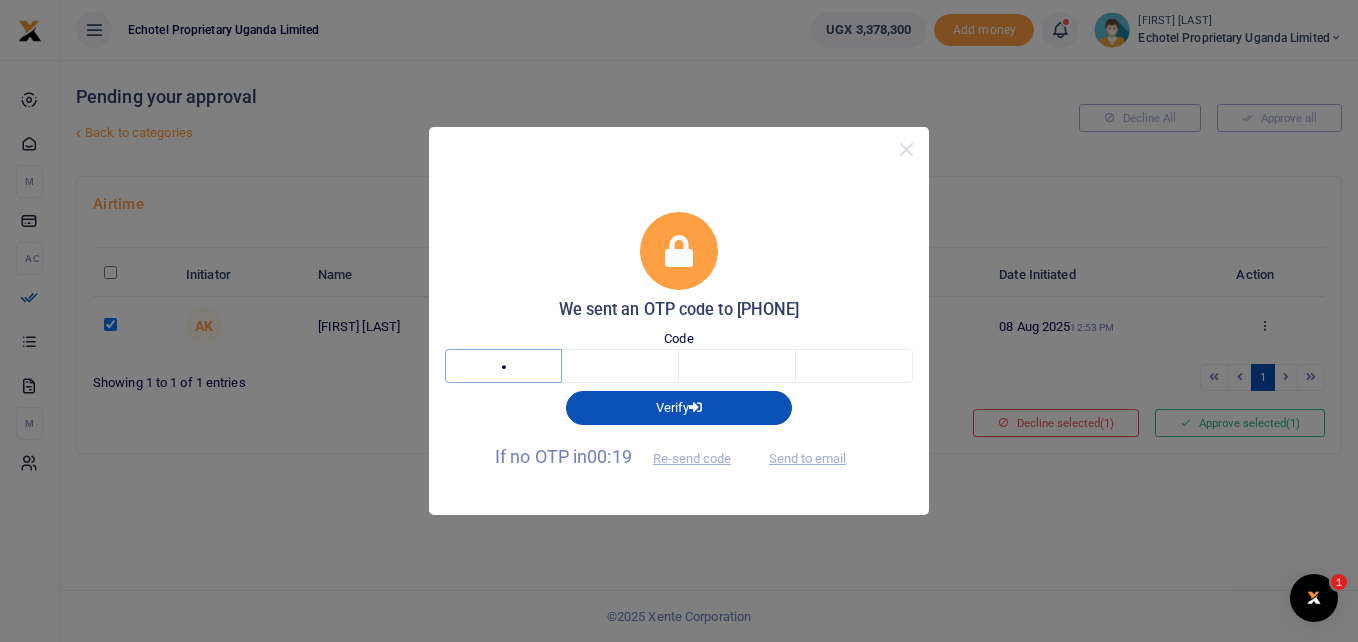 type on "4" 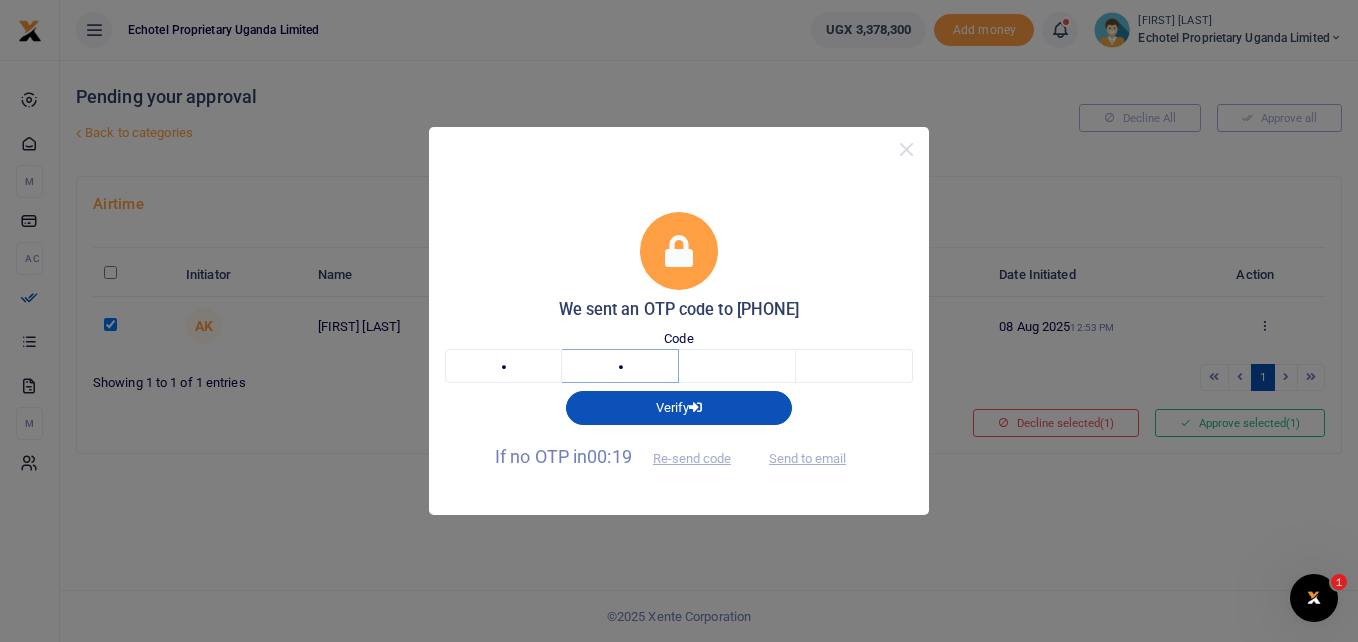 type on "1" 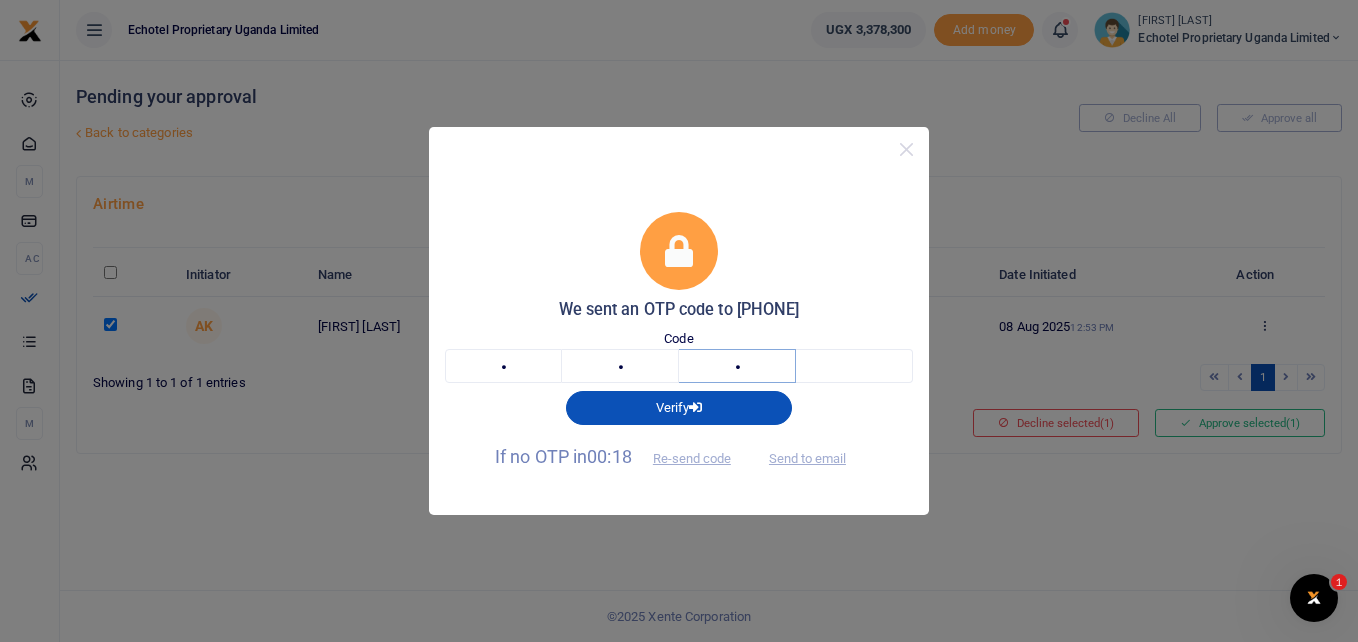 type on "8" 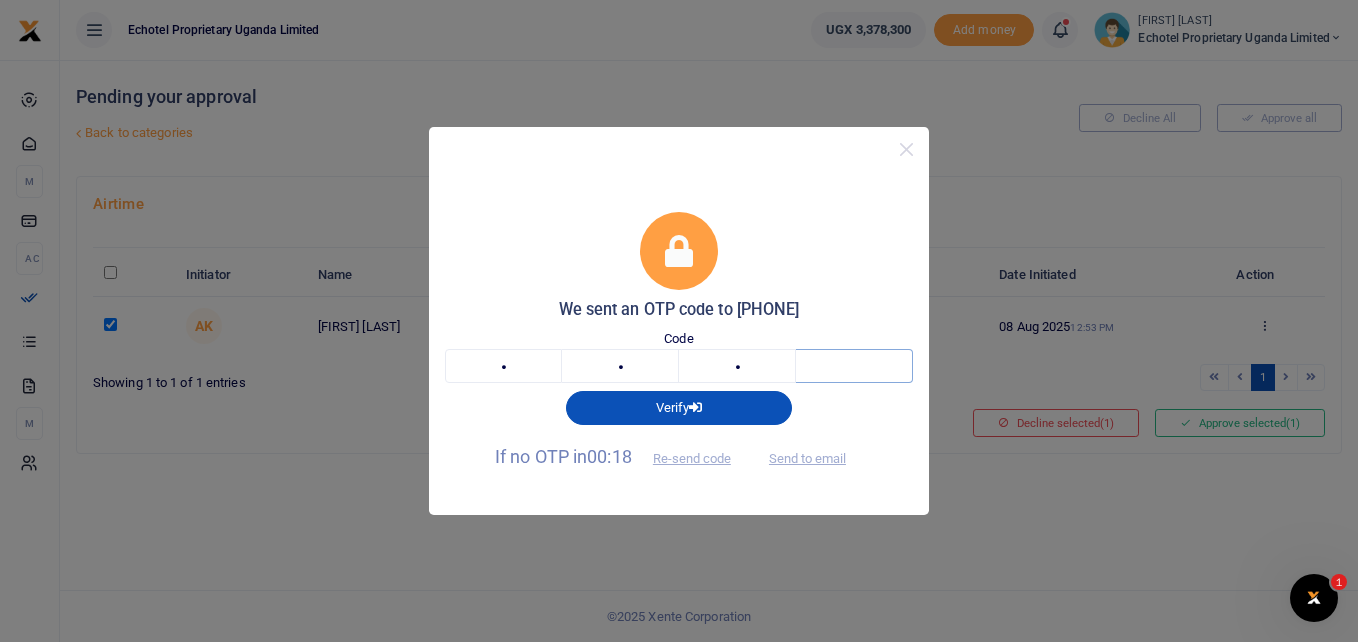 type on "7" 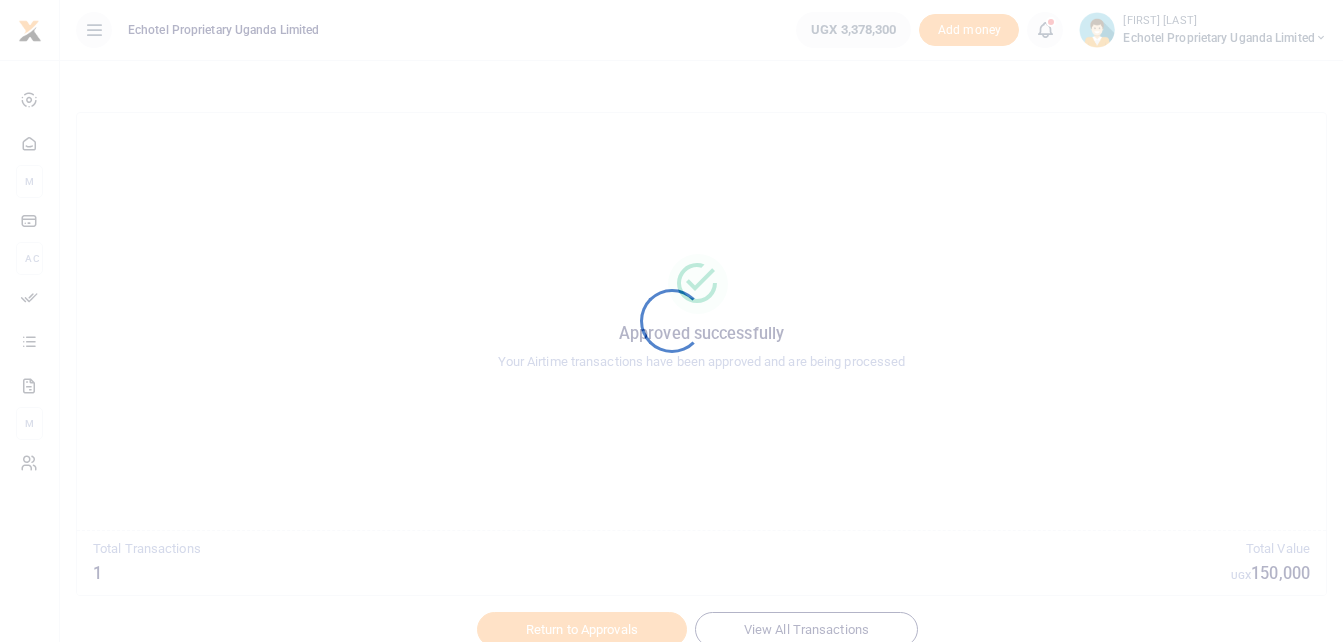 scroll, scrollTop: 0, scrollLeft: 0, axis: both 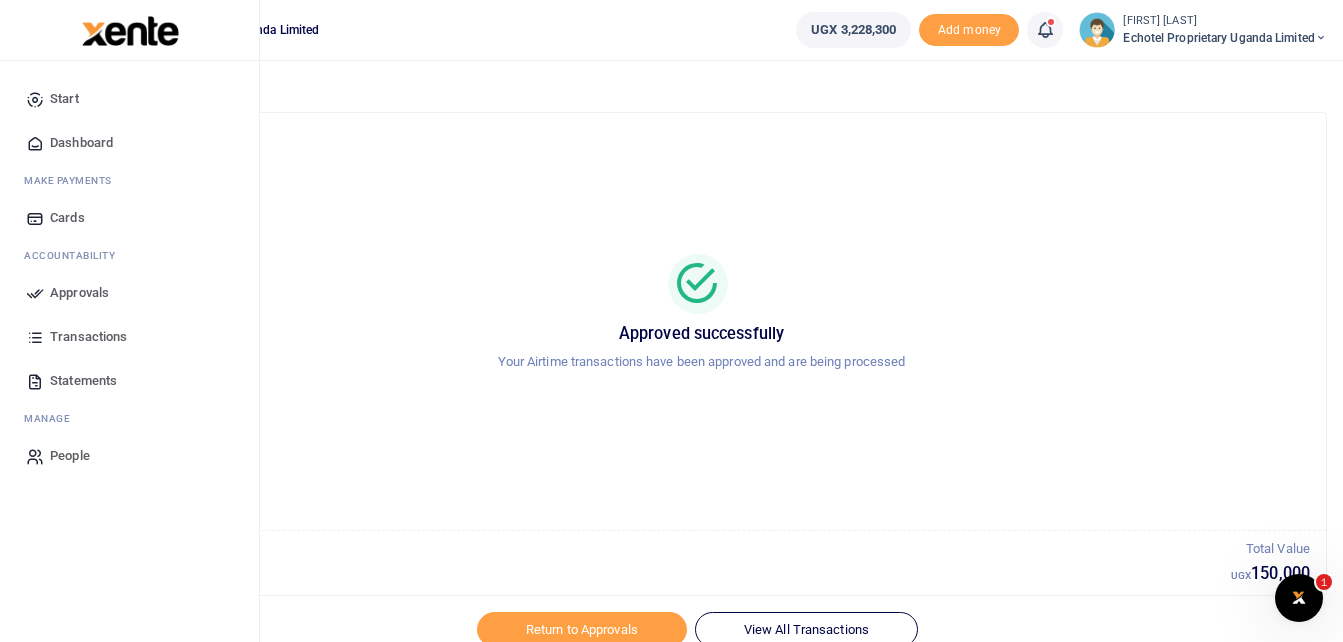 click on "Approvals" at bounding box center [79, 293] 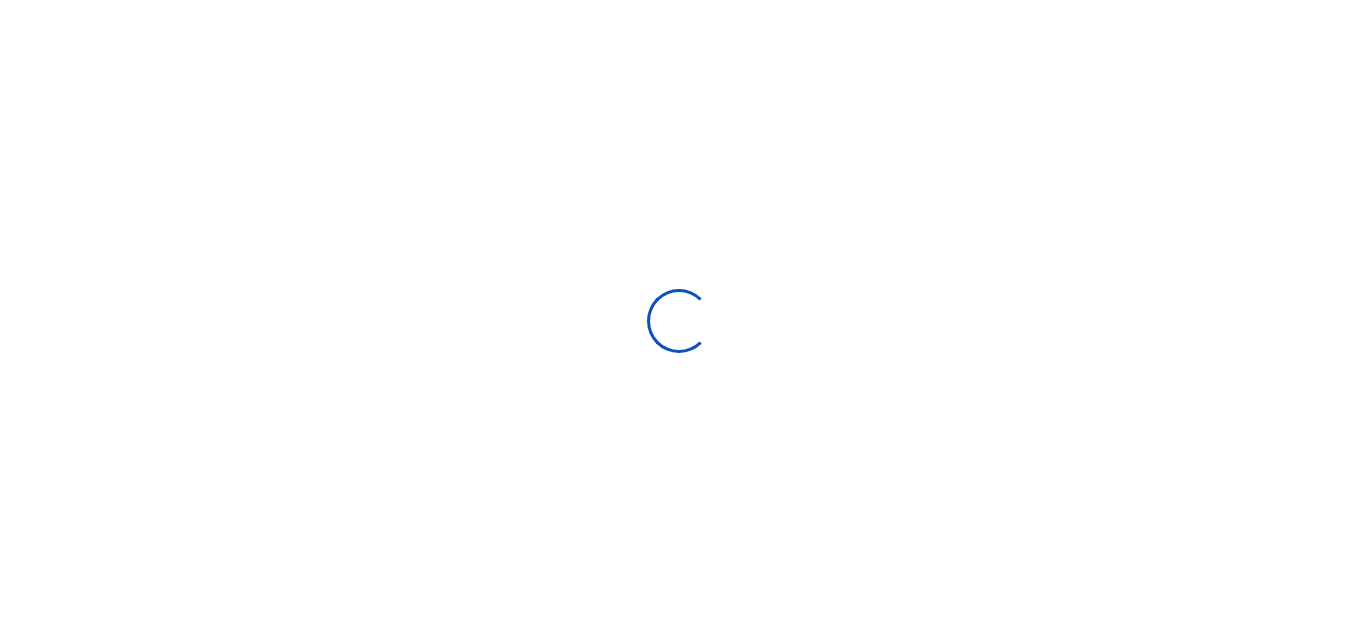 scroll, scrollTop: 0, scrollLeft: 0, axis: both 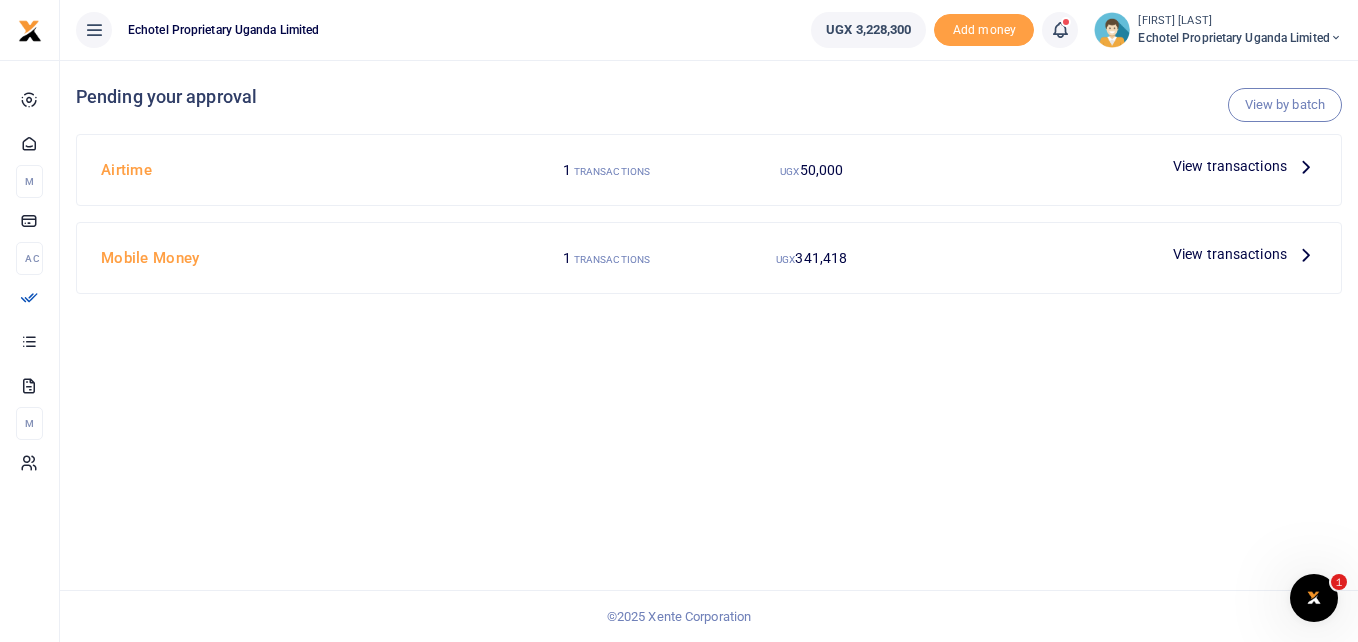 click at bounding box center [1306, 254] 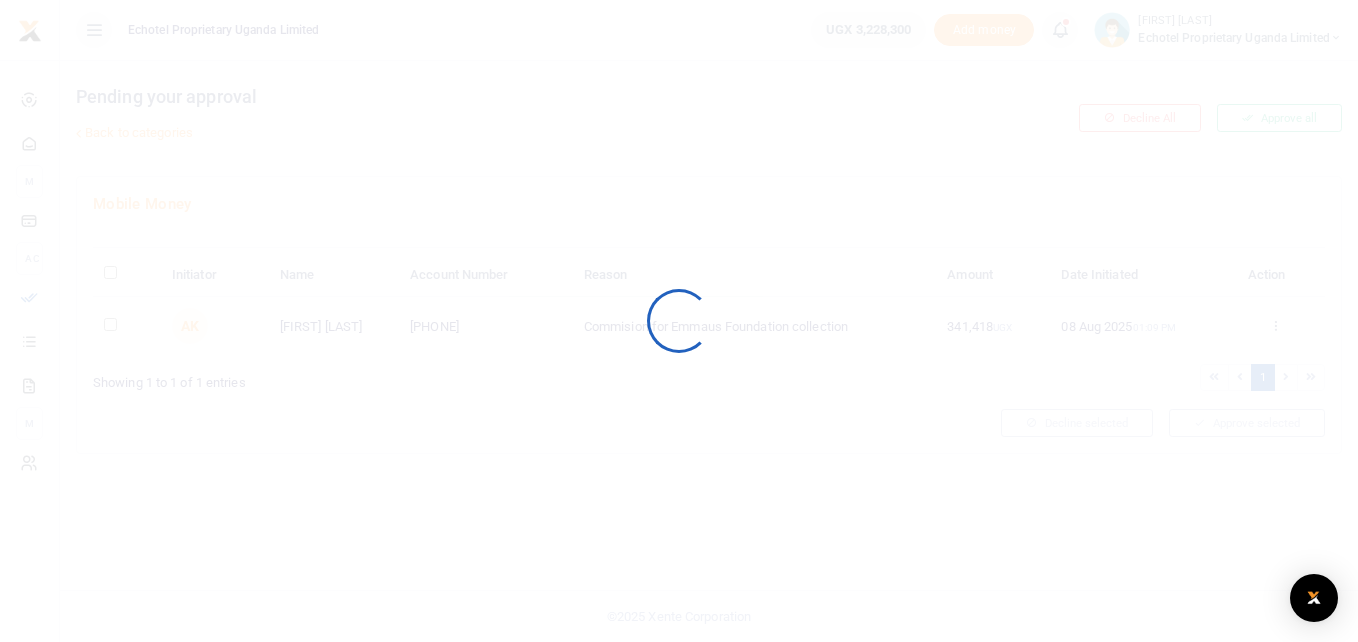 scroll, scrollTop: 0, scrollLeft: 0, axis: both 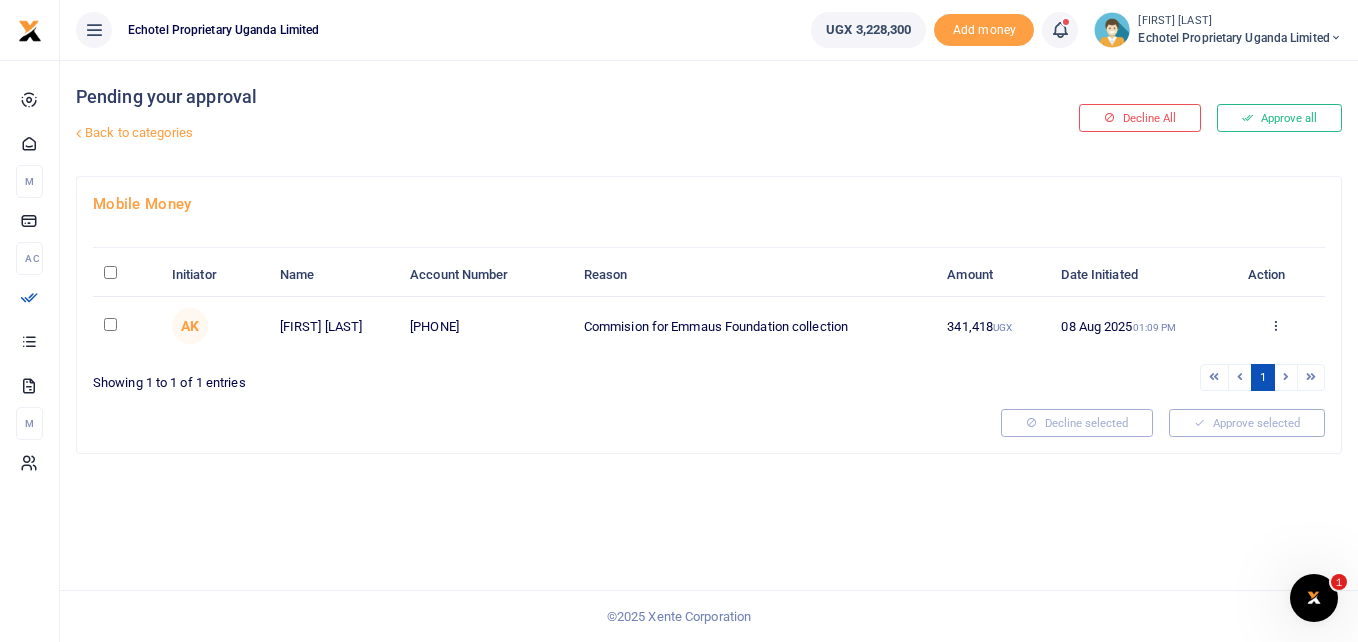 click at bounding box center [110, 324] 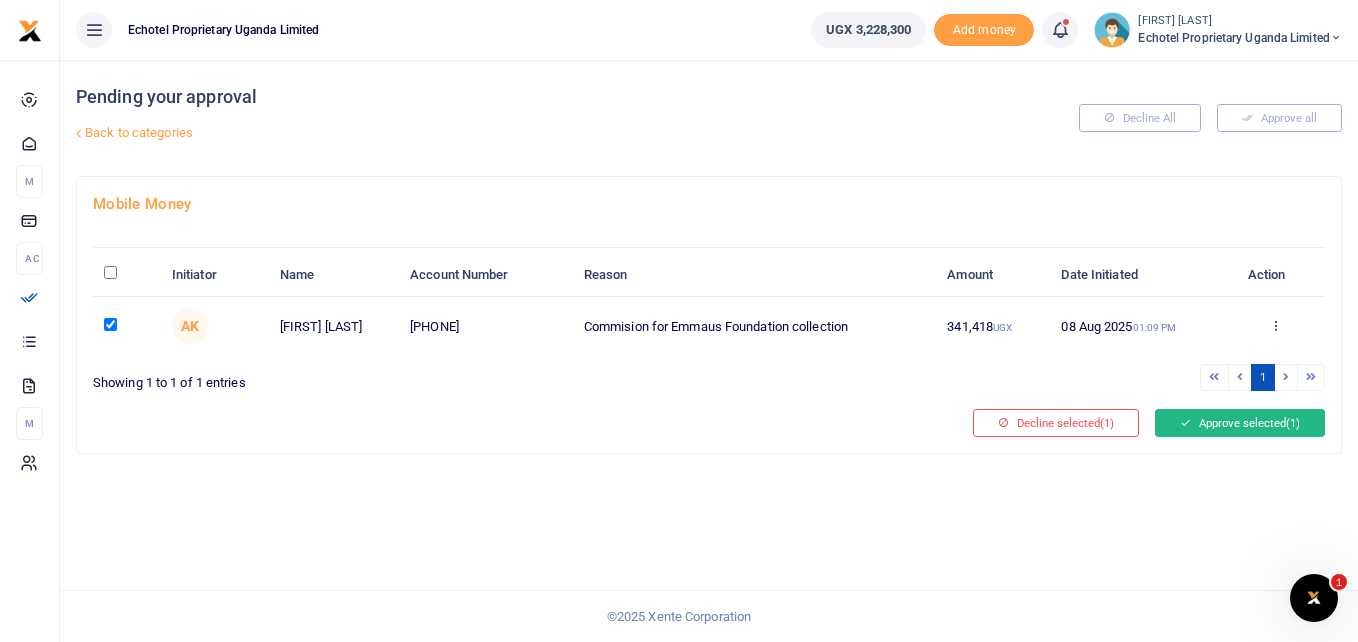 click on "Approve selected  (1)" at bounding box center (1240, 423) 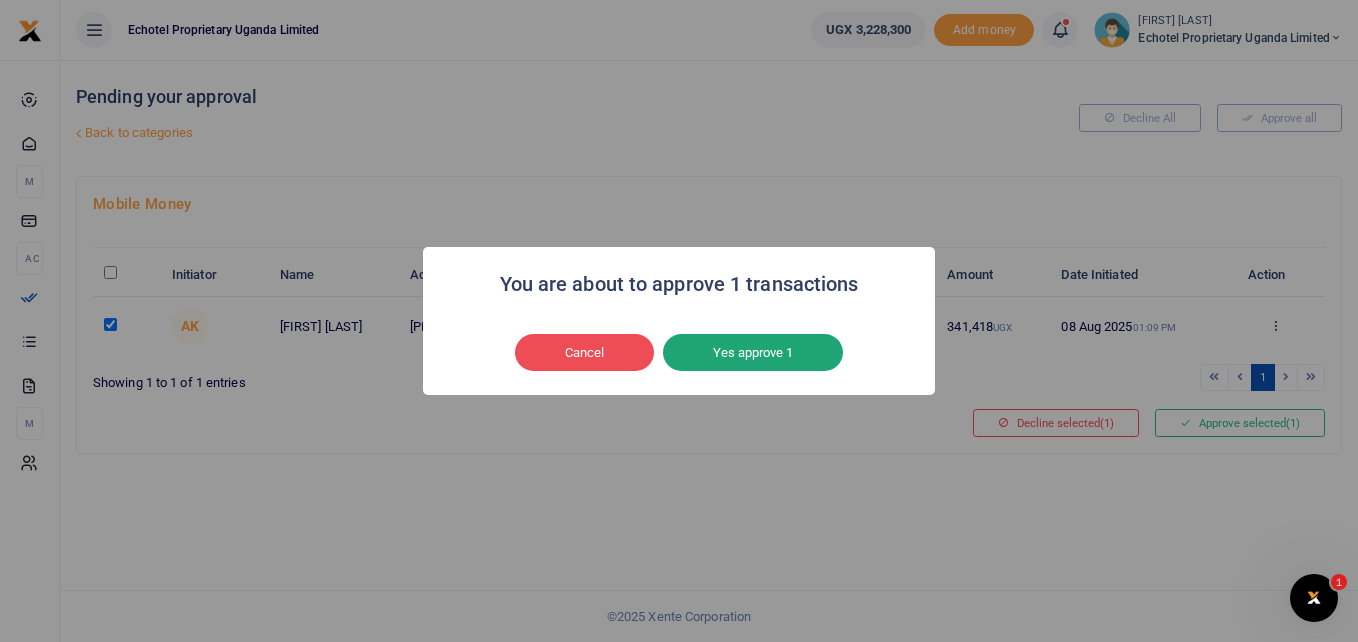 click on "Yes approve 1" at bounding box center [753, 353] 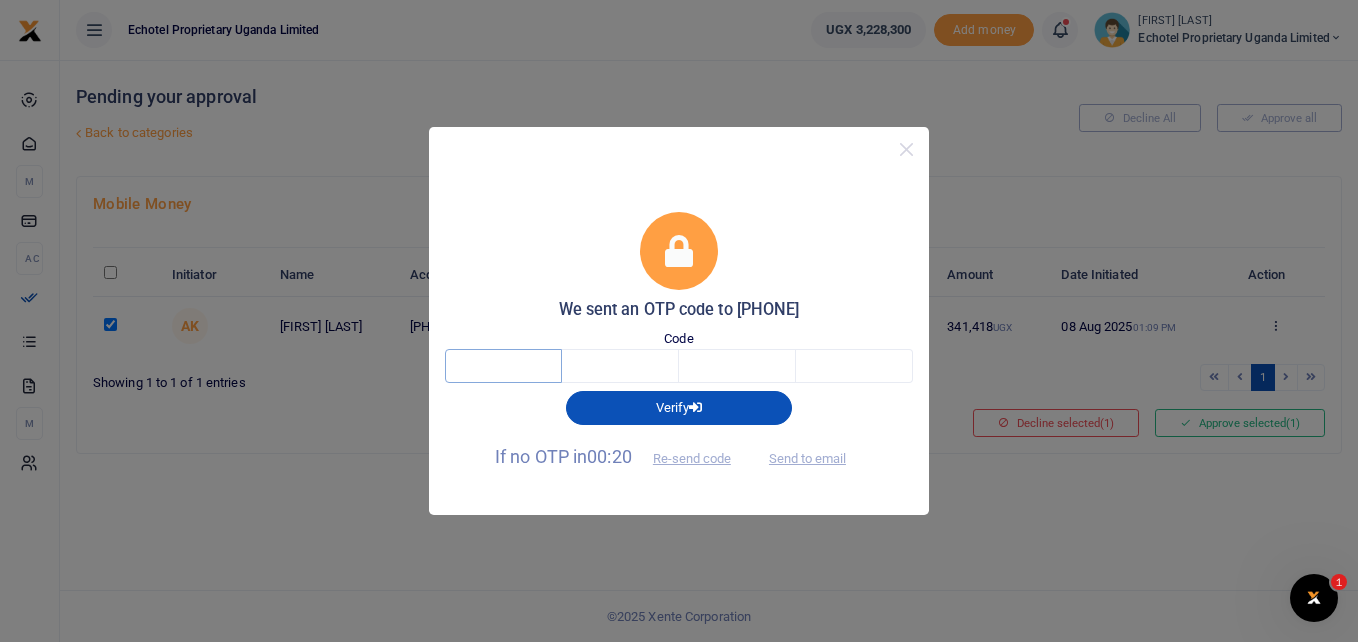 click at bounding box center (503, 366) 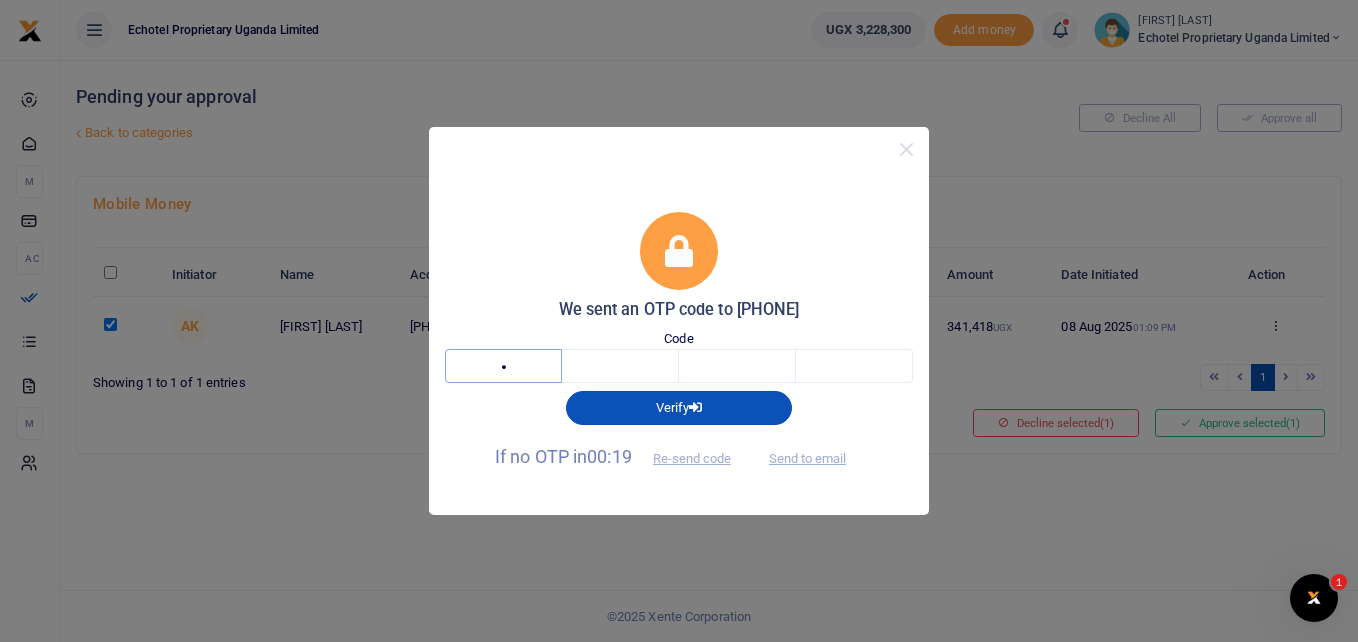 type on "3" 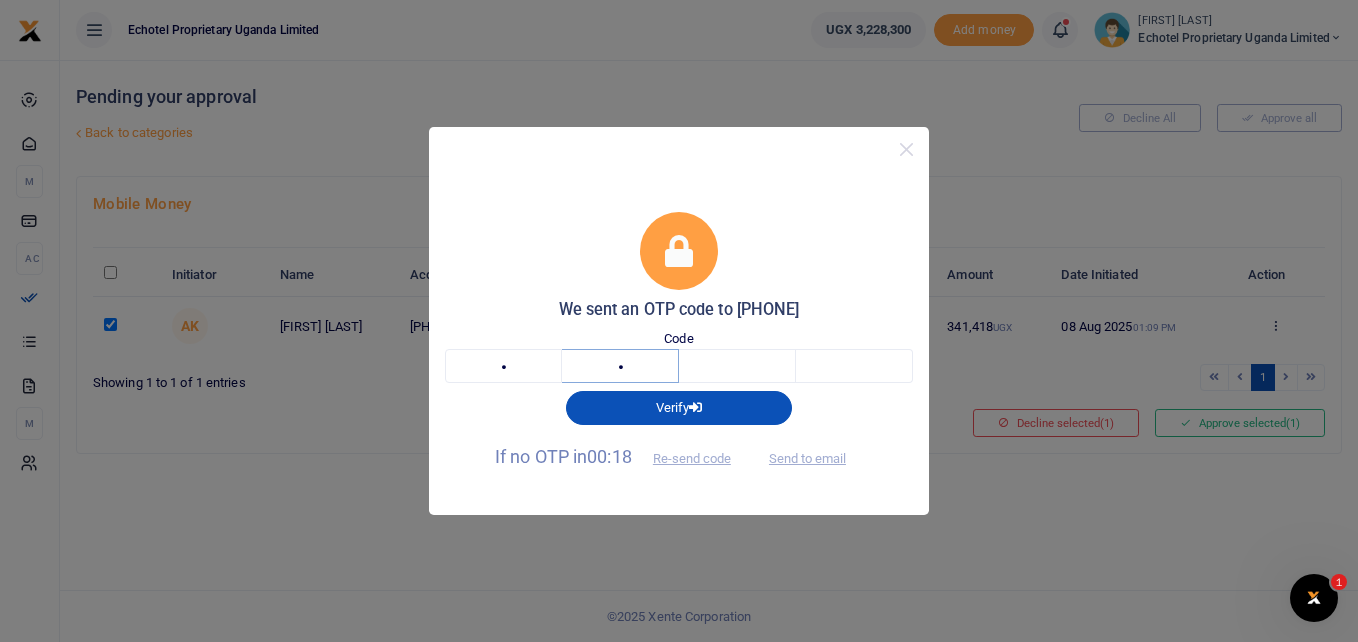 type on "7" 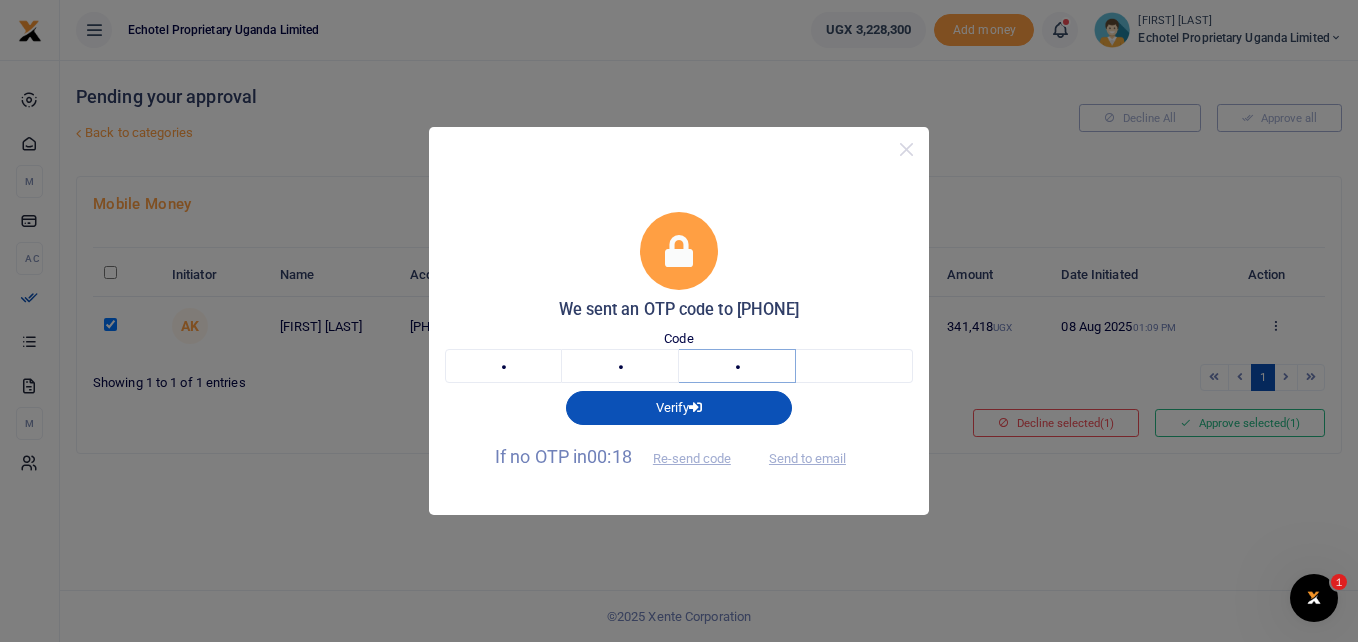 type on "7" 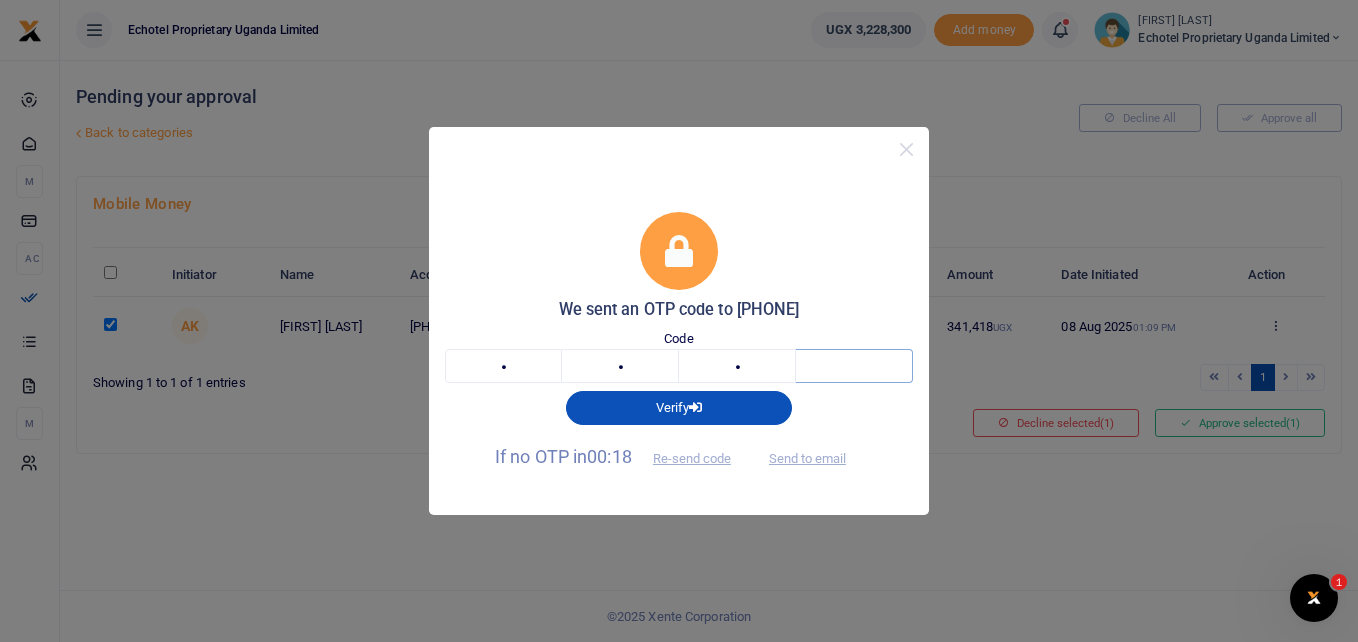 type on "4" 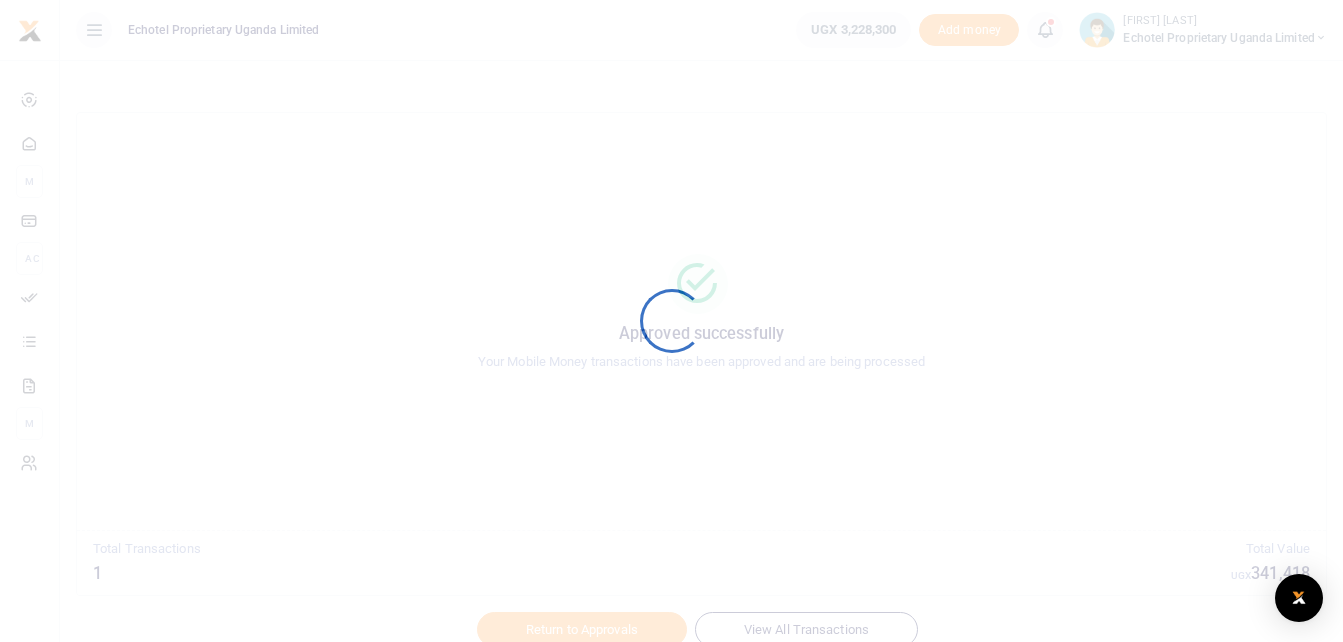 scroll, scrollTop: 0, scrollLeft: 0, axis: both 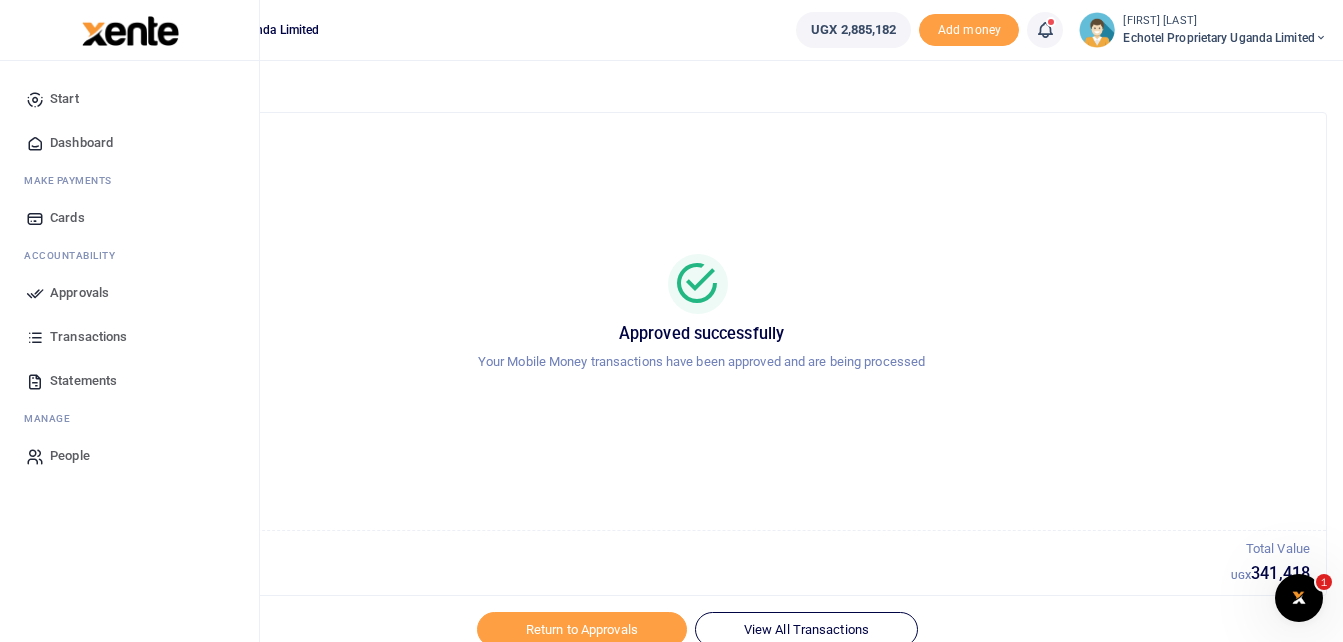 click on "Approvals" at bounding box center [79, 293] 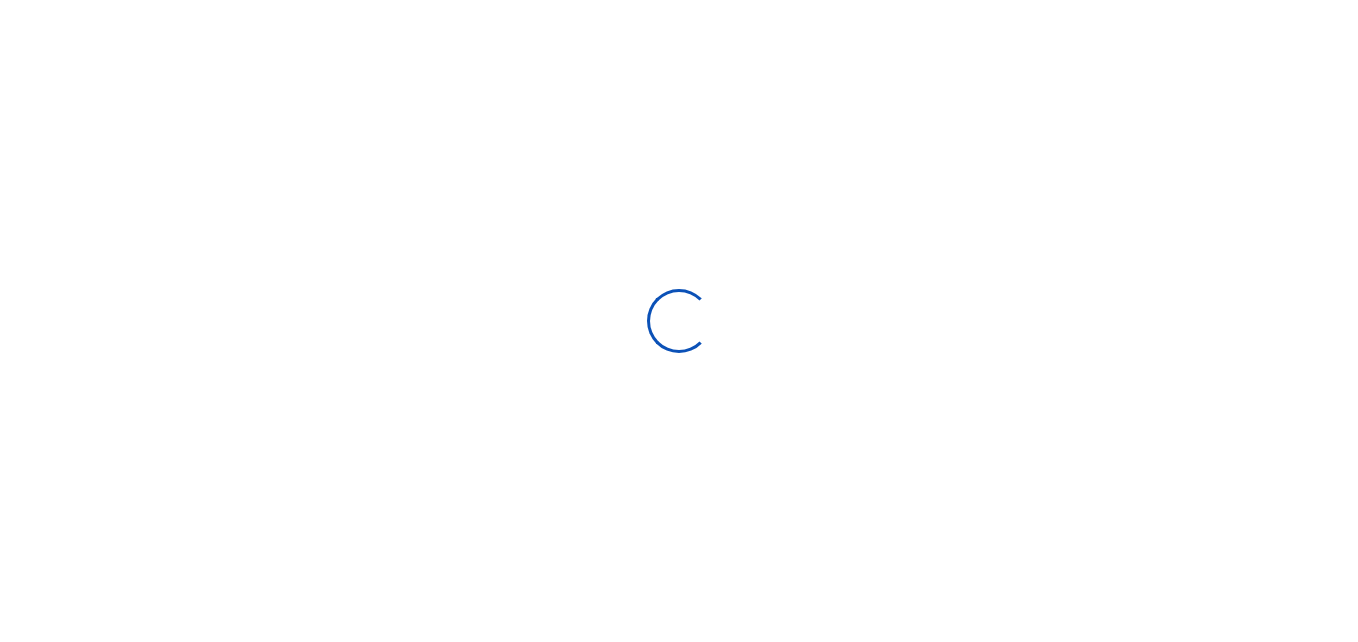 scroll, scrollTop: 0, scrollLeft: 0, axis: both 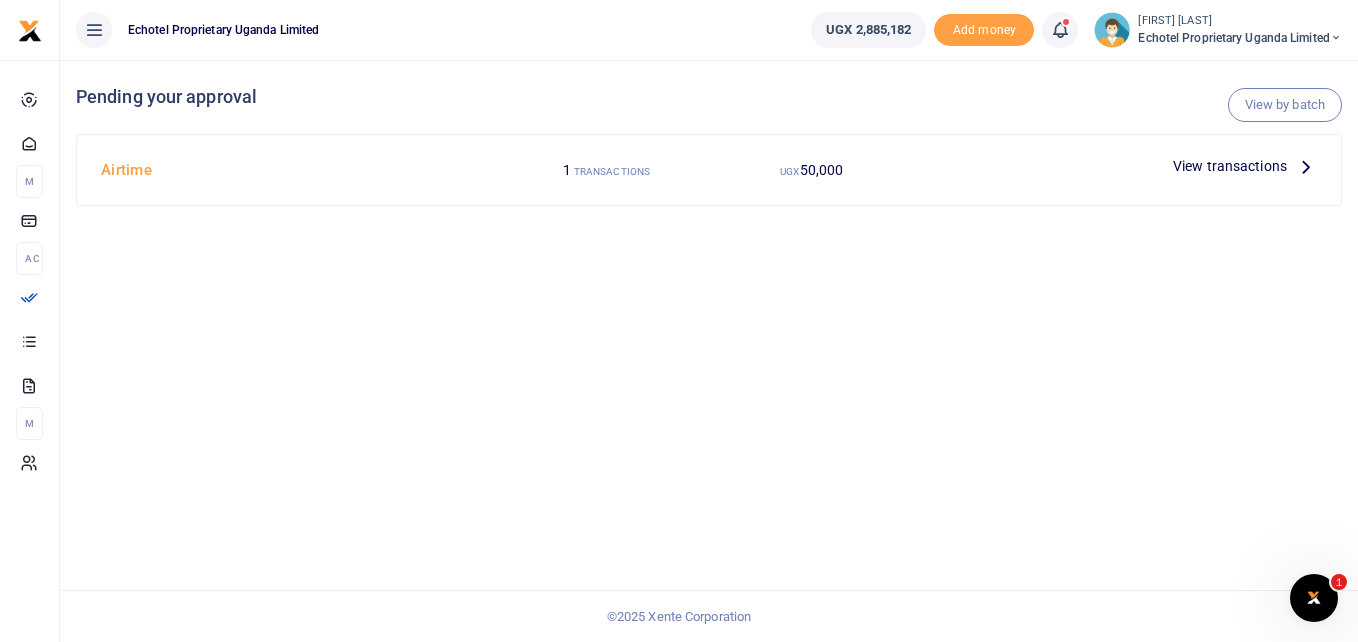 click at bounding box center [1306, 166] 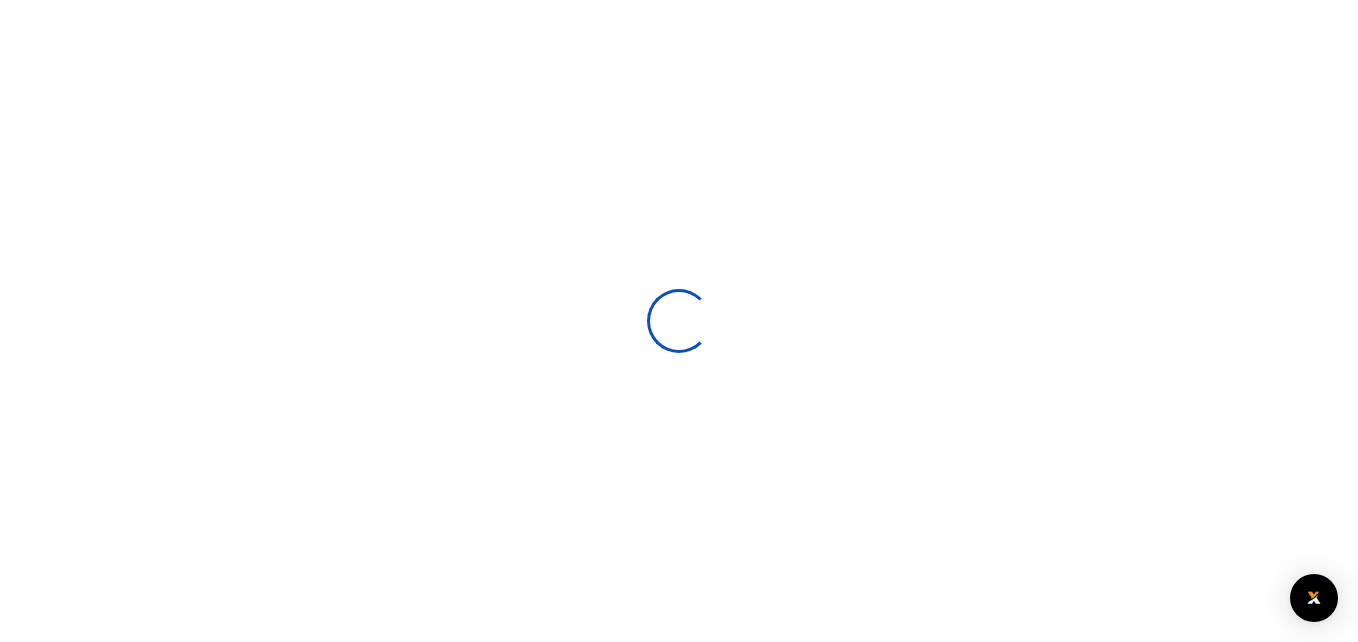 scroll, scrollTop: 0, scrollLeft: 0, axis: both 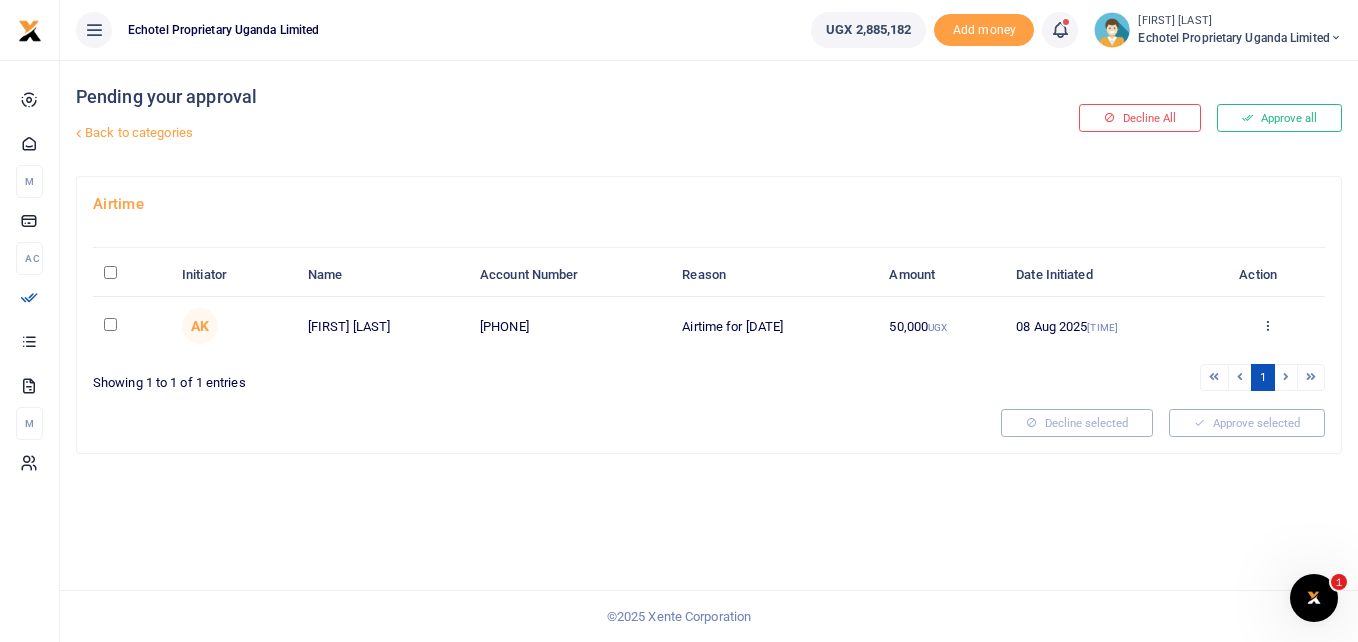 click at bounding box center (110, 324) 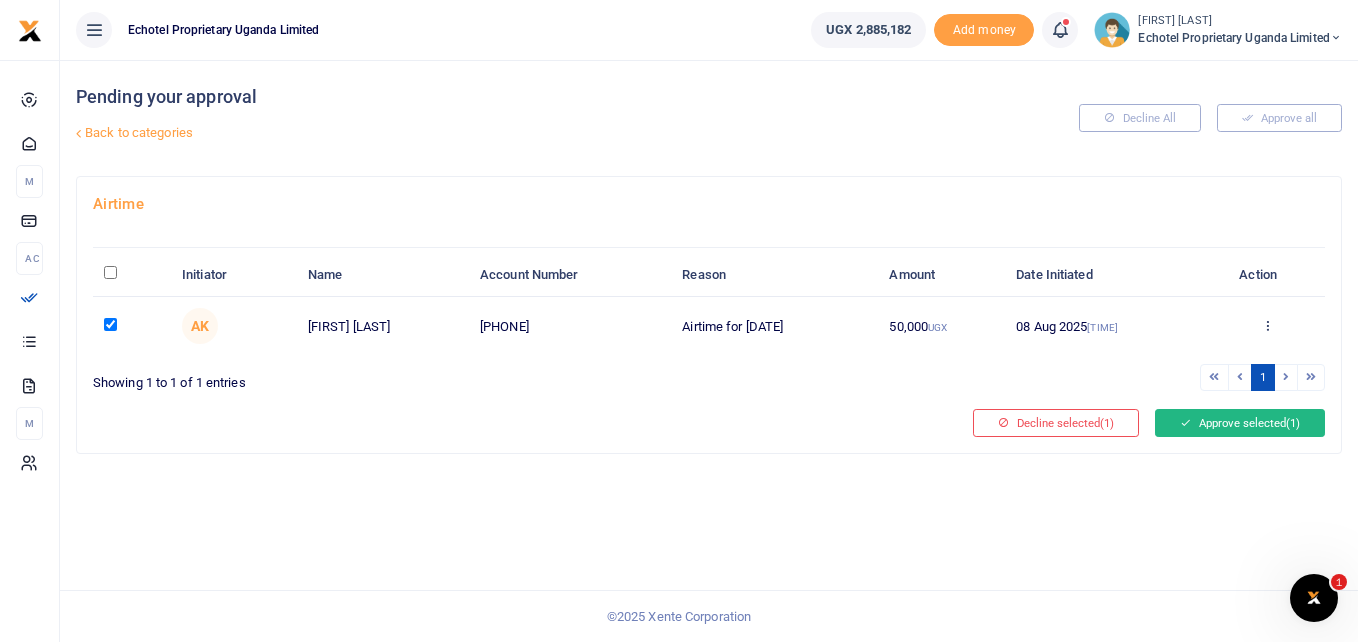 click on "Approve selected  (1)" at bounding box center (1240, 423) 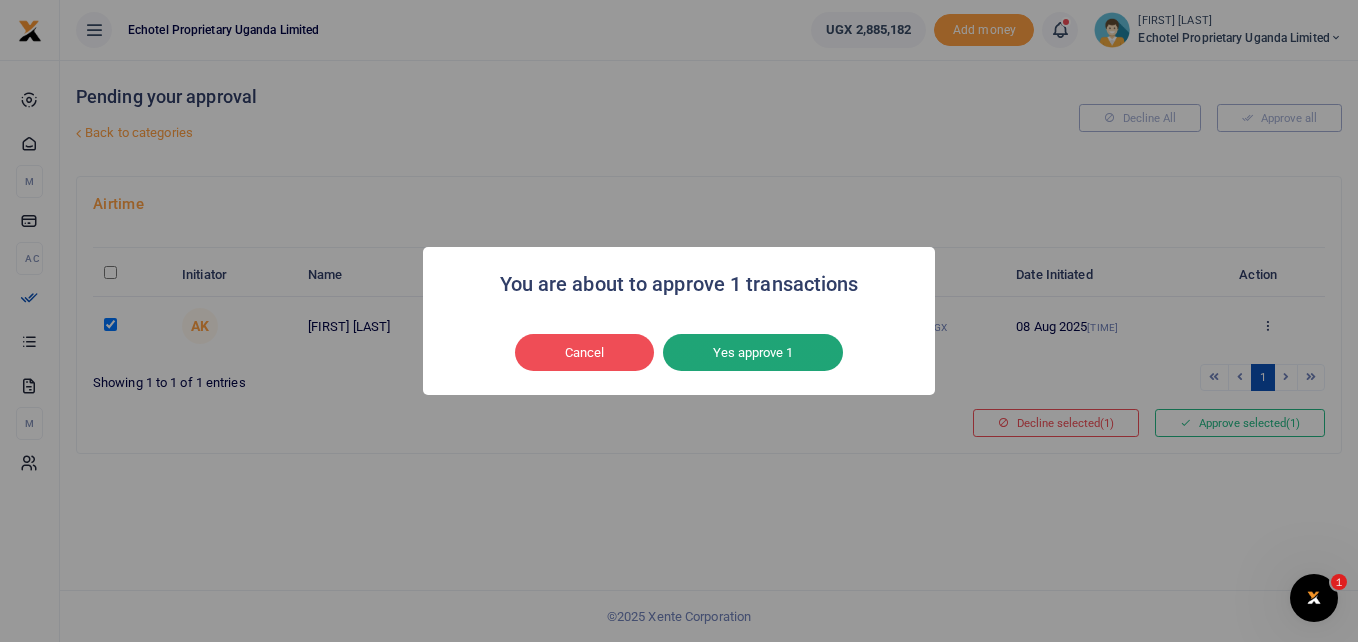 click on "Yes approve 1" at bounding box center [753, 353] 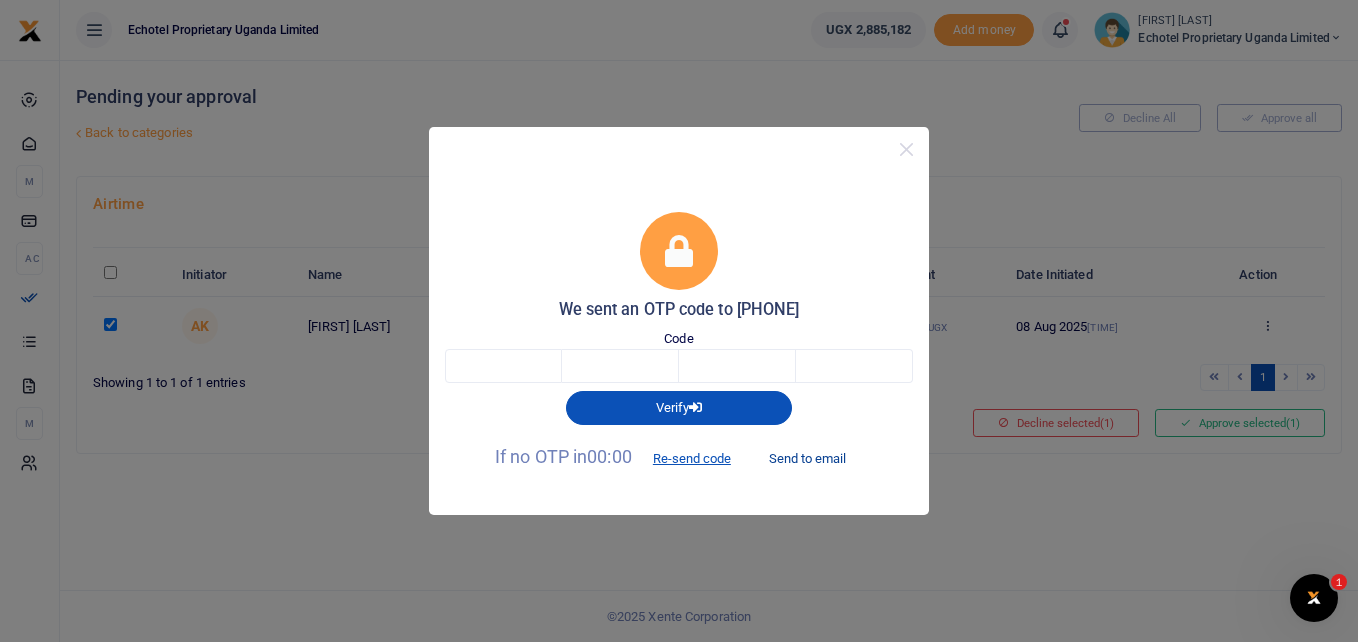 click on "Send to email" at bounding box center [807, 458] 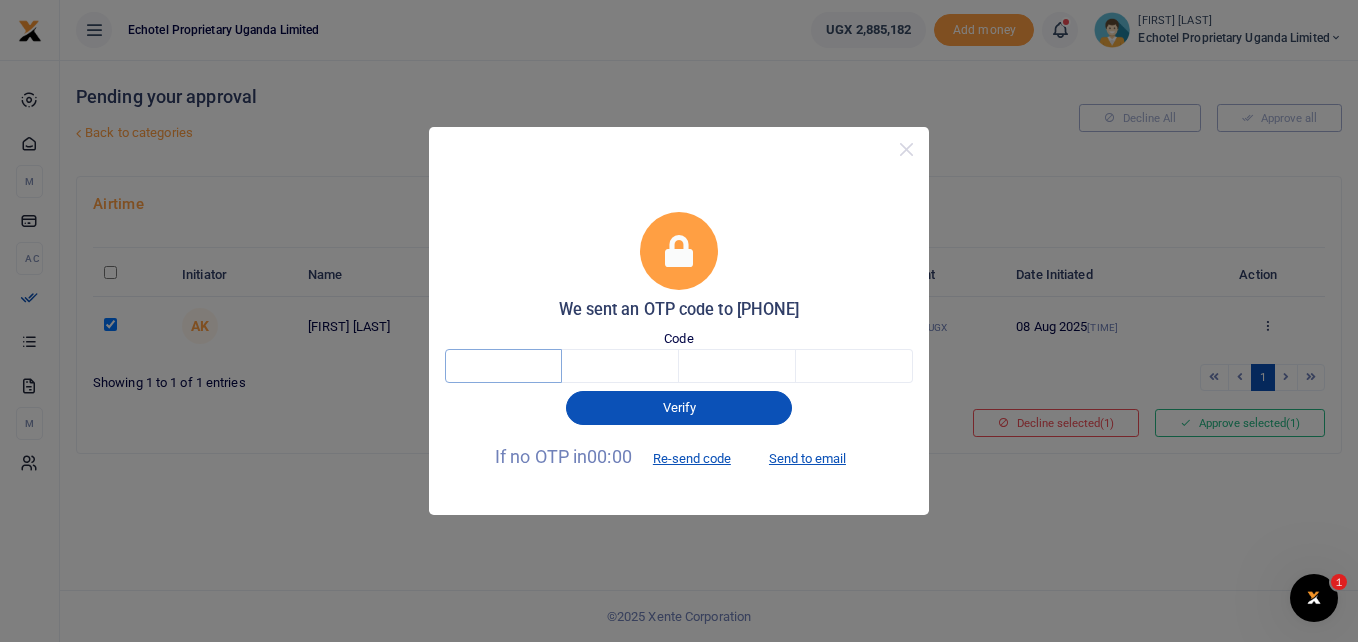 click at bounding box center (503, 366) 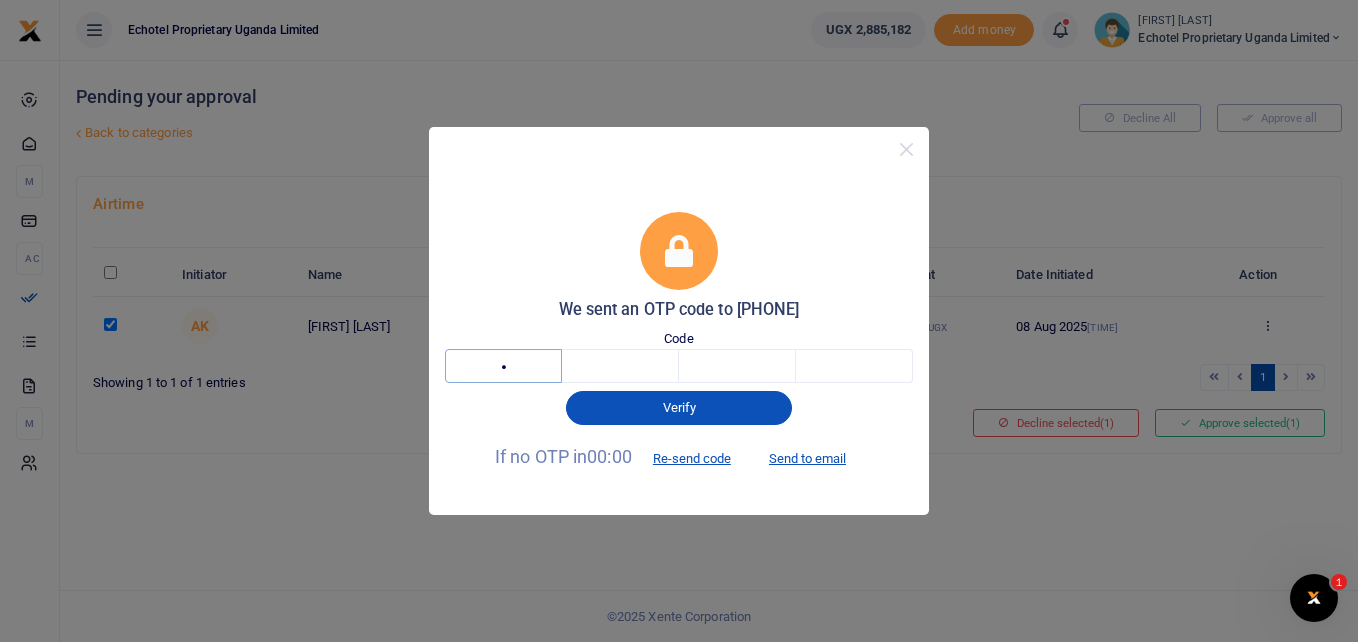 type on "9" 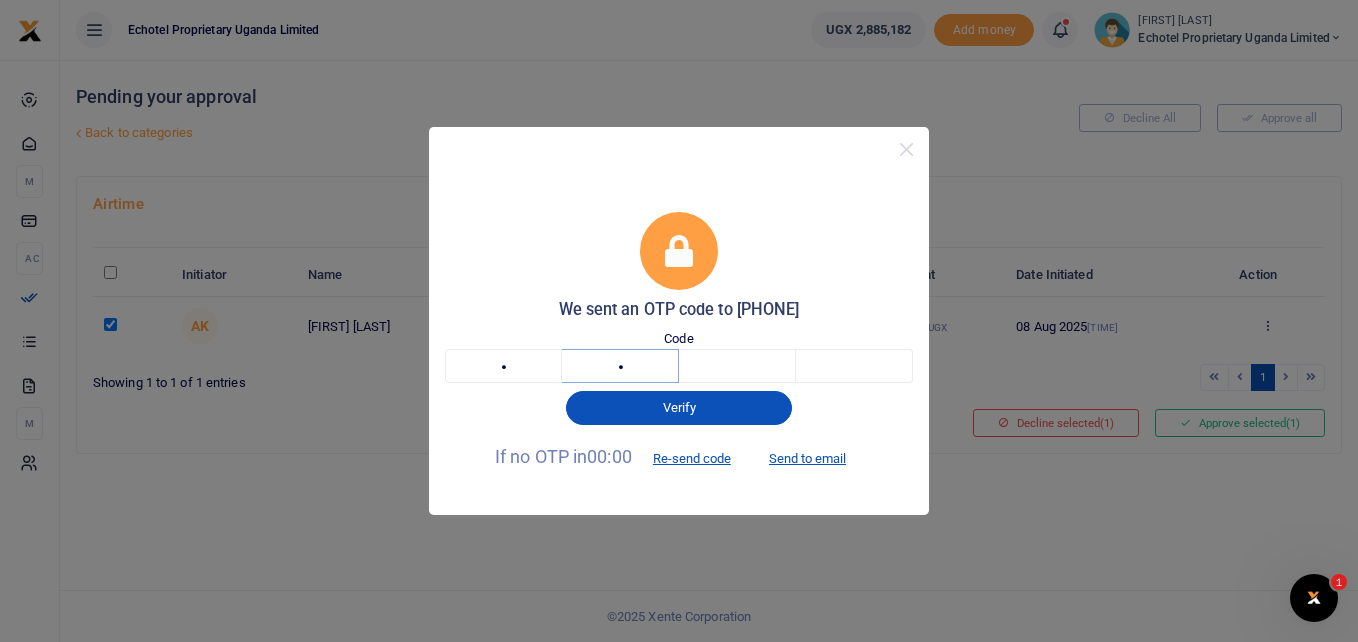type on "8" 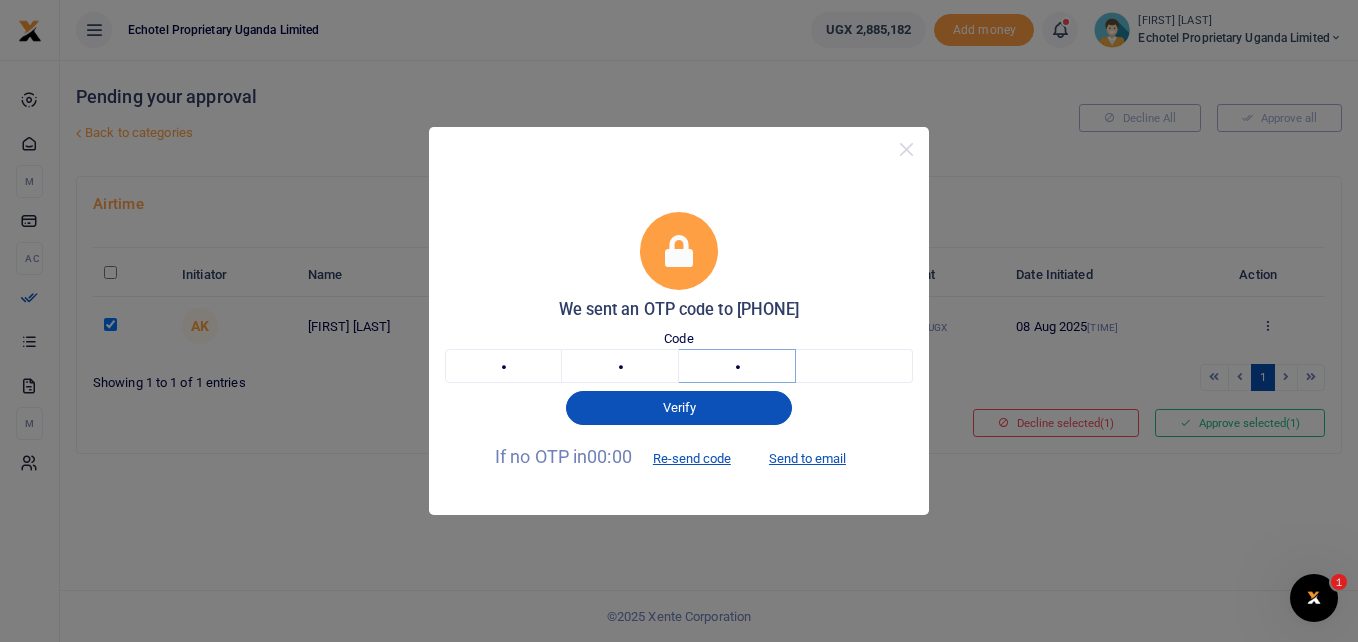 type on "3" 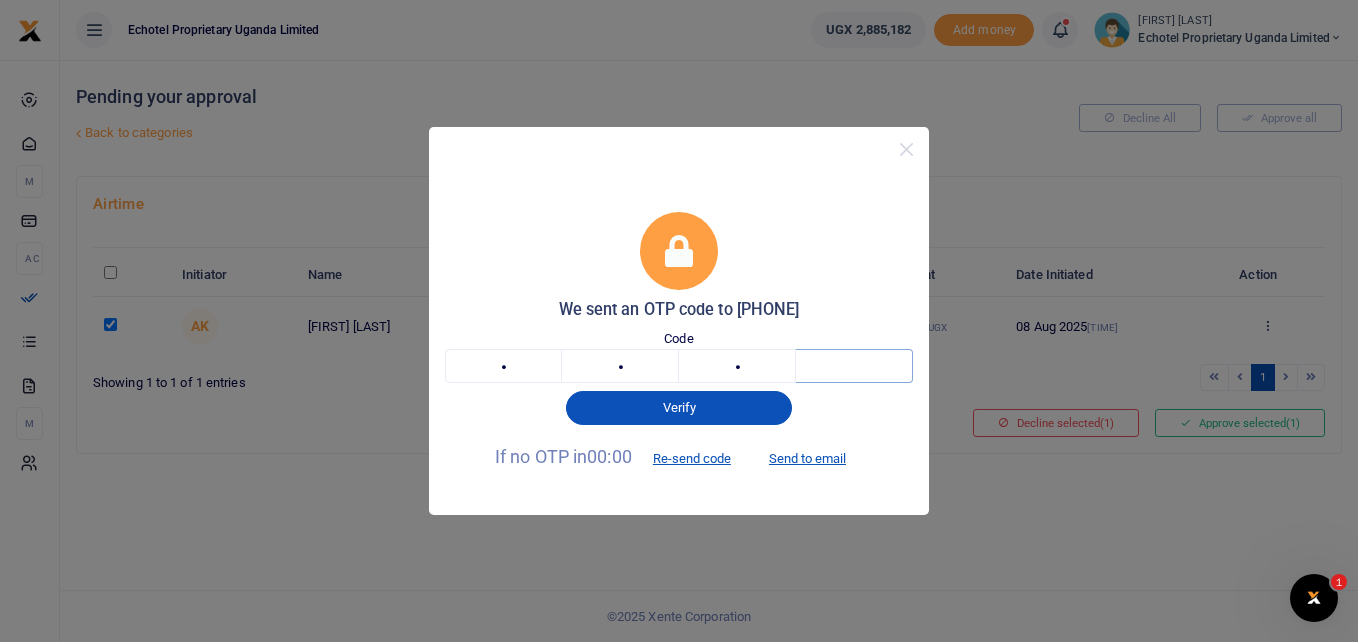type on "0" 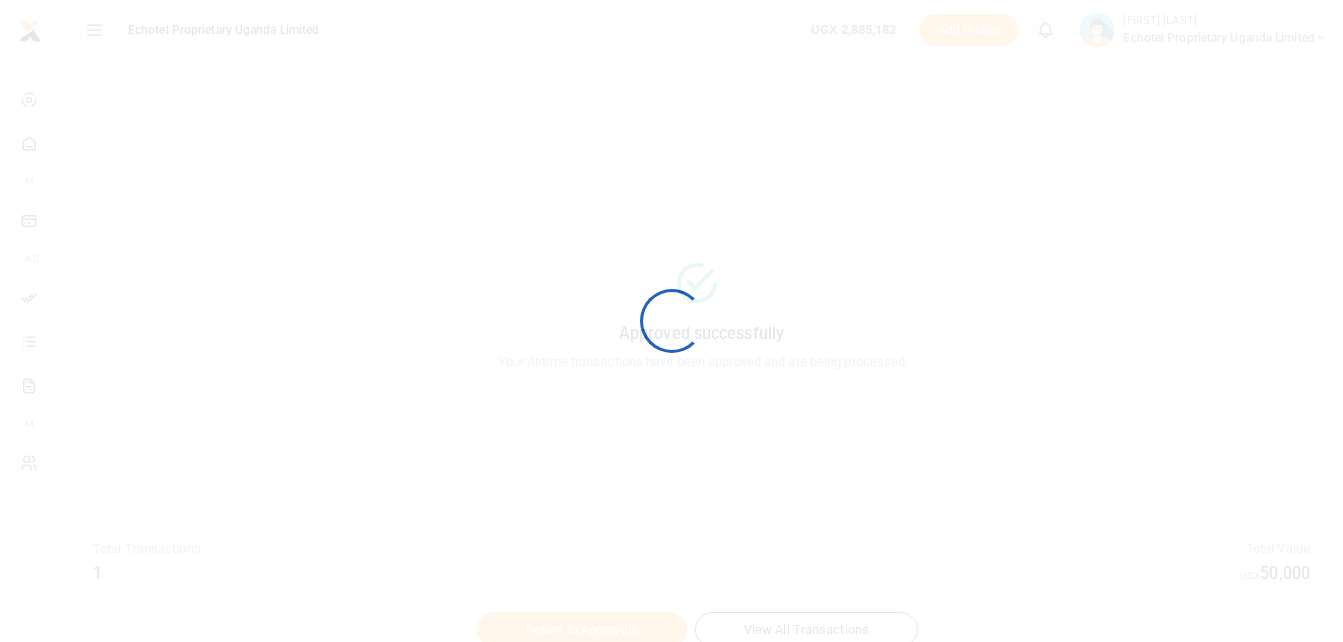 scroll, scrollTop: 0, scrollLeft: 0, axis: both 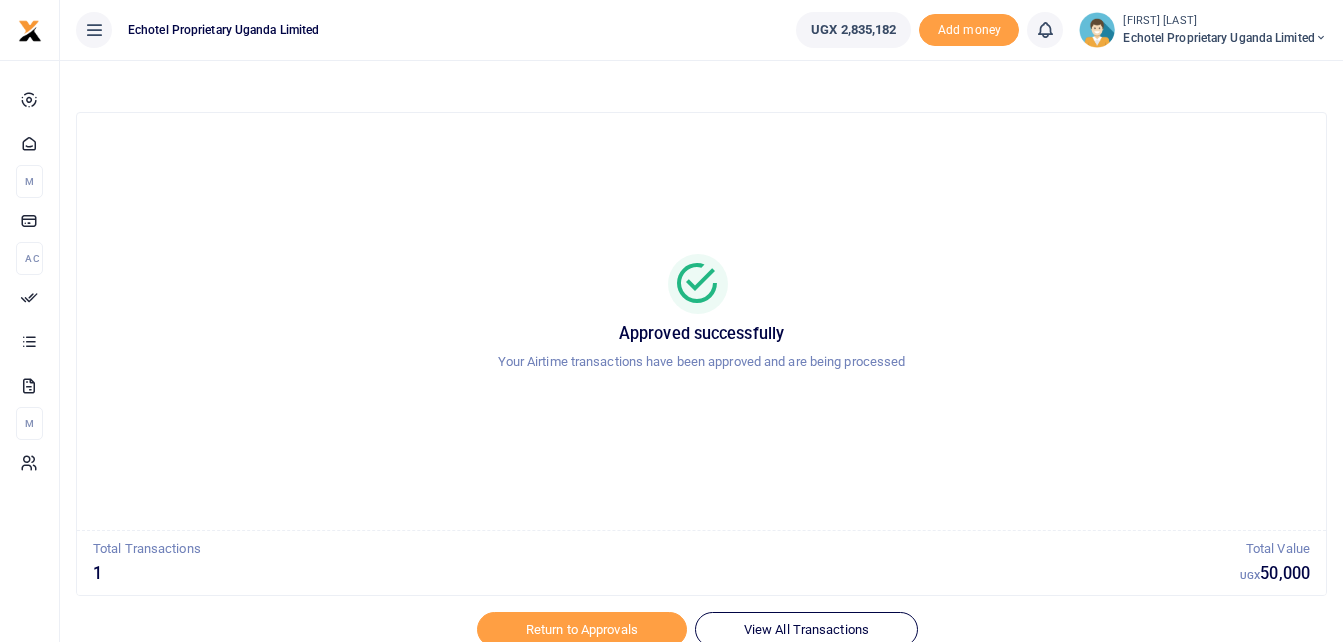 click at bounding box center [1321, 38] 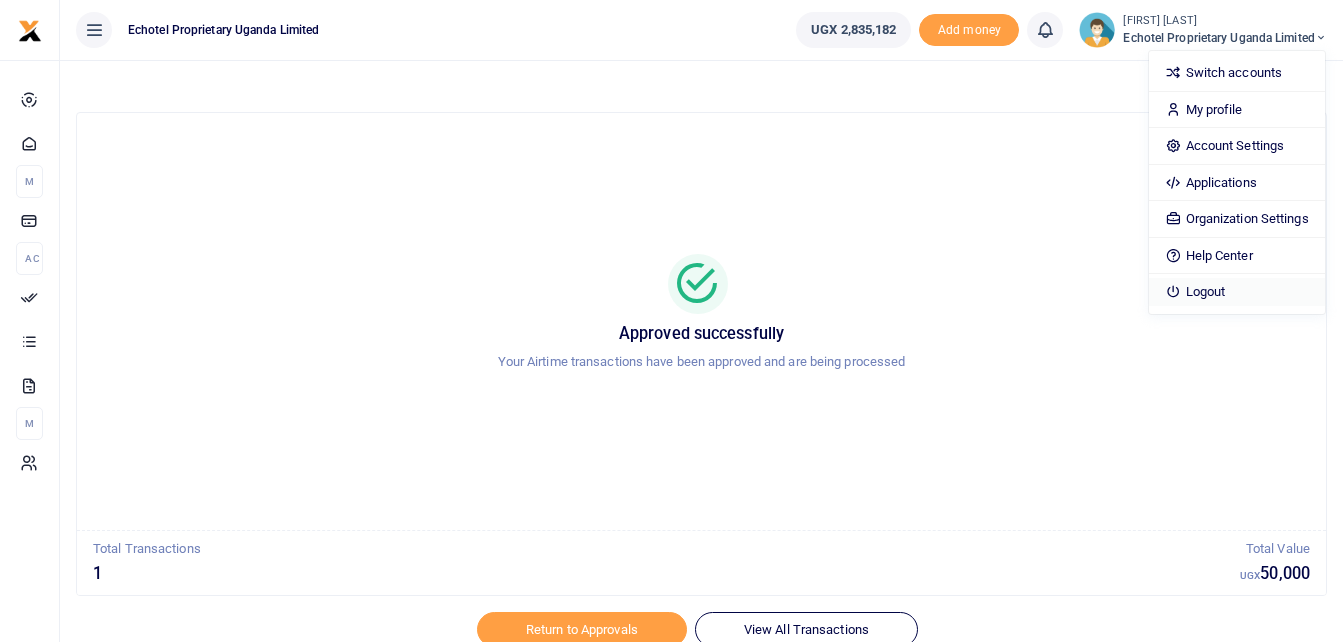 click on "Logout" at bounding box center (1236, 292) 